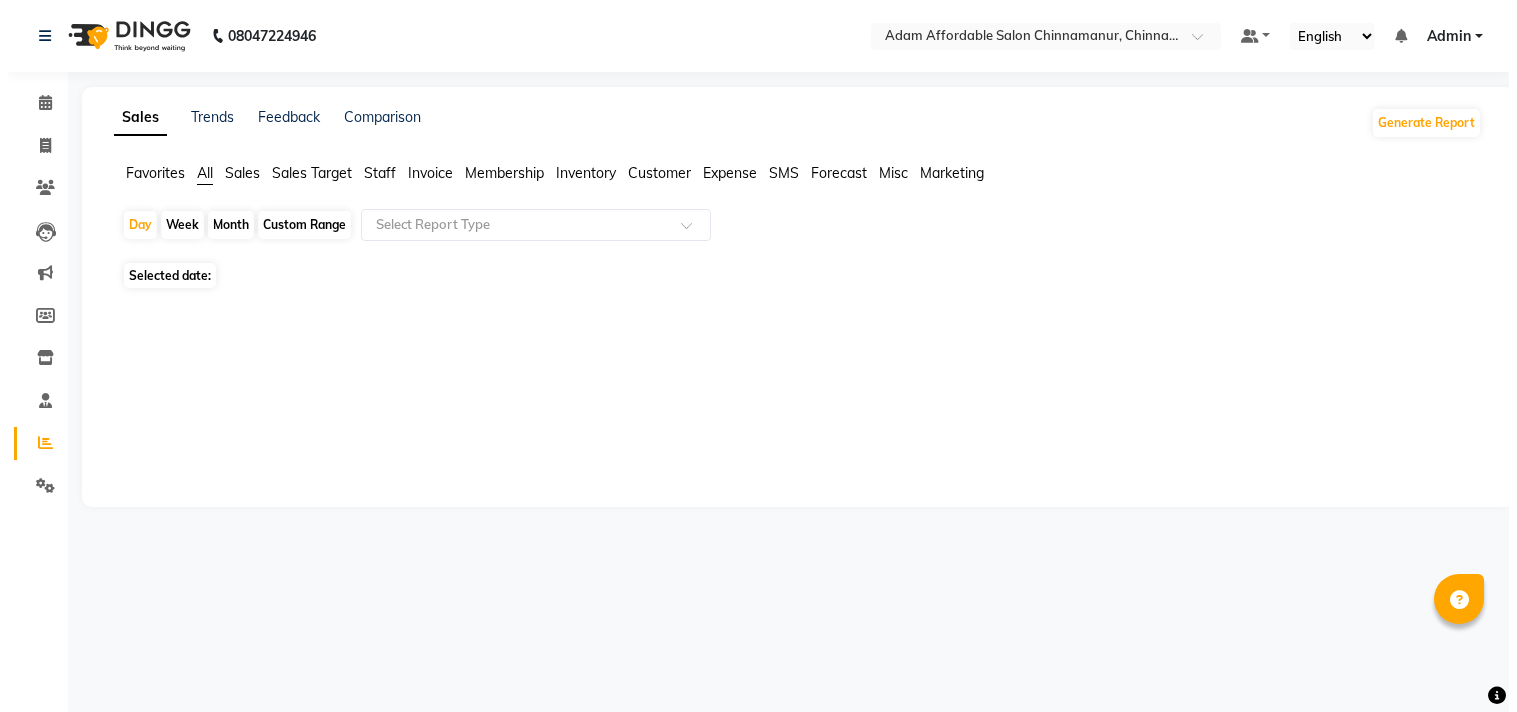 scroll, scrollTop: 0, scrollLeft: 0, axis: both 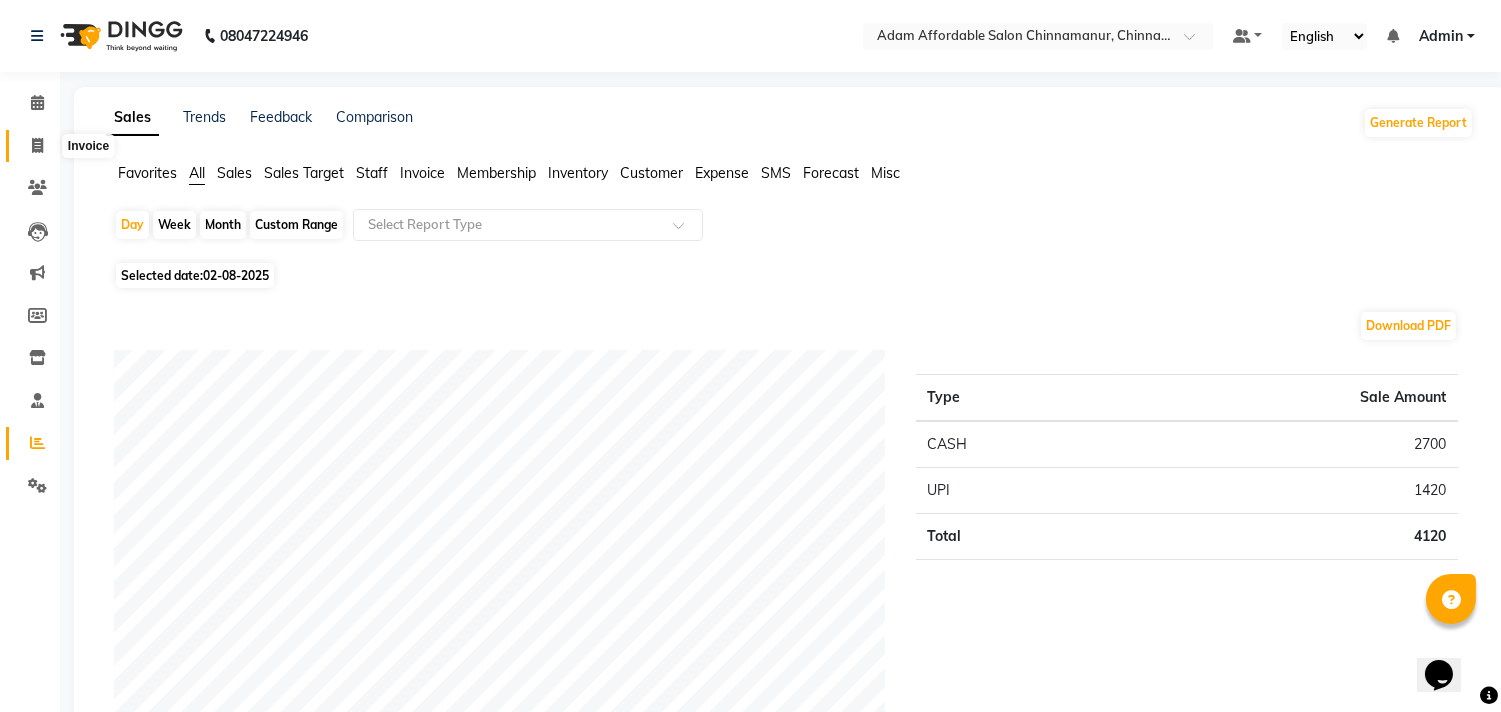 click 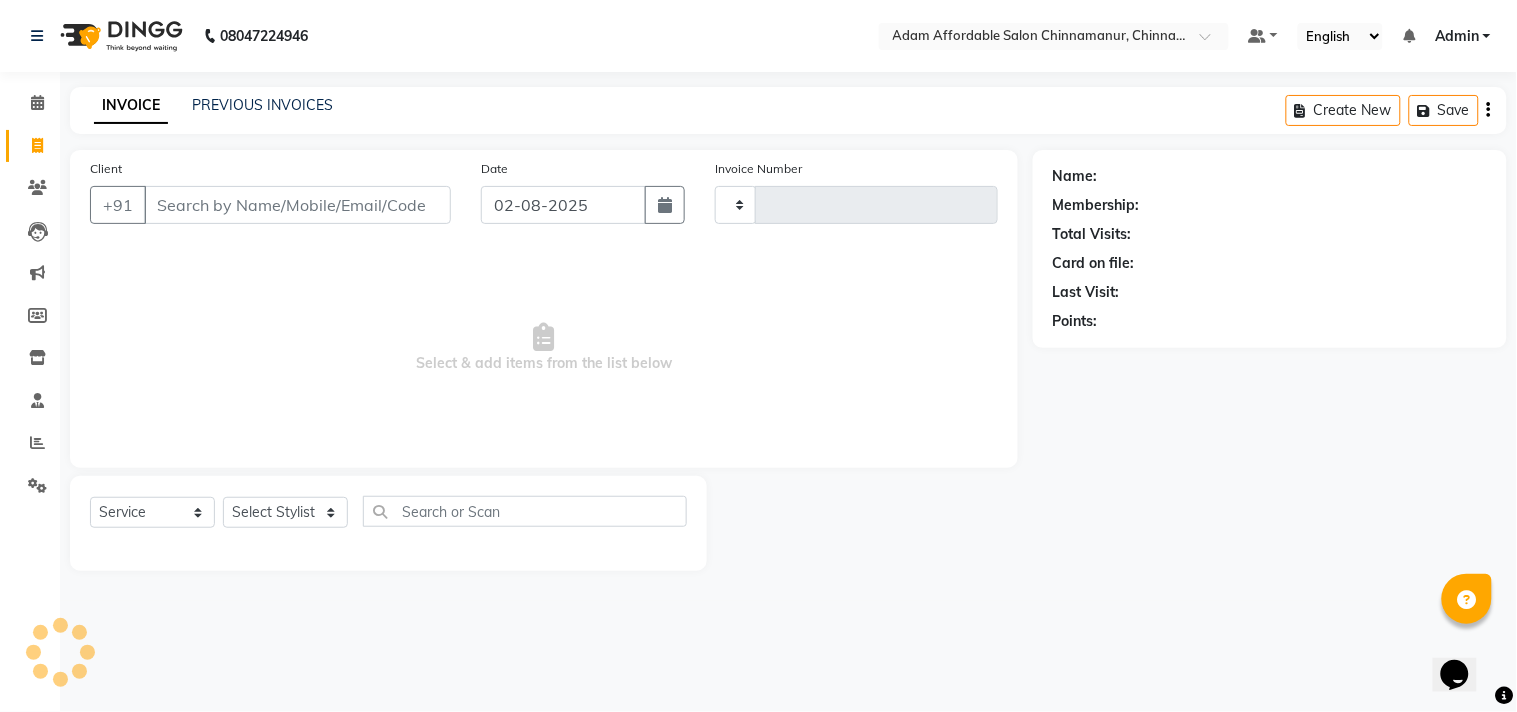 type on "2619" 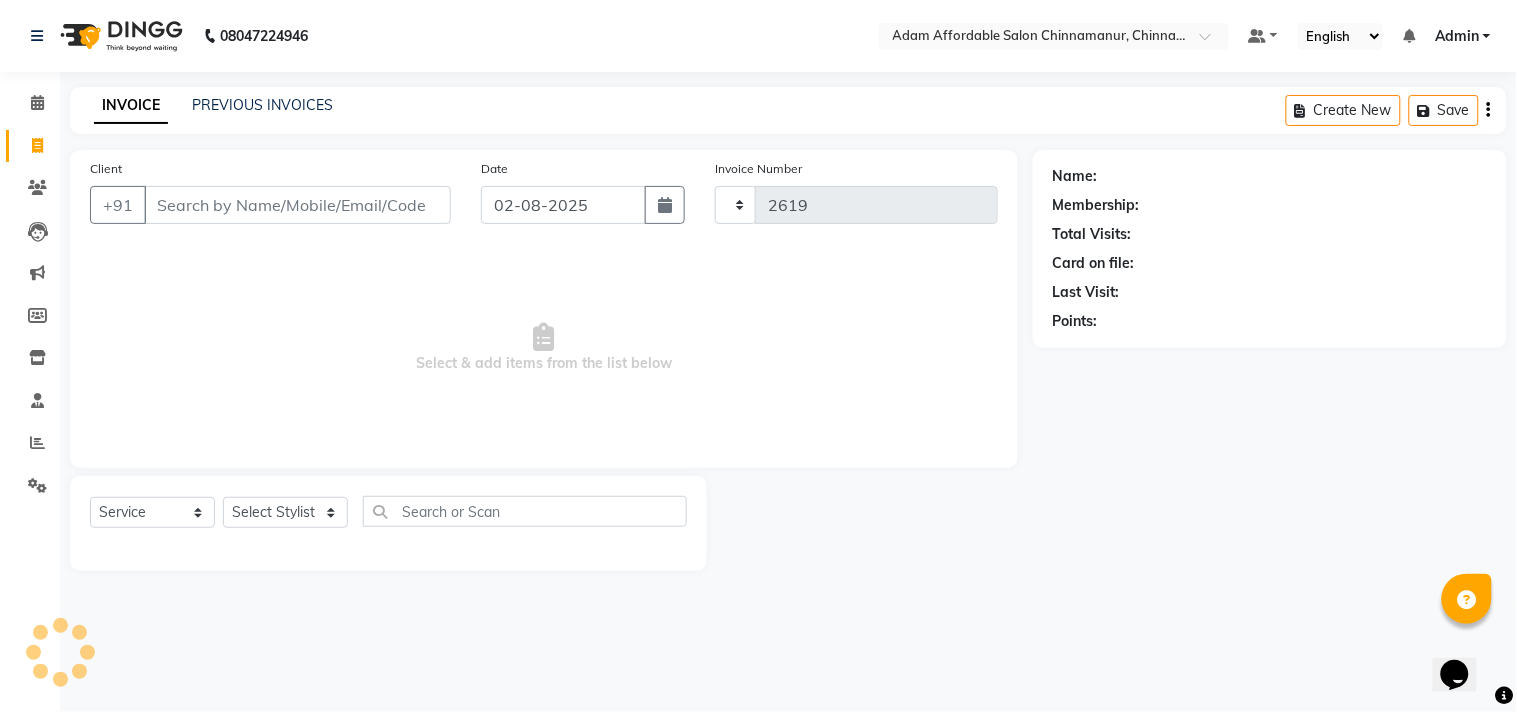 select on "8329" 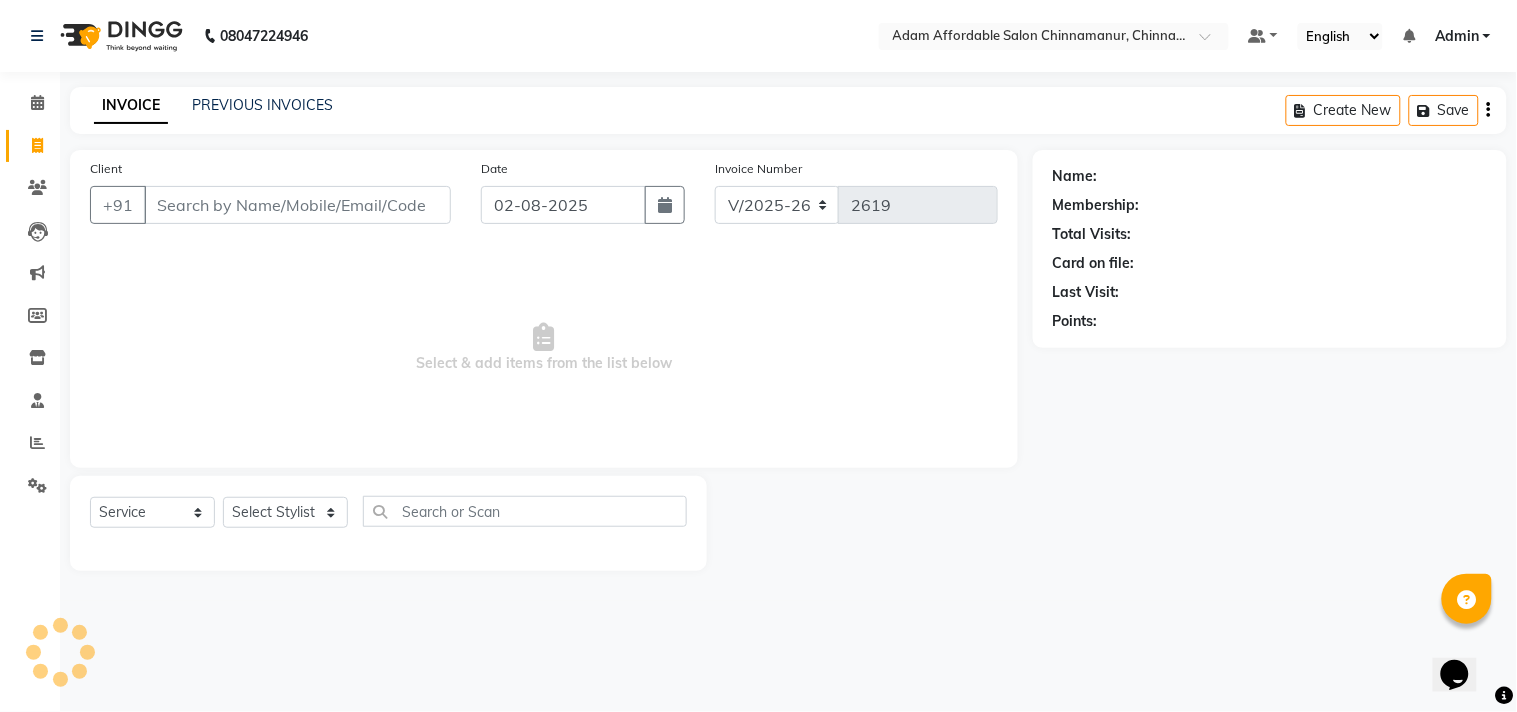 click on "Client" at bounding box center (297, 205) 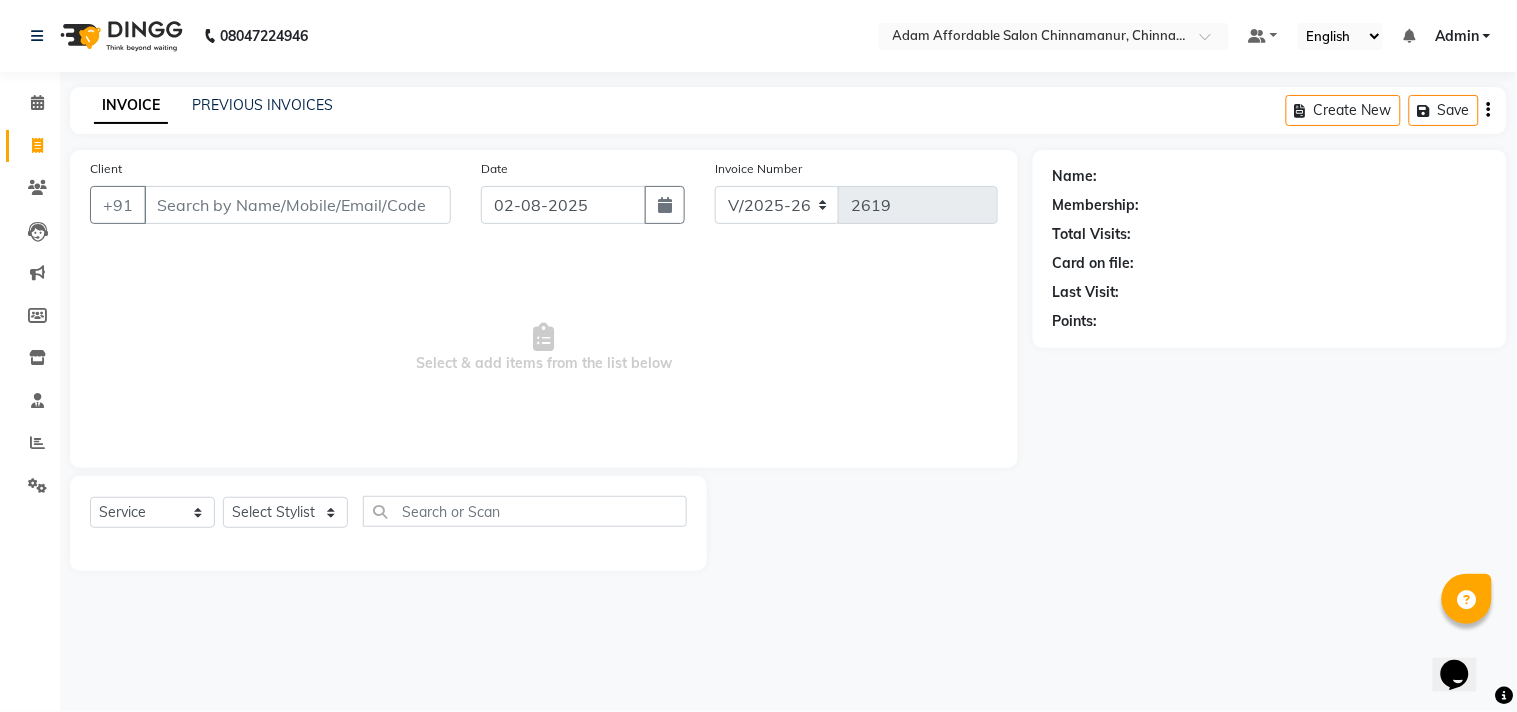 click on "Client" at bounding box center (297, 205) 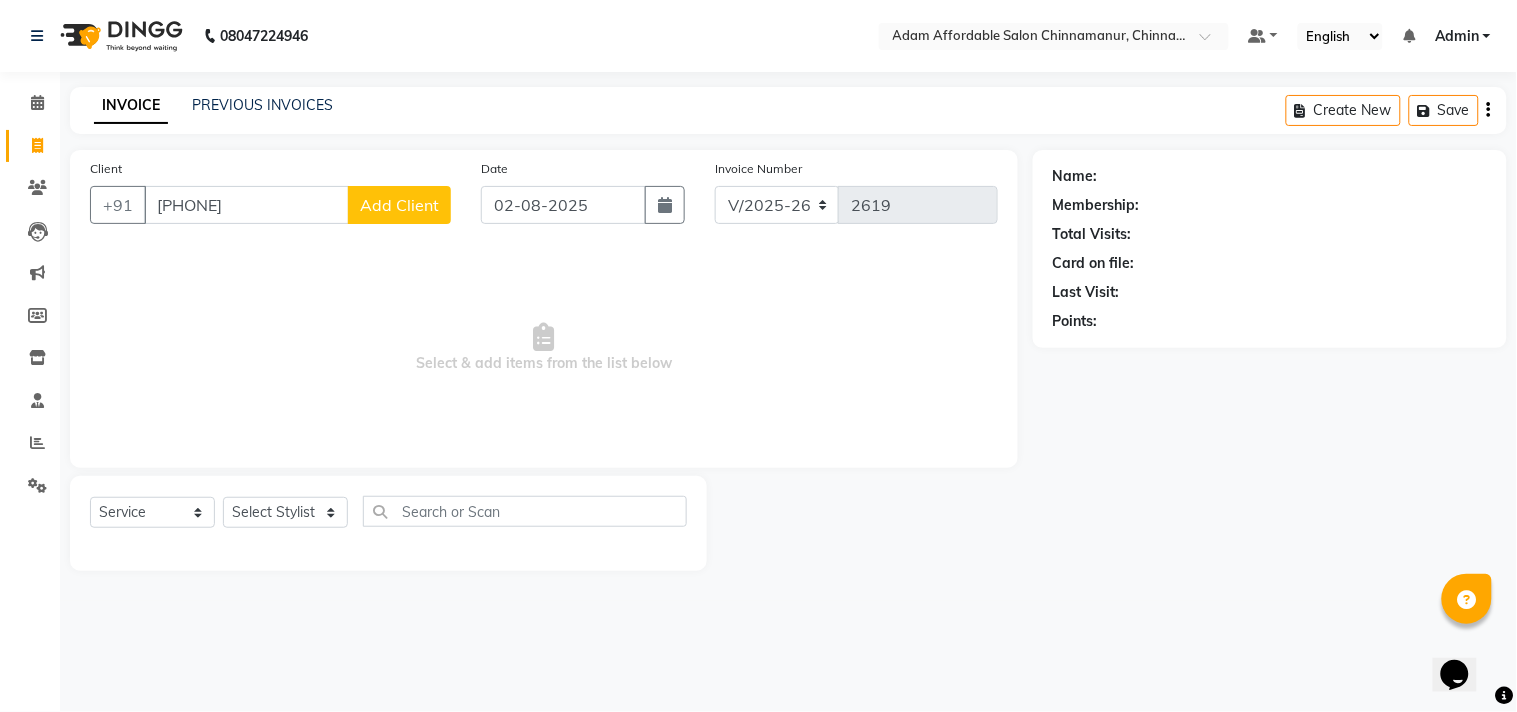 type on "[PHONE]" 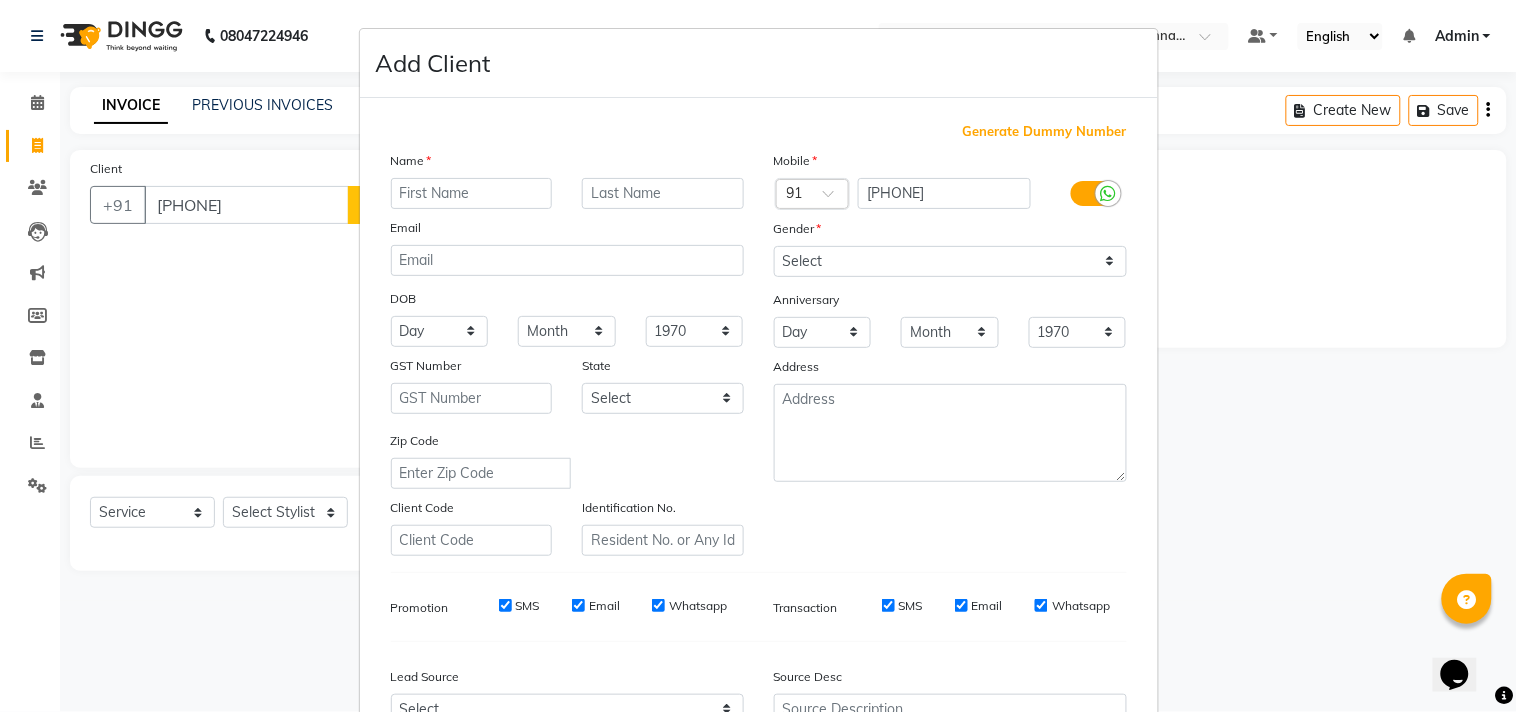 click at bounding box center [472, 193] 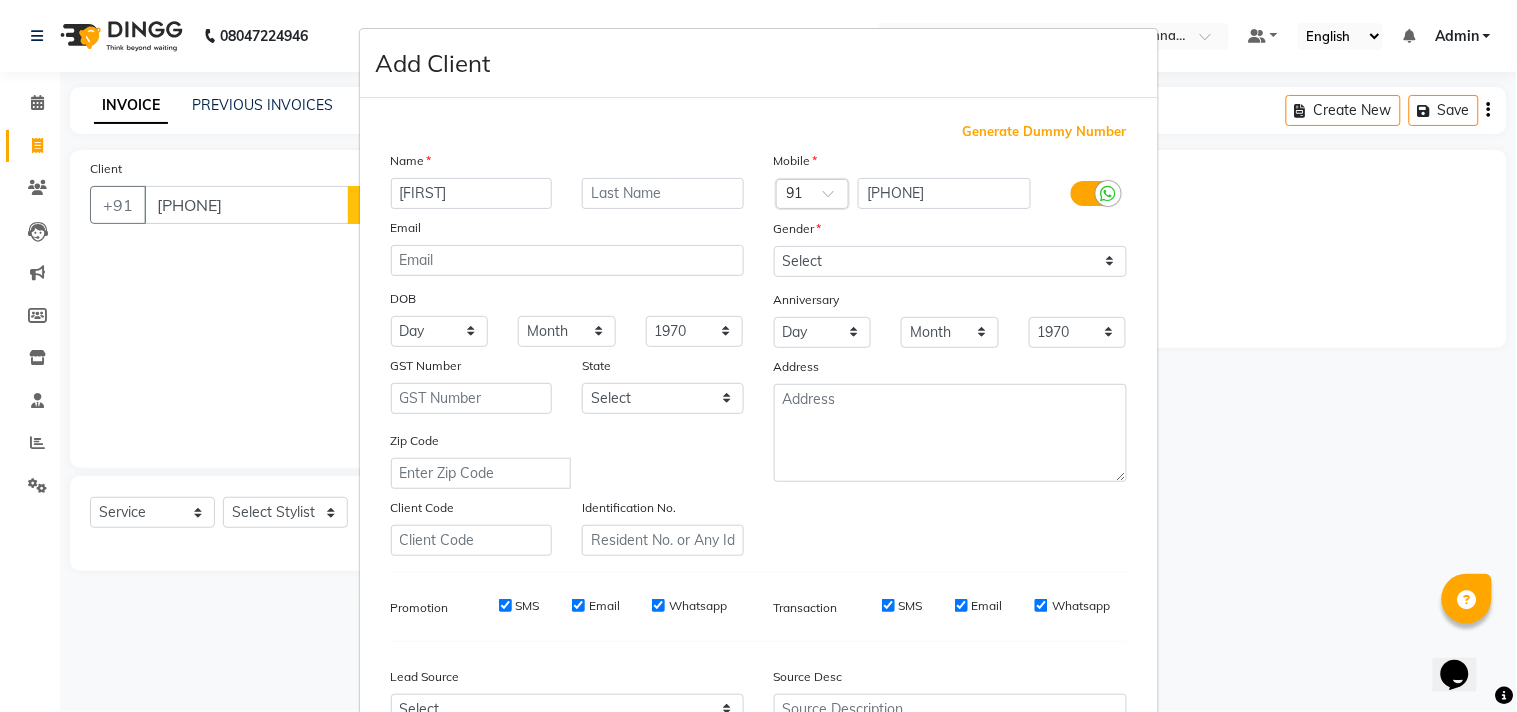 click on "[FIRST]" at bounding box center (472, 193) 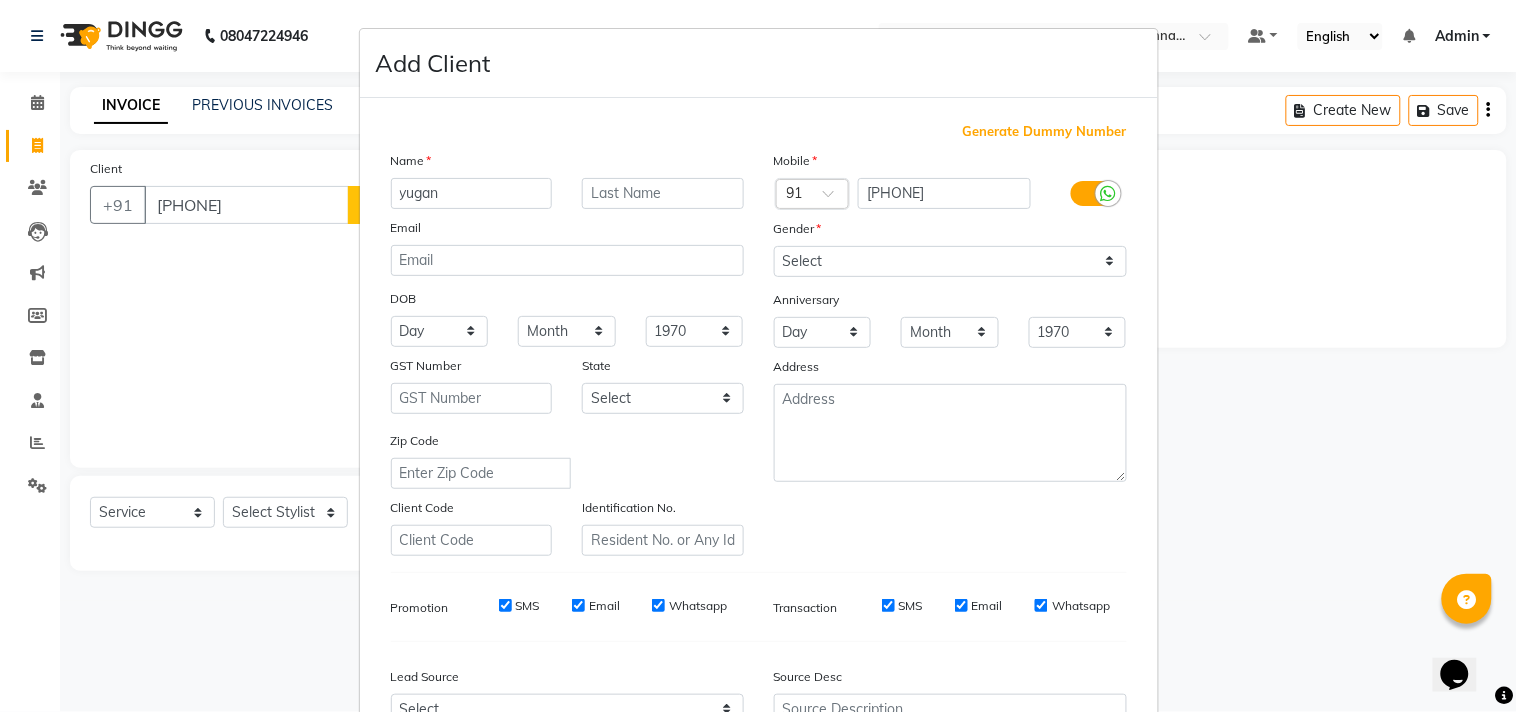 type on "yugan" 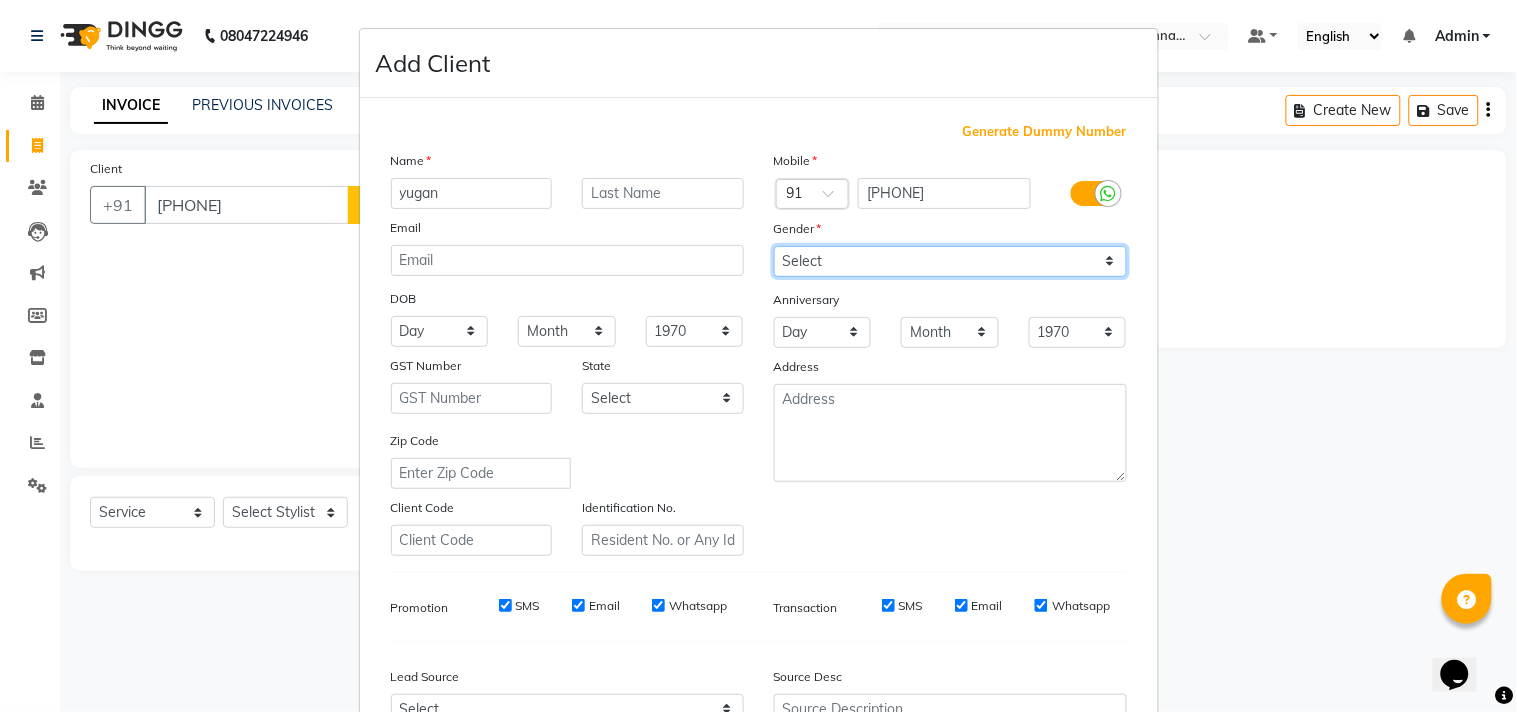click on "Select Male Female Other Prefer Not To Say" at bounding box center (950, 261) 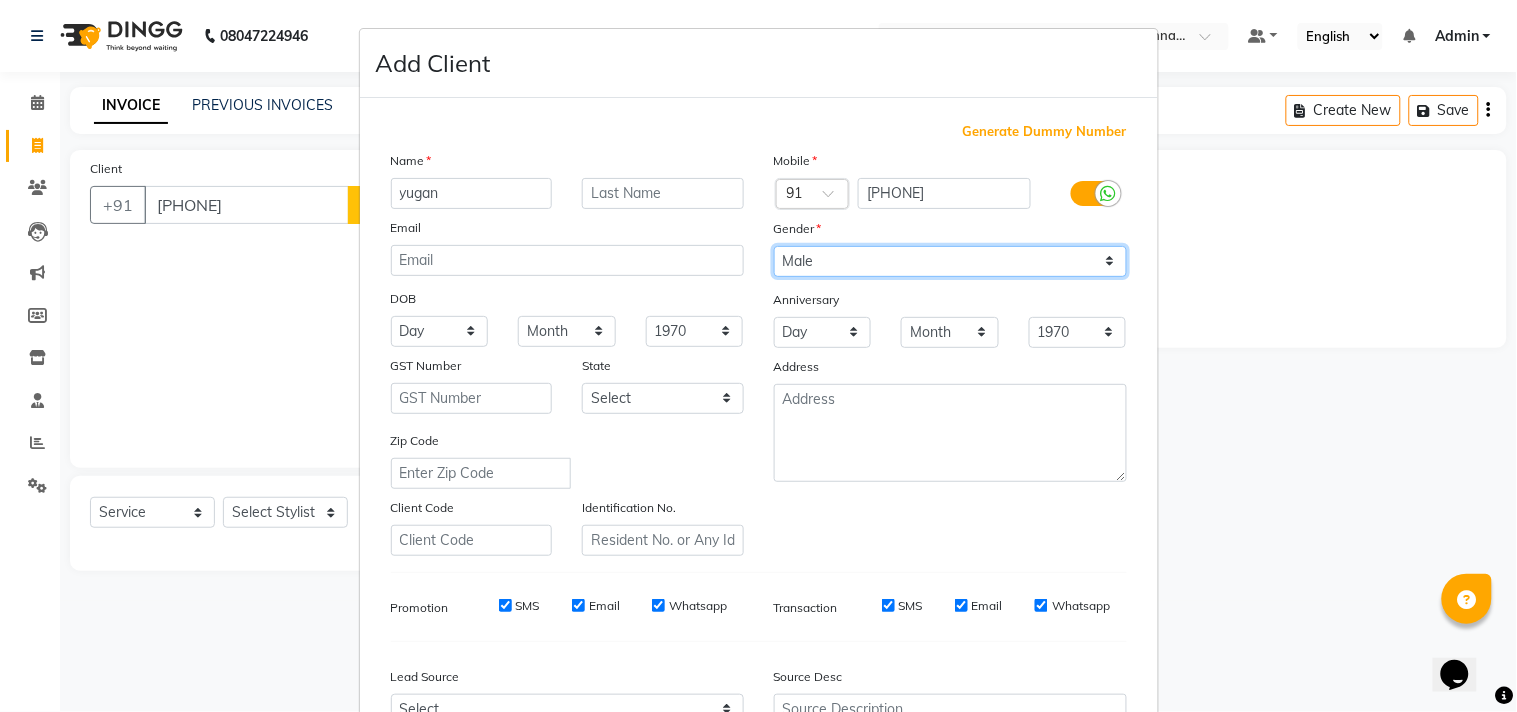 click on "Select Male Female Other Prefer Not To Say" at bounding box center [950, 261] 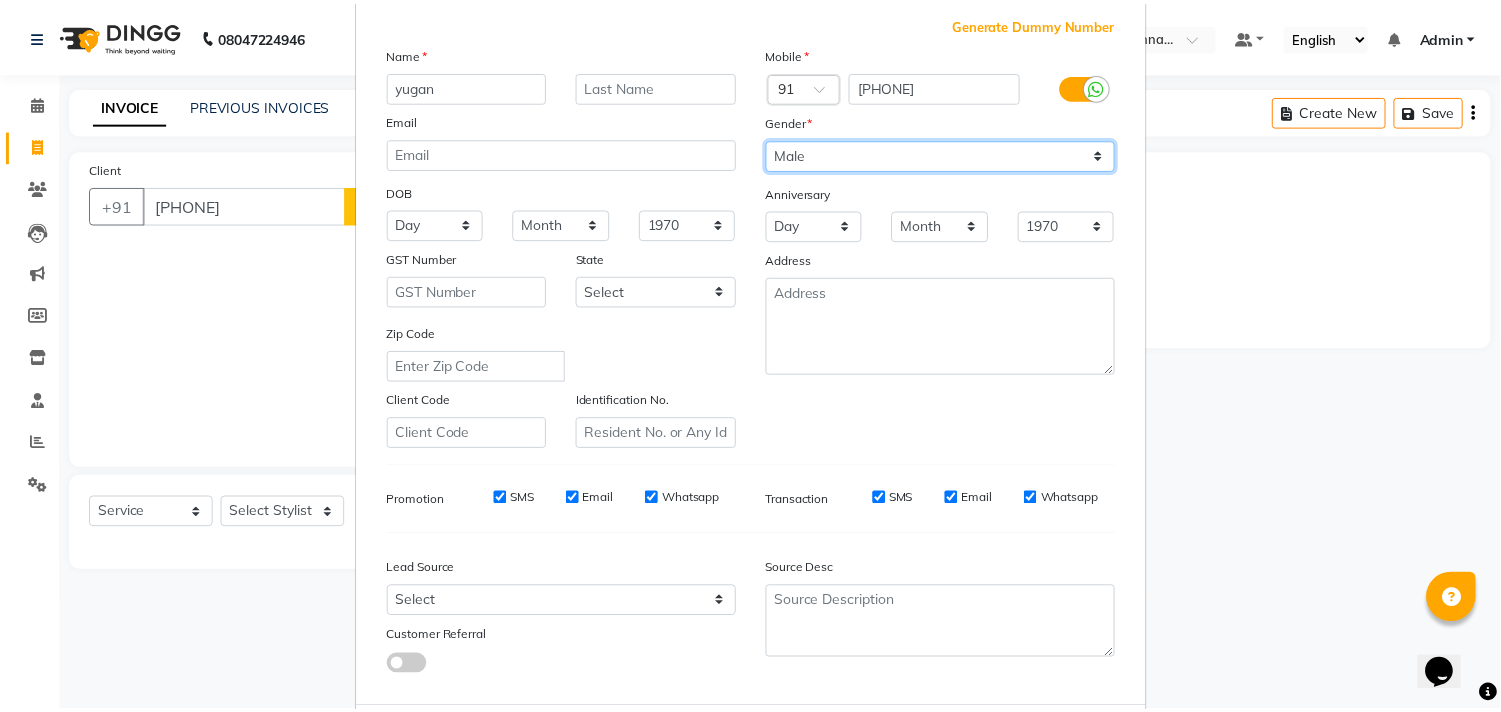 scroll, scrollTop: 212, scrollLeft: 0, axis: vertical 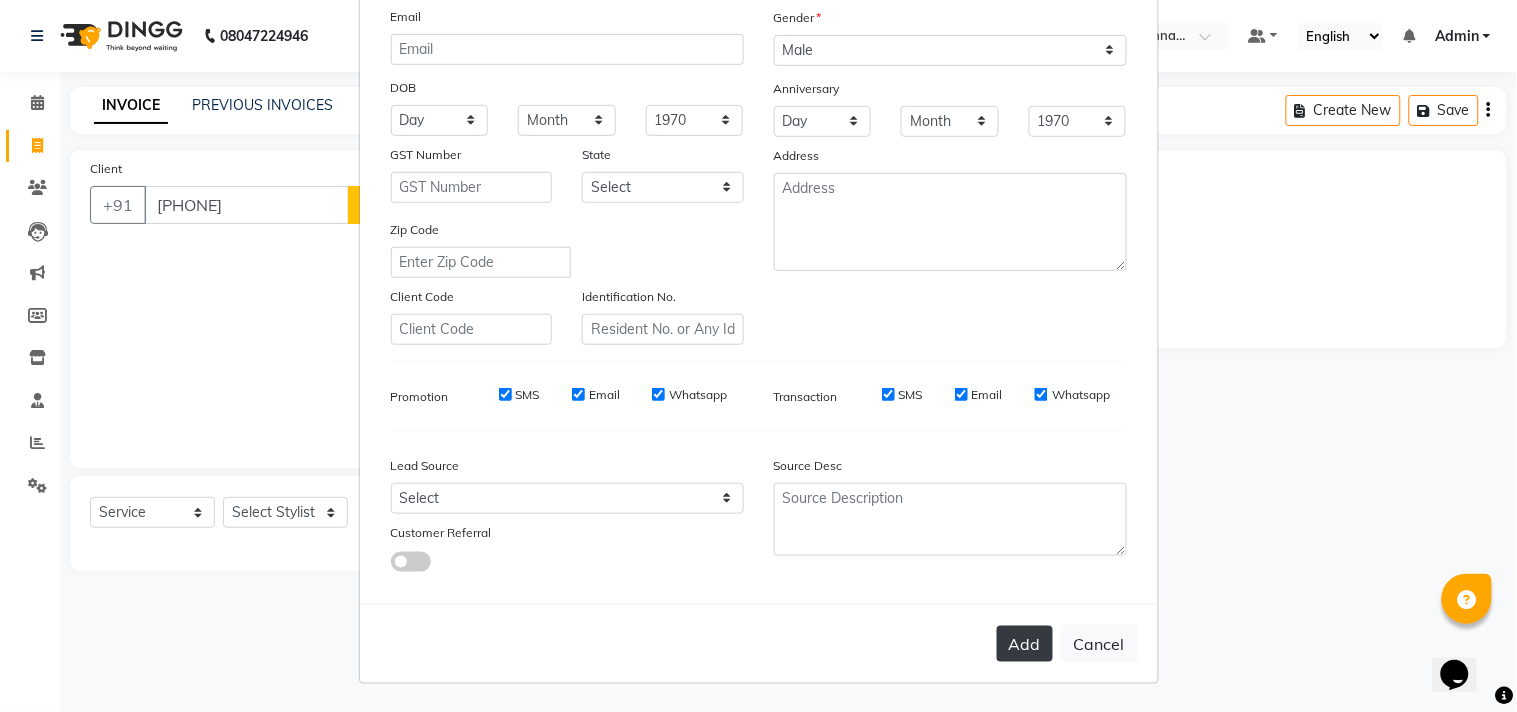 click on "Add" at bounding box center [1025, 644] 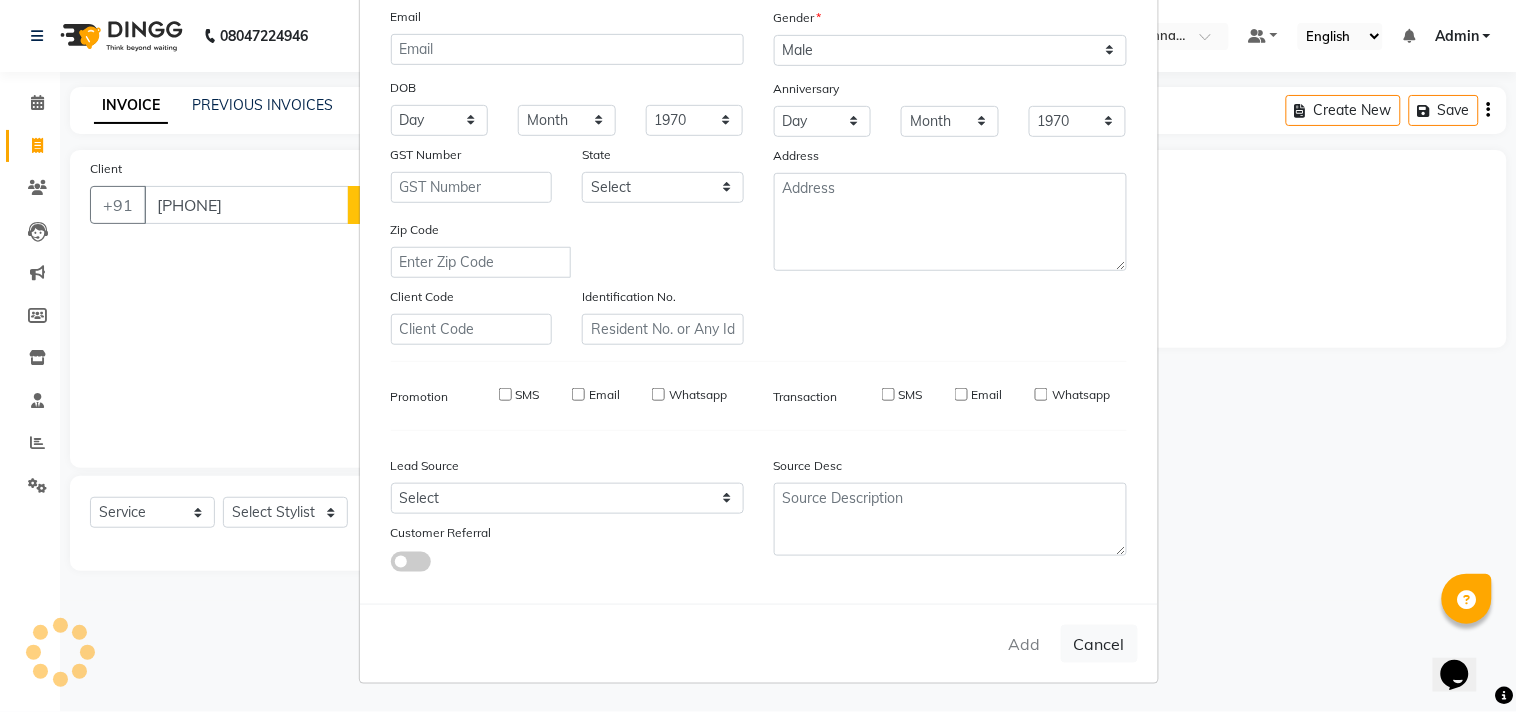 type 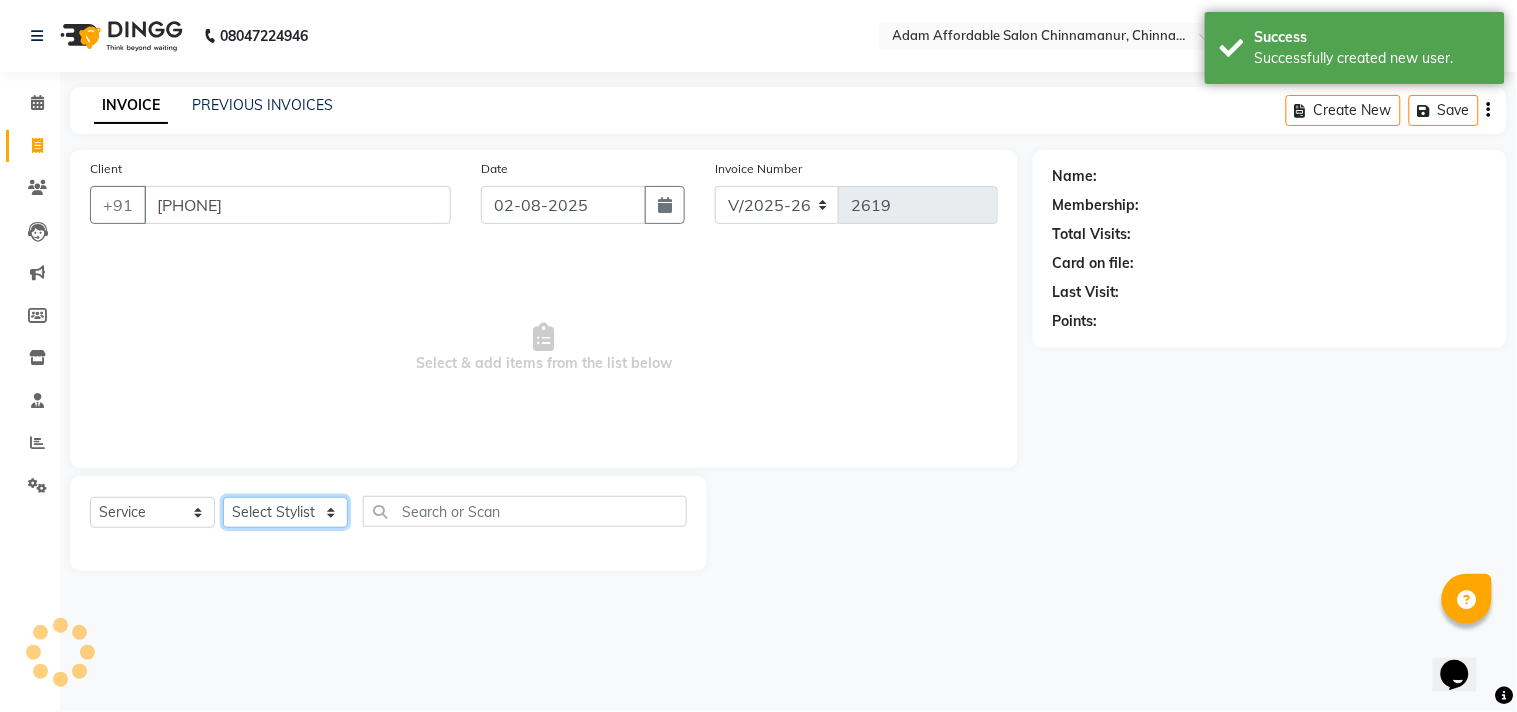 click on "Select Stylist Admin Atif Ali Kaleem Kiran Salim Sameer Shahil Shoaib Sunny Yogesh" 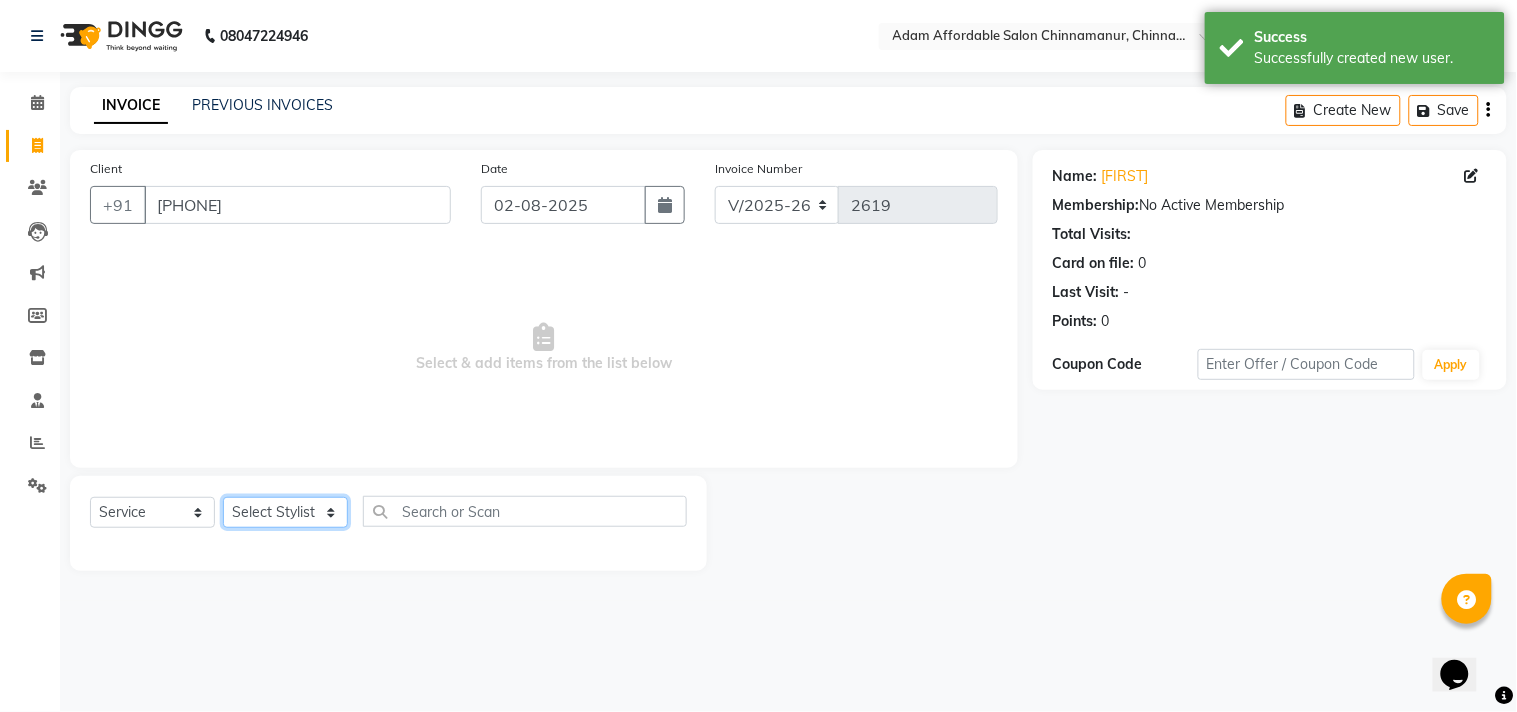 select on "85801" 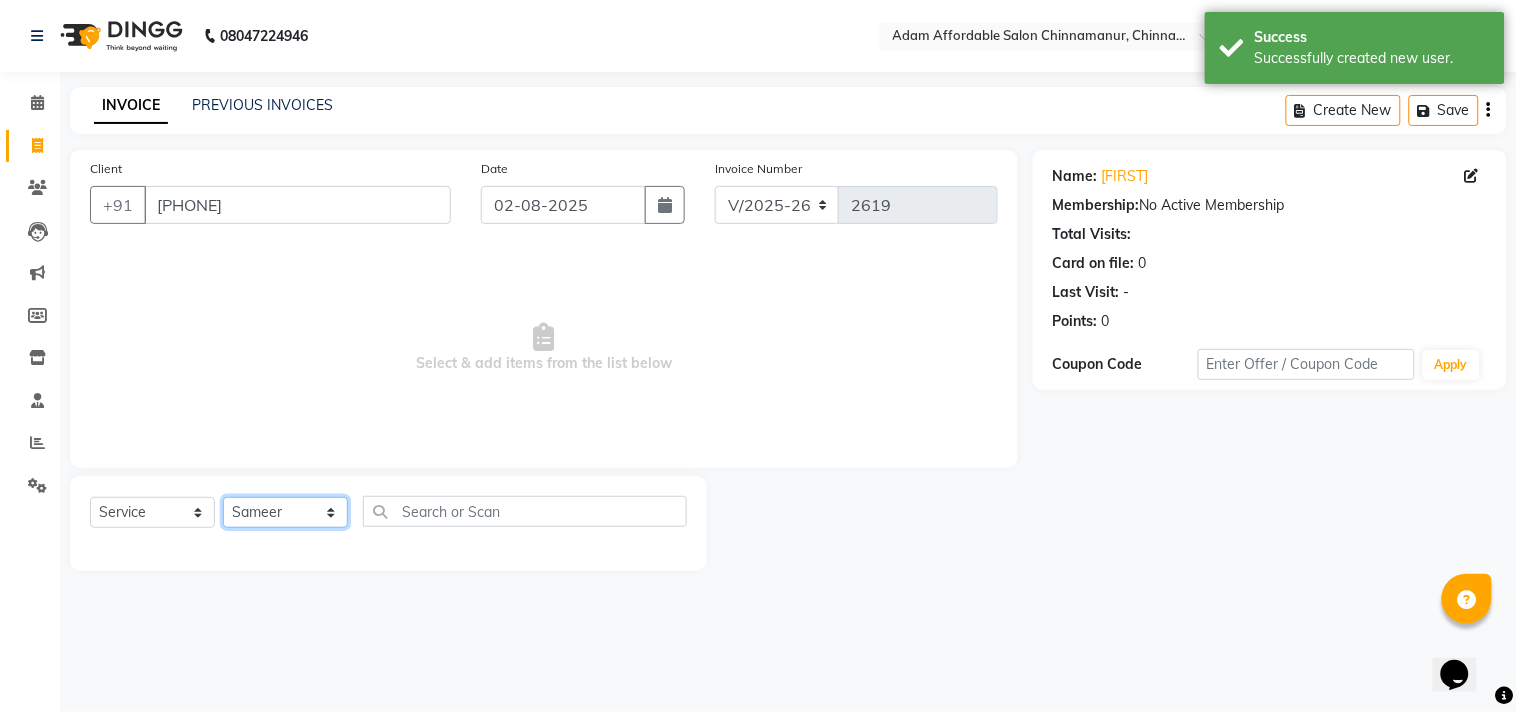 click on "Select Stylist Admin Atif Ali Kaleem Kiran Salim Sameer Shahil Shoaib Sunny Yogesh" 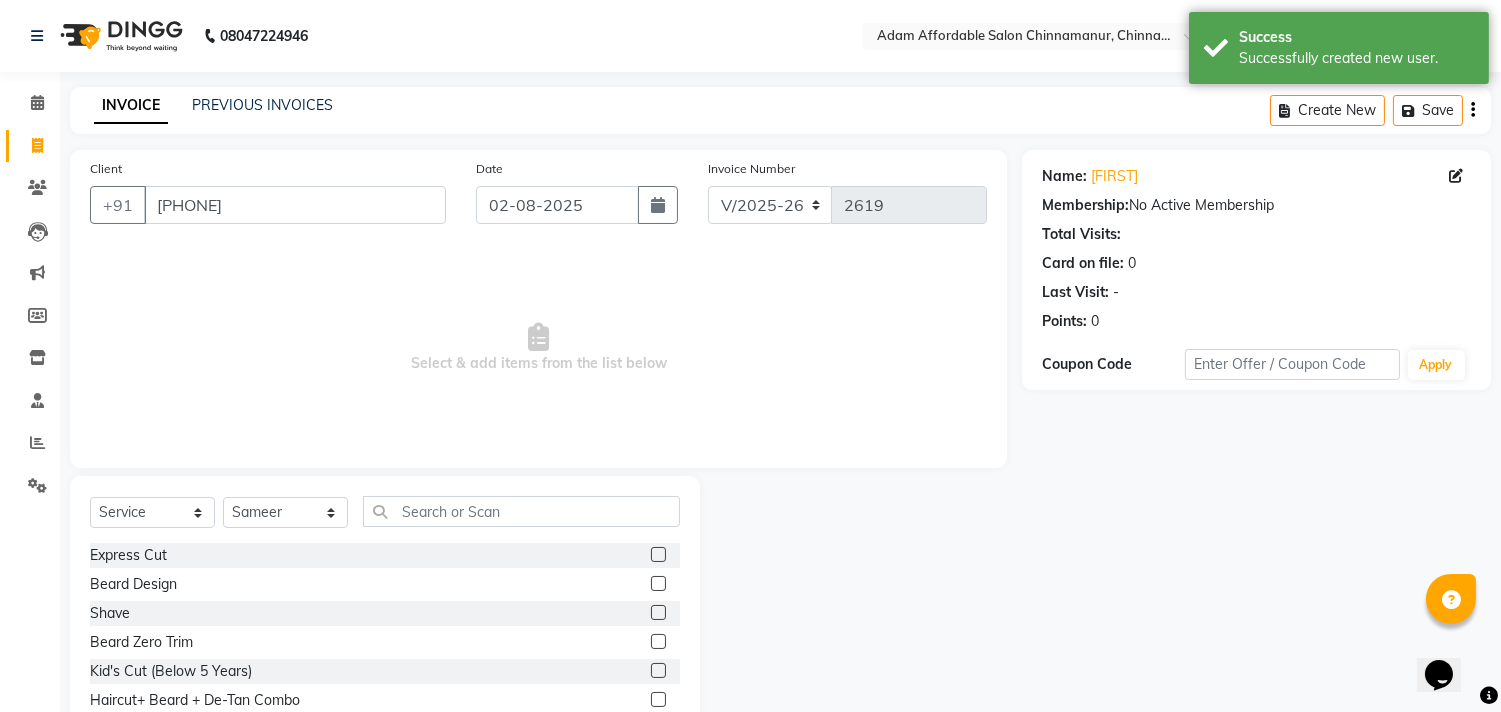 click 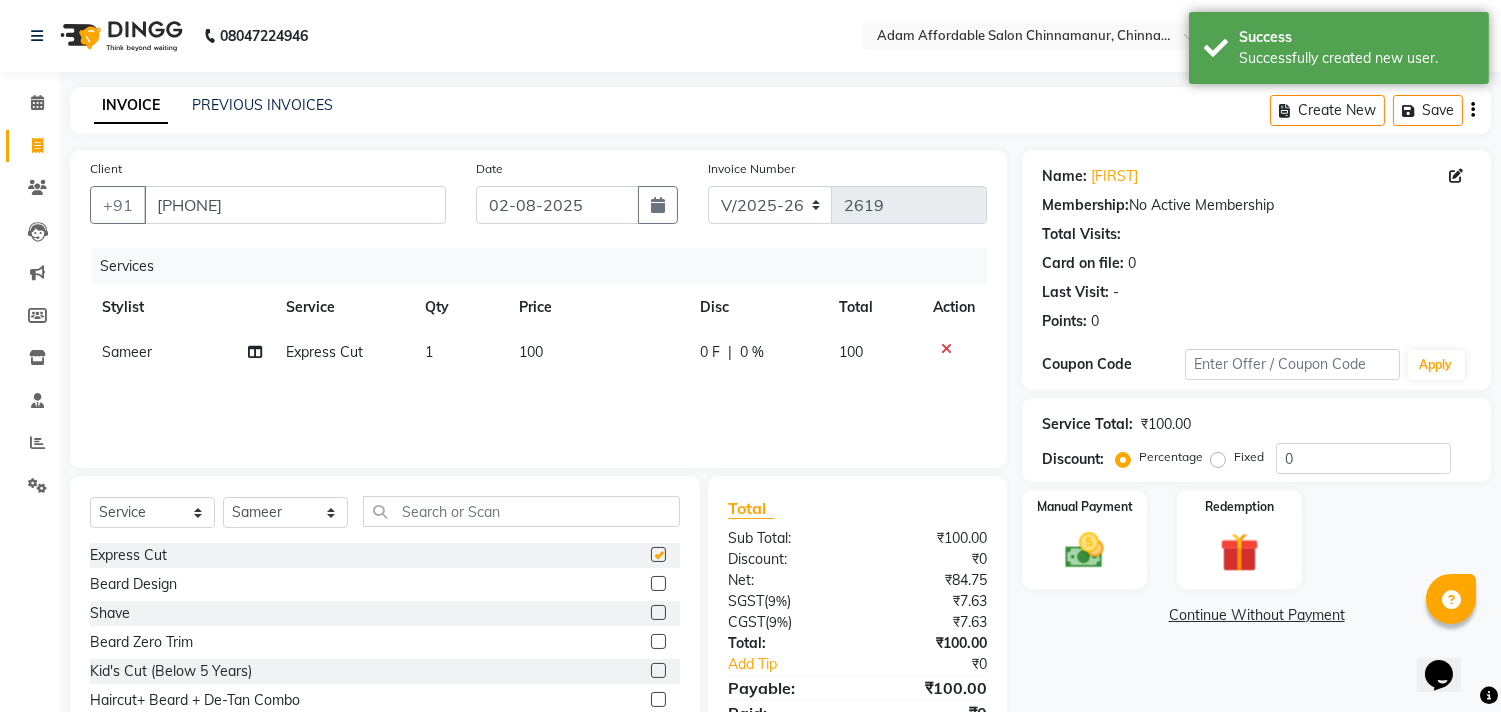 checkbox on "false" 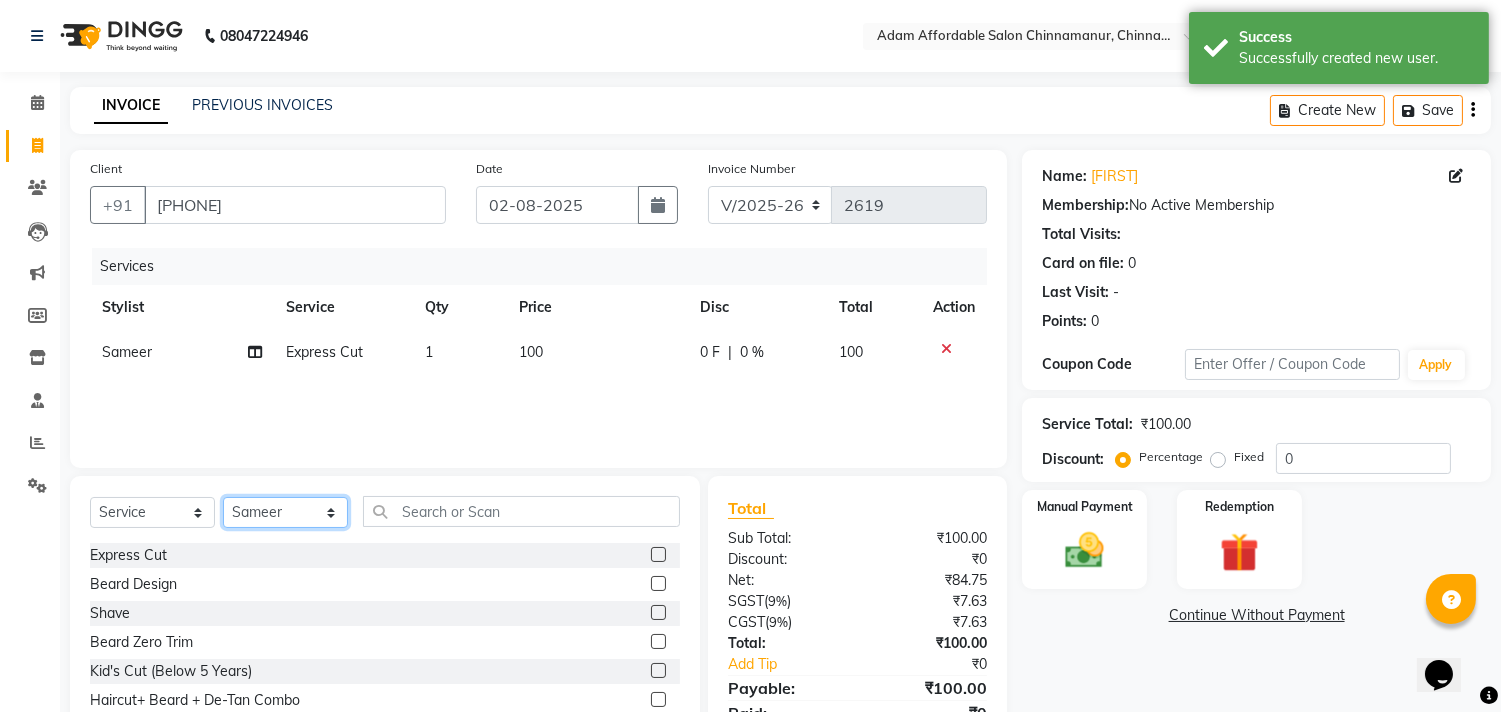 click on "Select Stylist Admin Atif Ali Kaleem Kiran Salim Sameer Shahil Shoaib Sunny Yogesh" 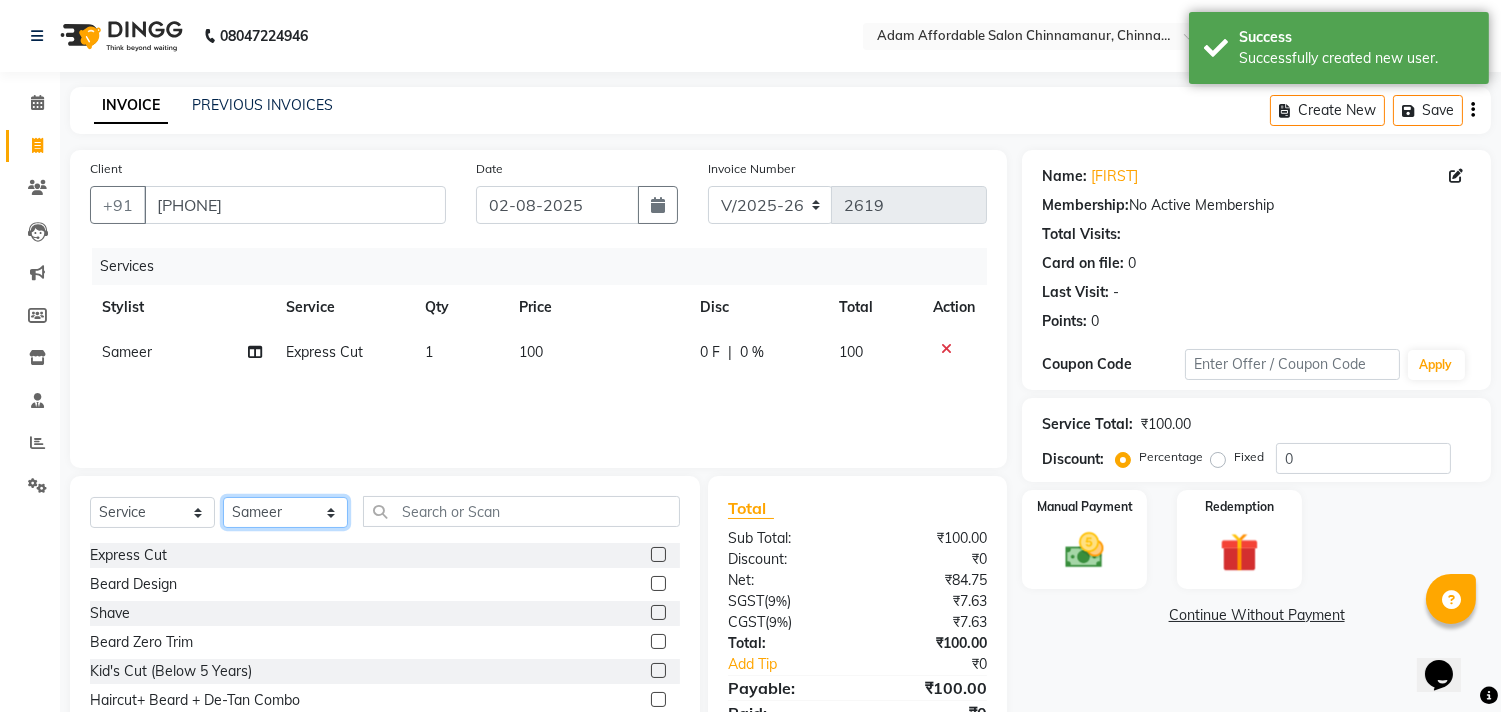 select on "85802" 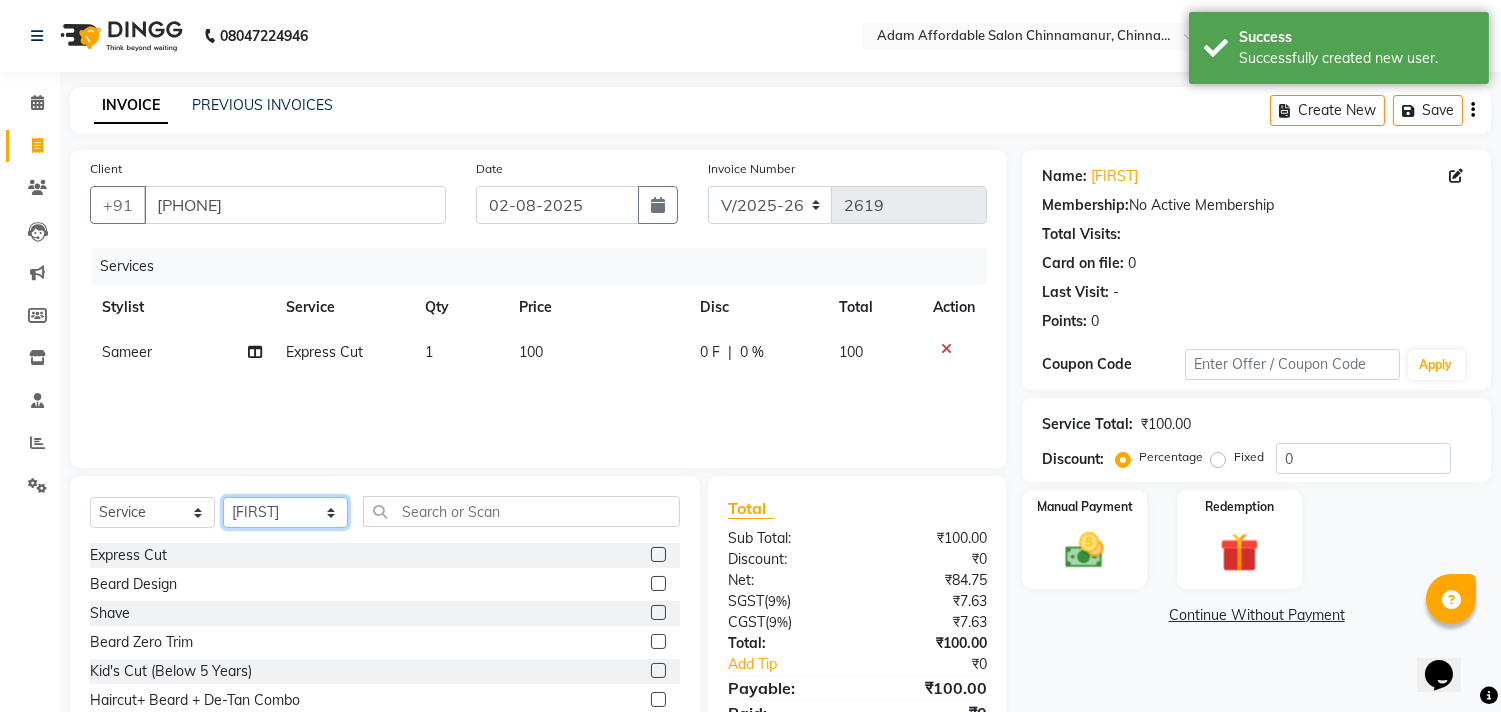 click on "Select Stylist Admin Atif Ali Kaleem Kiran Salim Sameer Shahil Shoaib Sunny Yogesh" 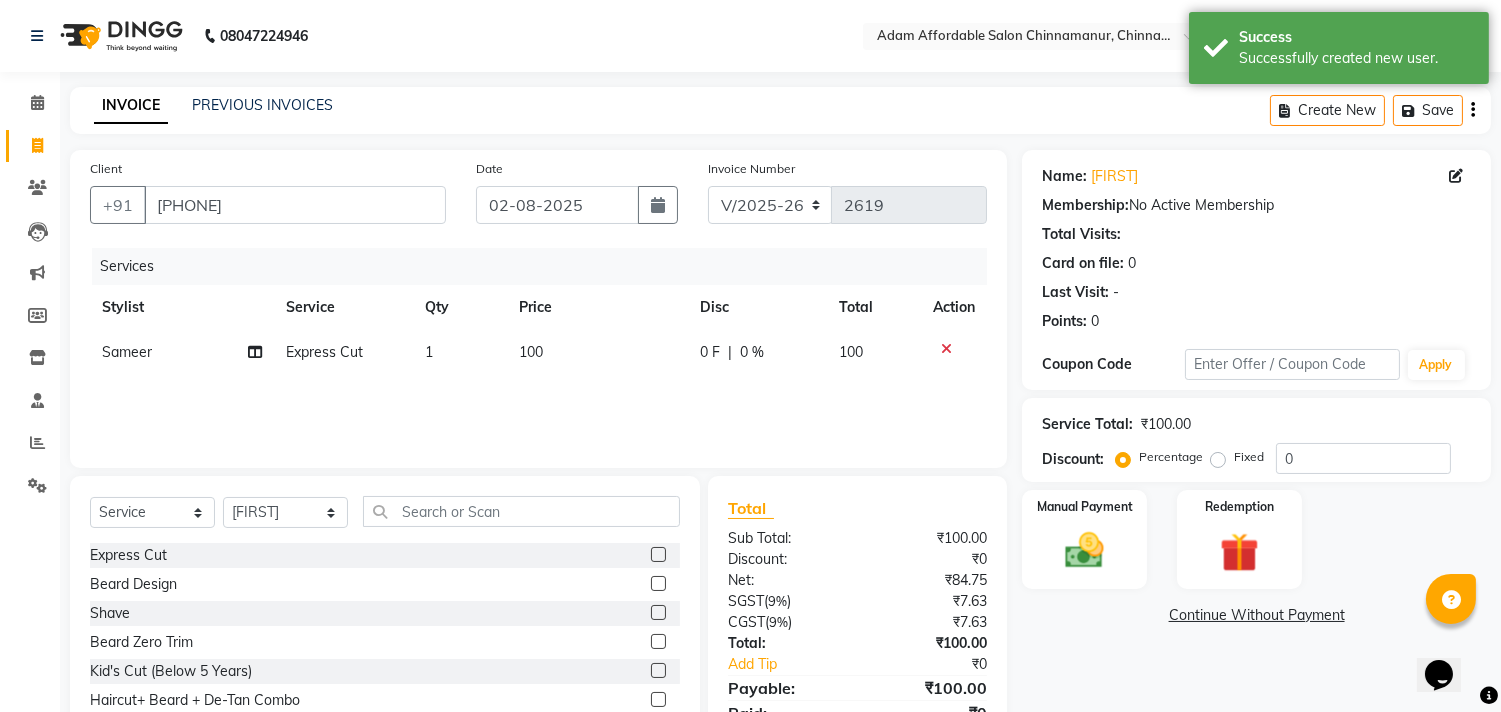 click 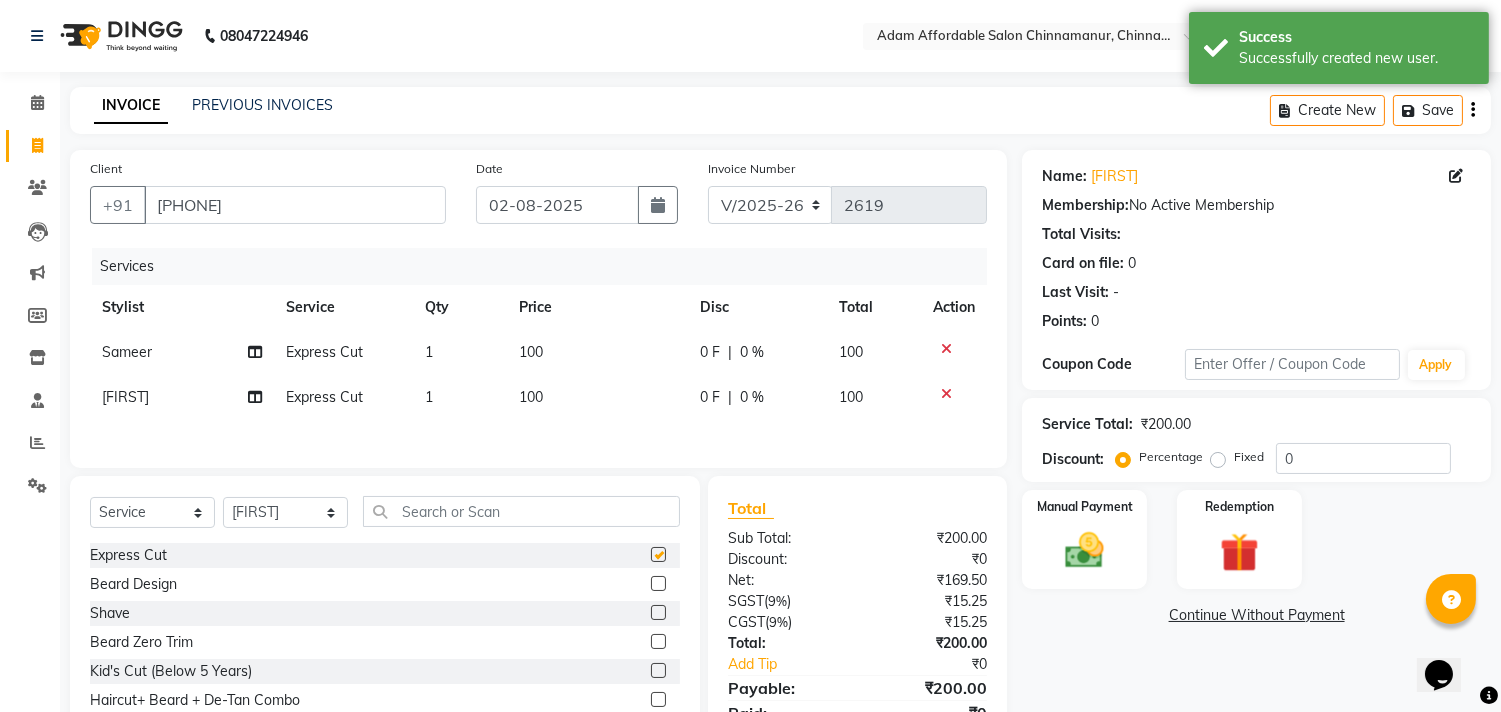 checkbox on "false" 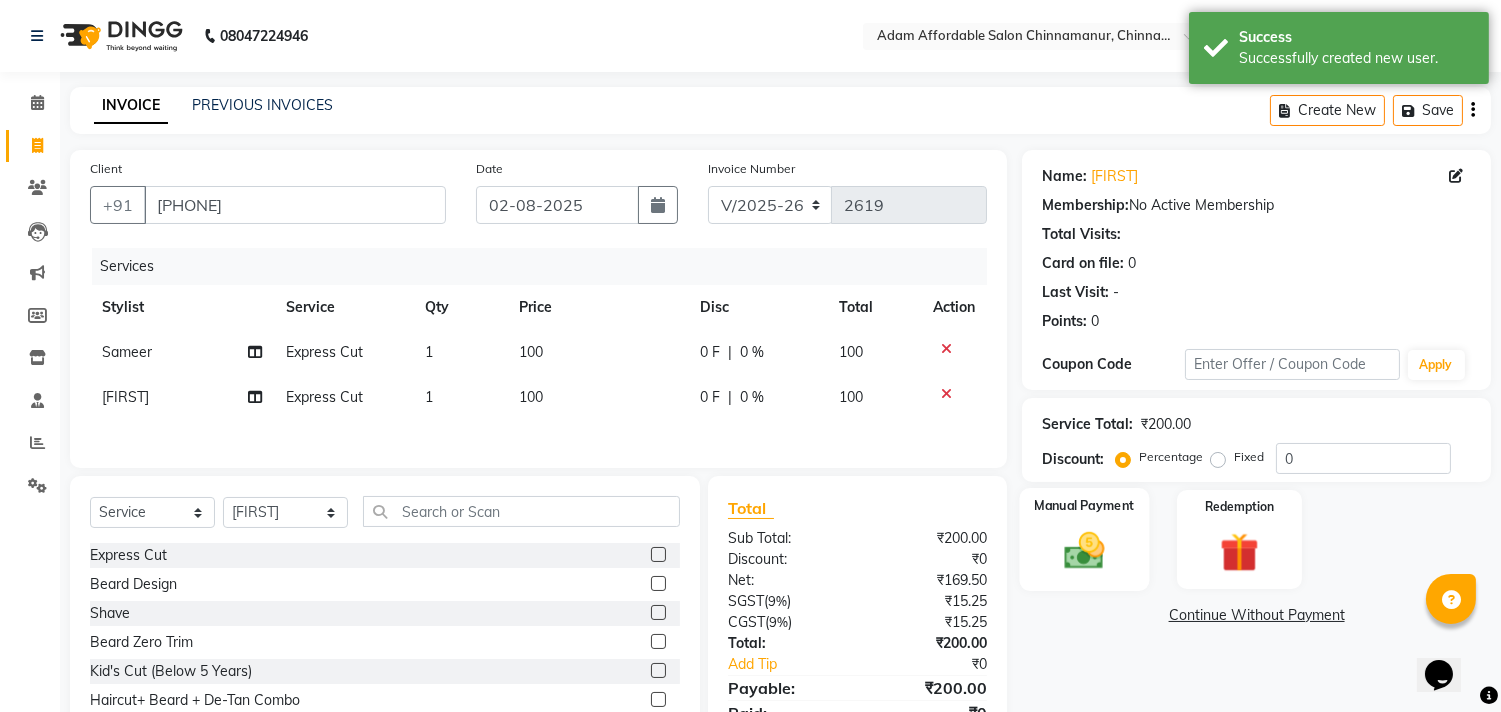 click on "Manual Payment" 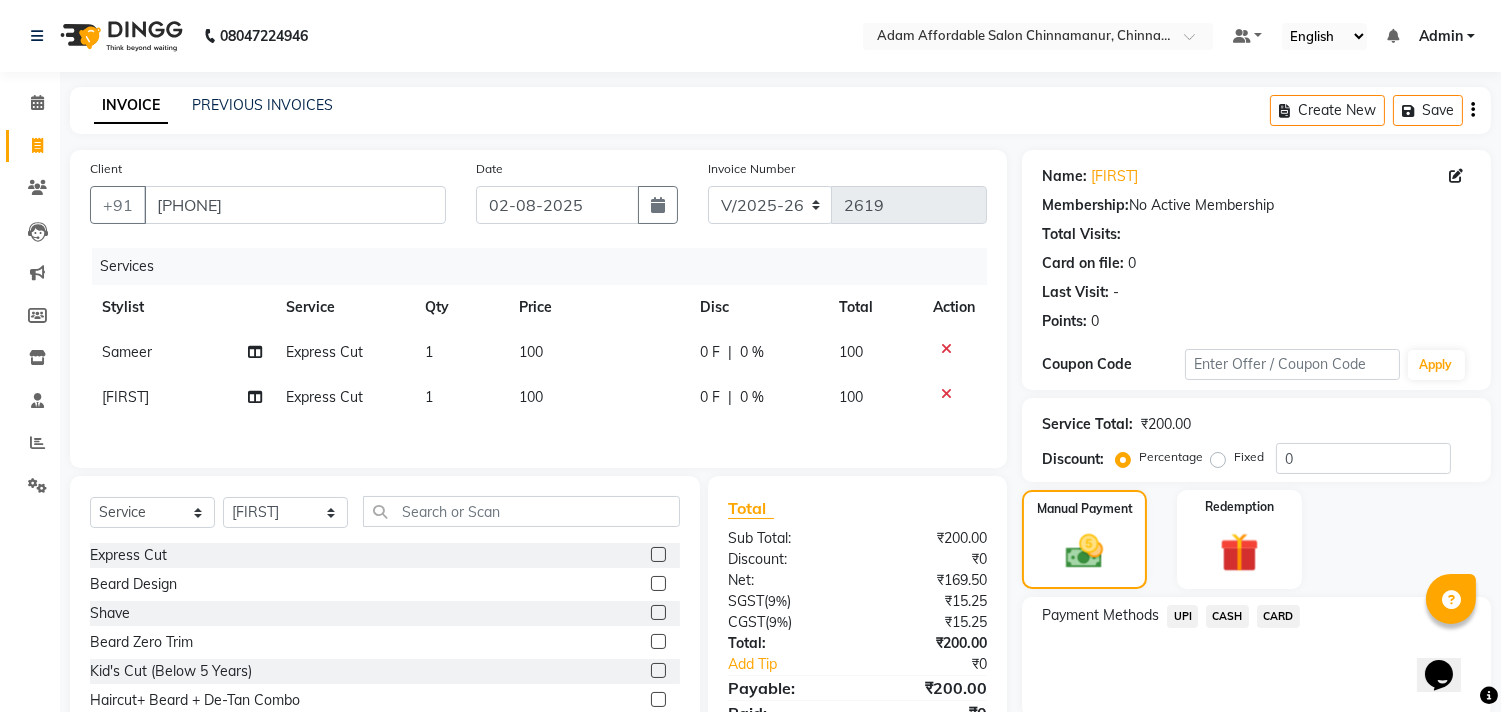 click on "CASH" 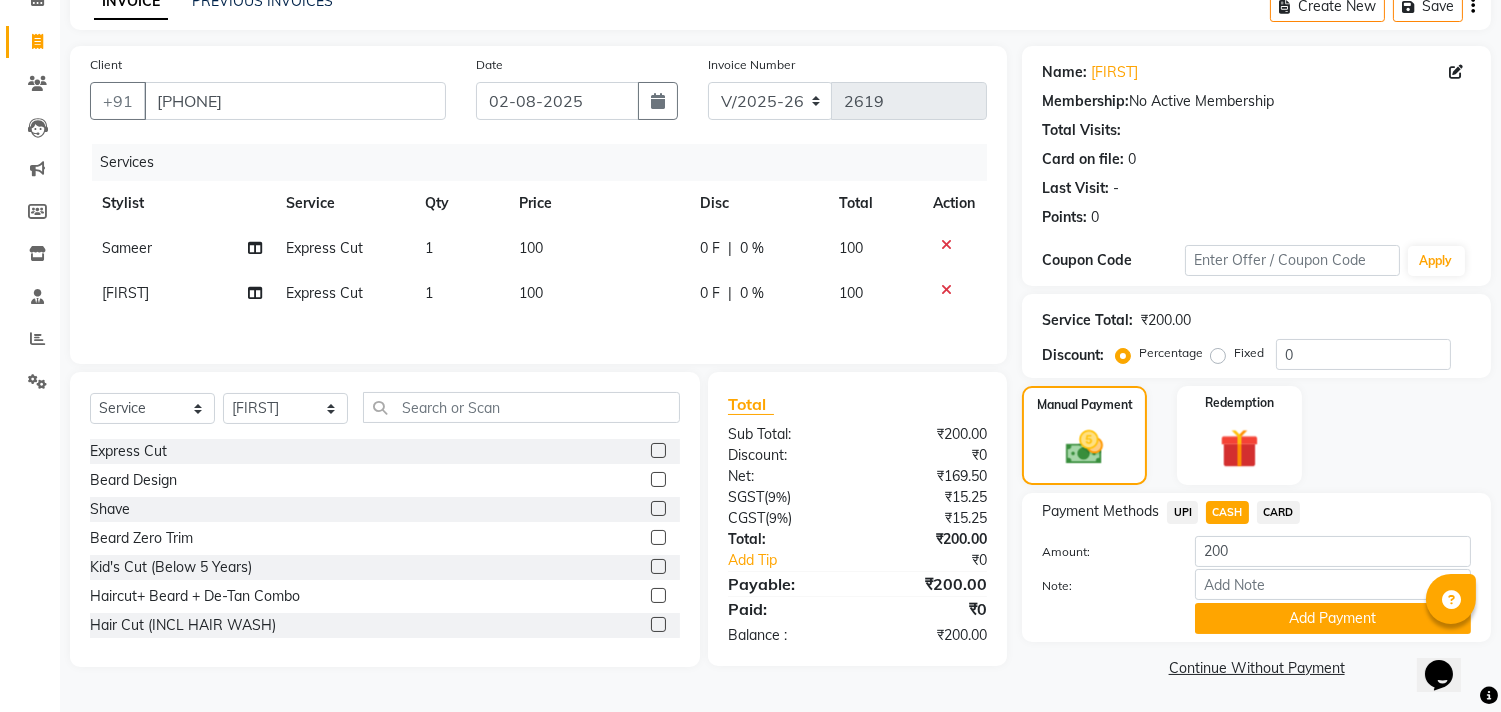 click on "Add Payment" 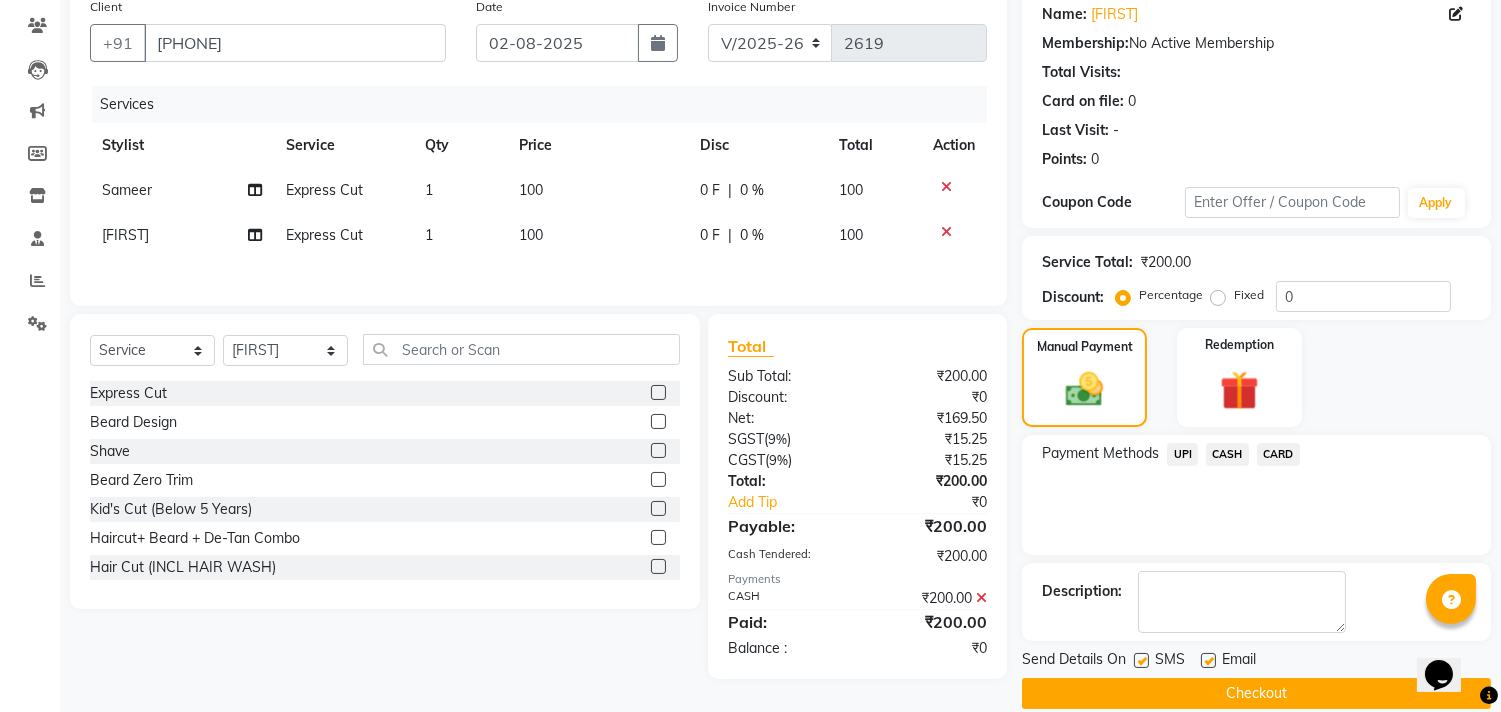 scroll, scrollTop: 187, scrollLeft: 0, axis: vertical 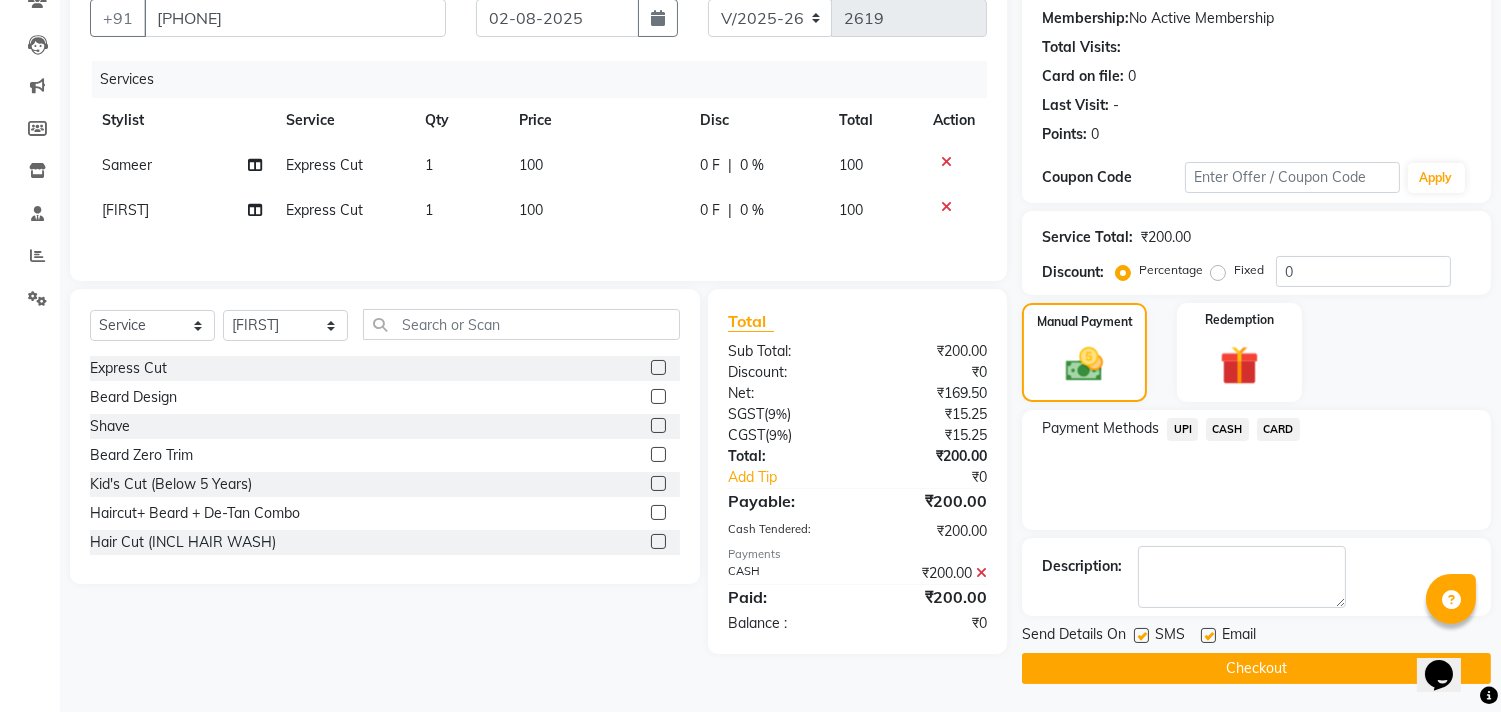 click on "Send Details On SMS Email  Checkout" 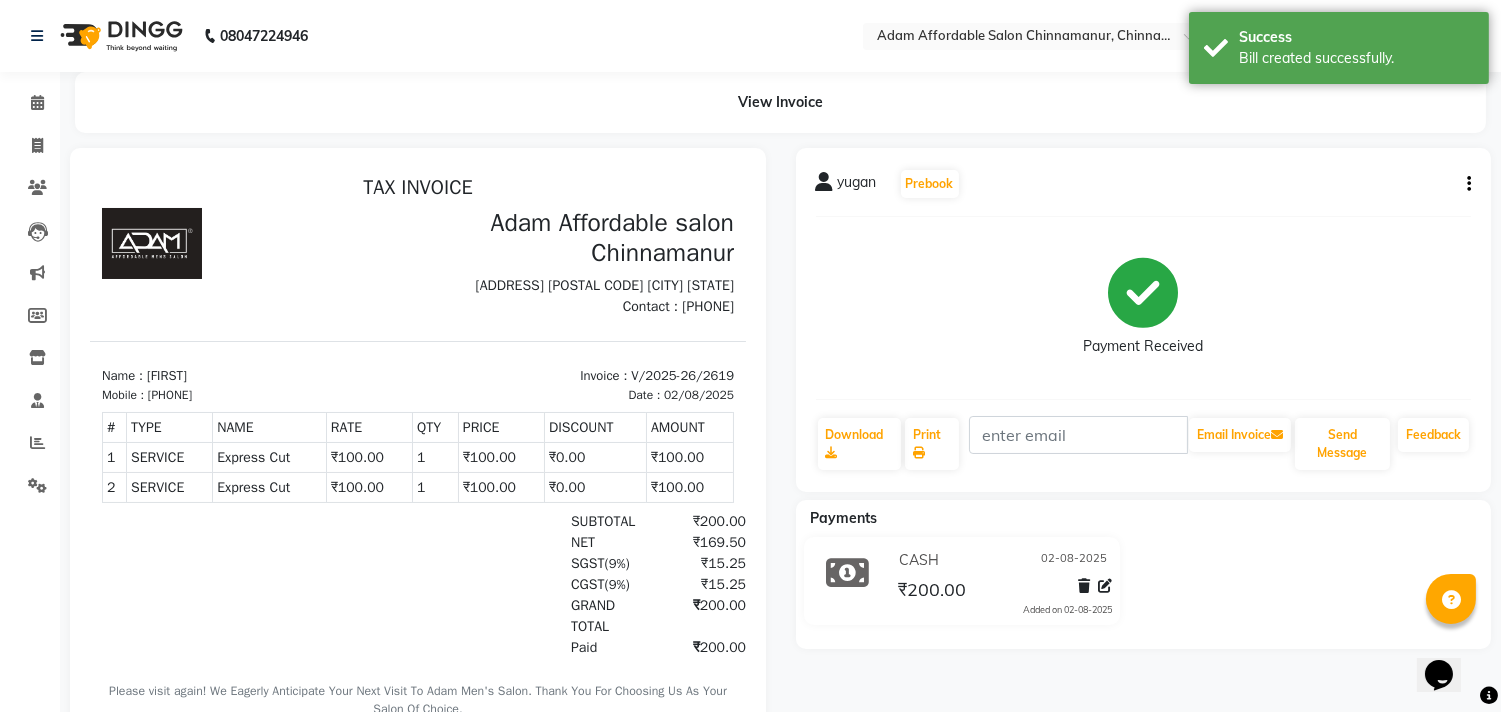 scroll, scrollTop: 0, scrollLeft: 0, axis: both 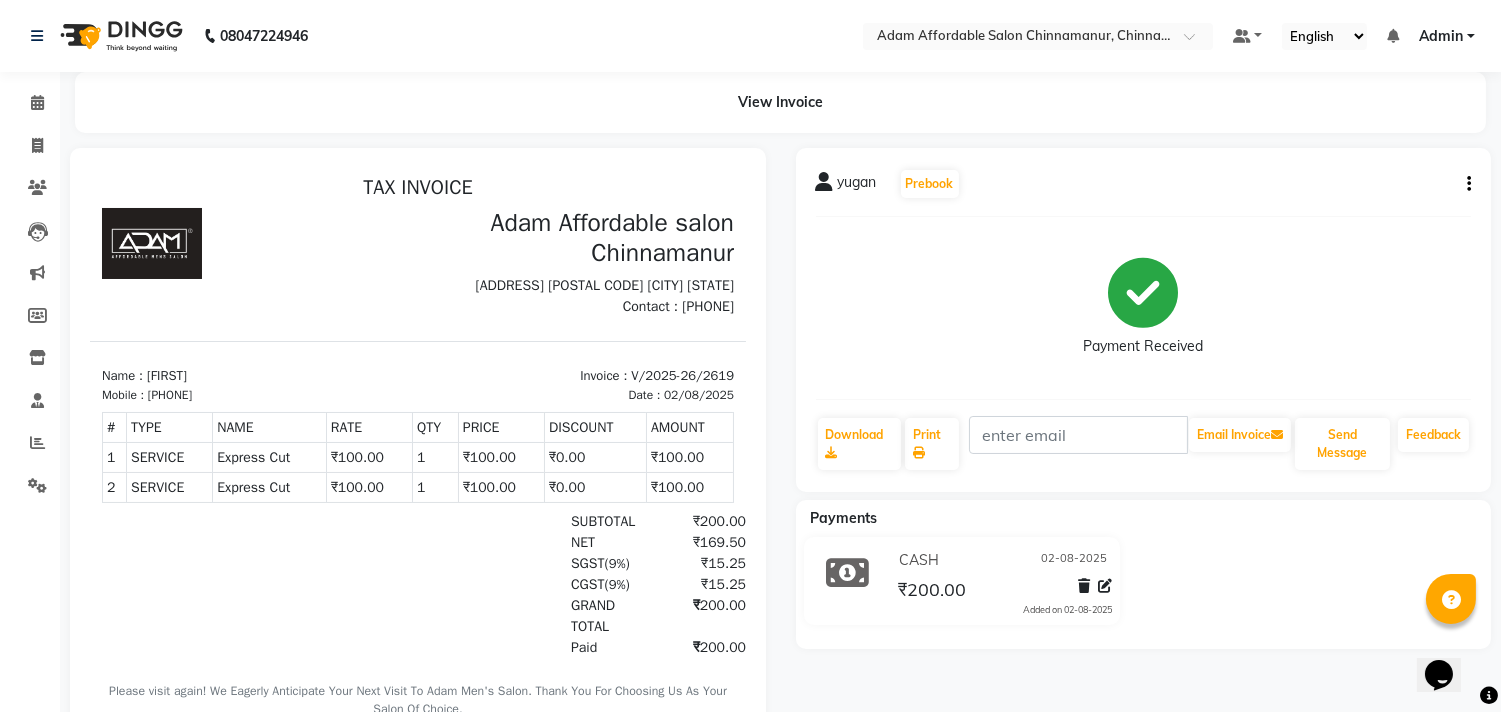 click on "[FIRST] Prebook Payment Received Download Print Email Invoice Send Message Feedback" 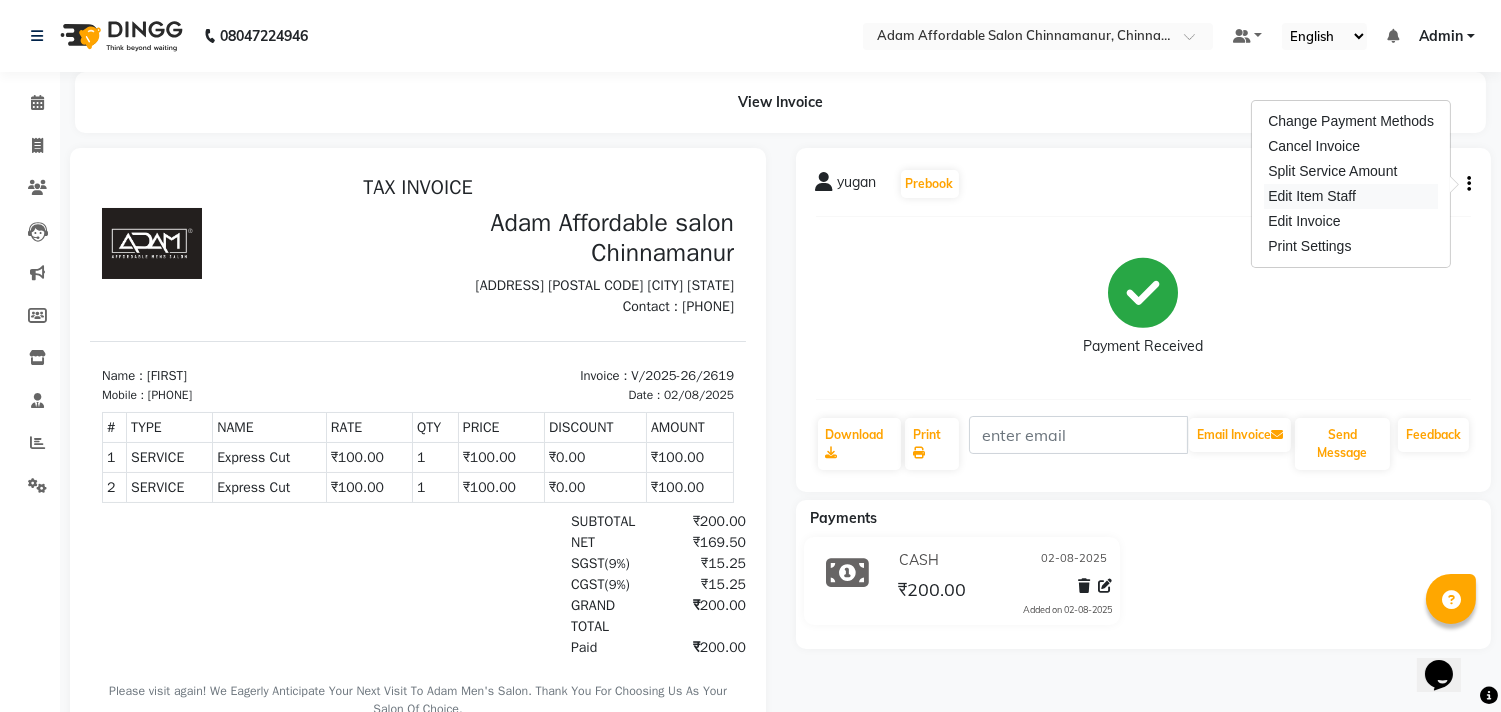 click on "Edit Item Staff" at bounding box center [1351, 196] 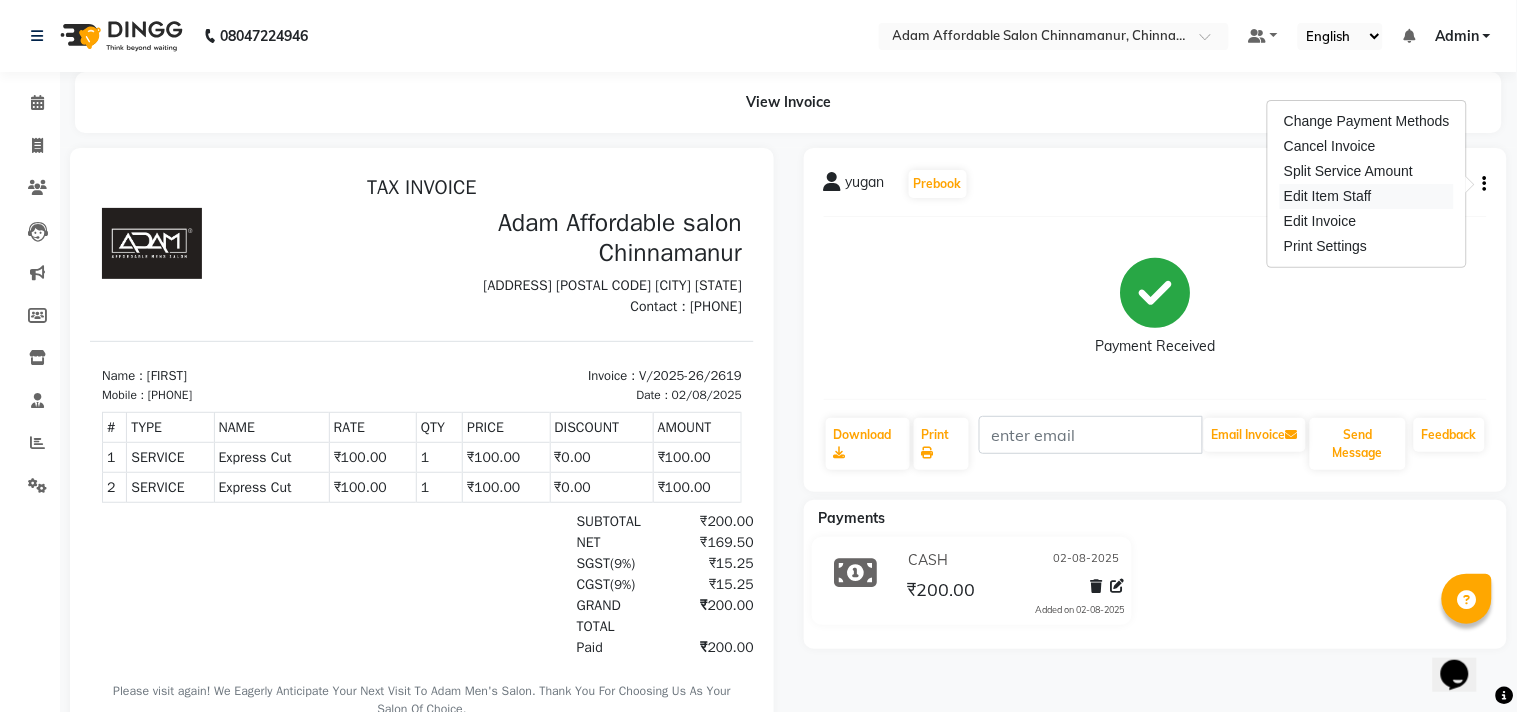 select 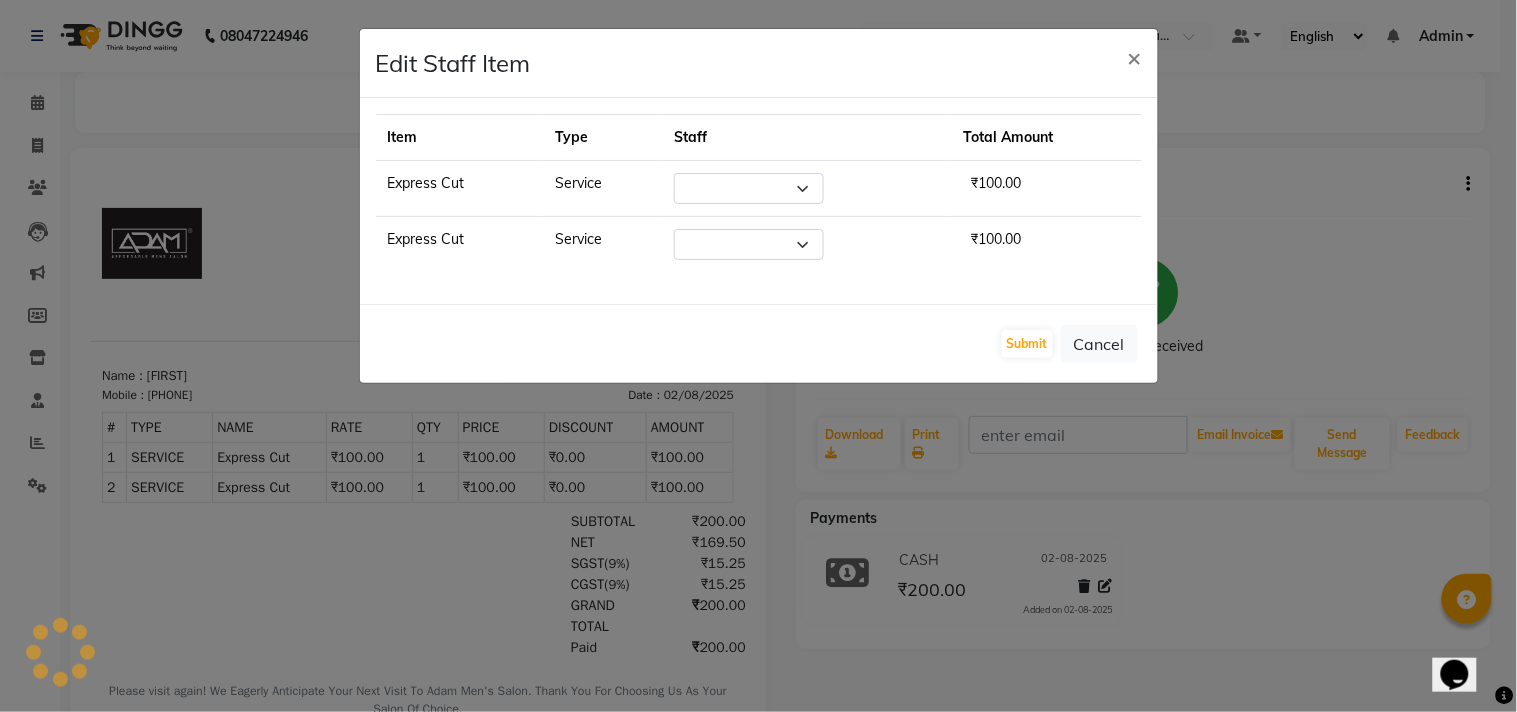 select on "85801" 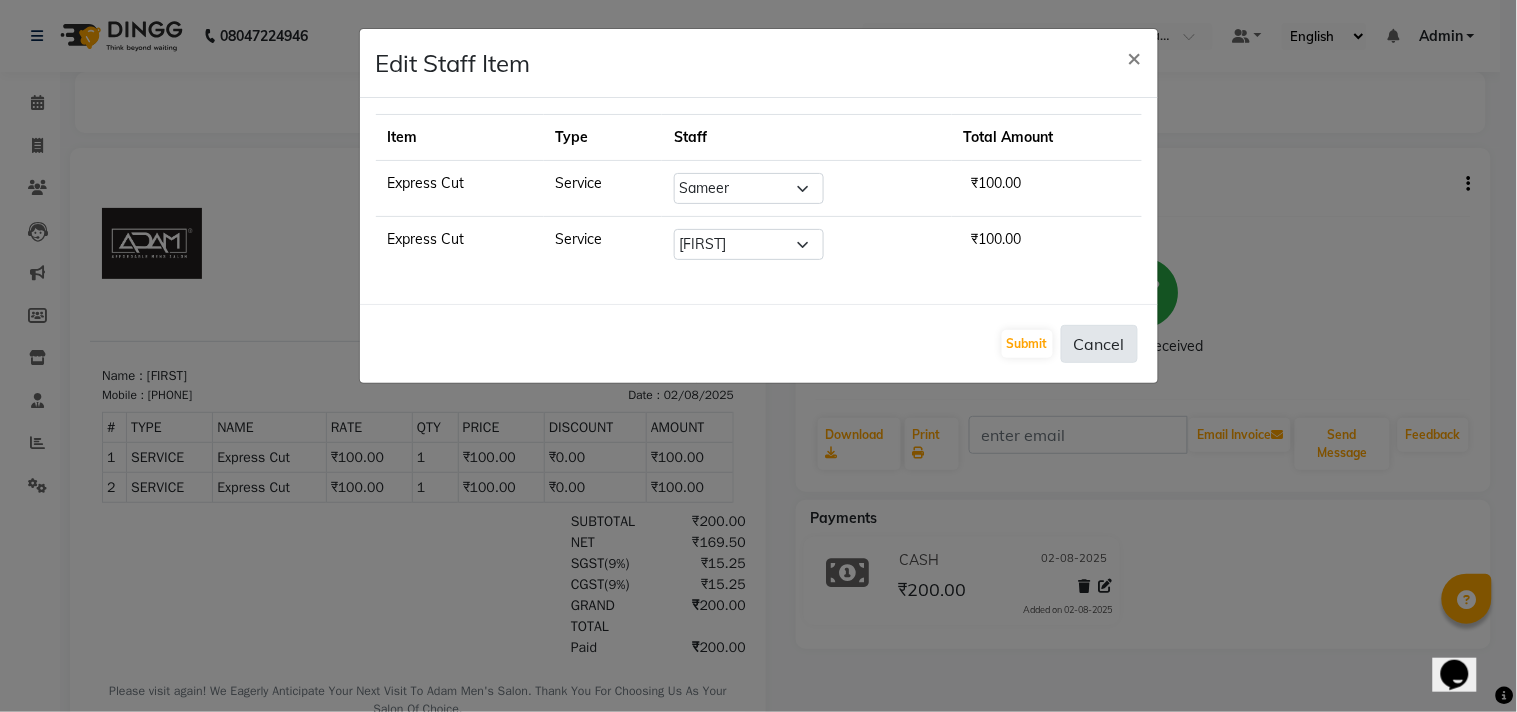 click on "Cancel" 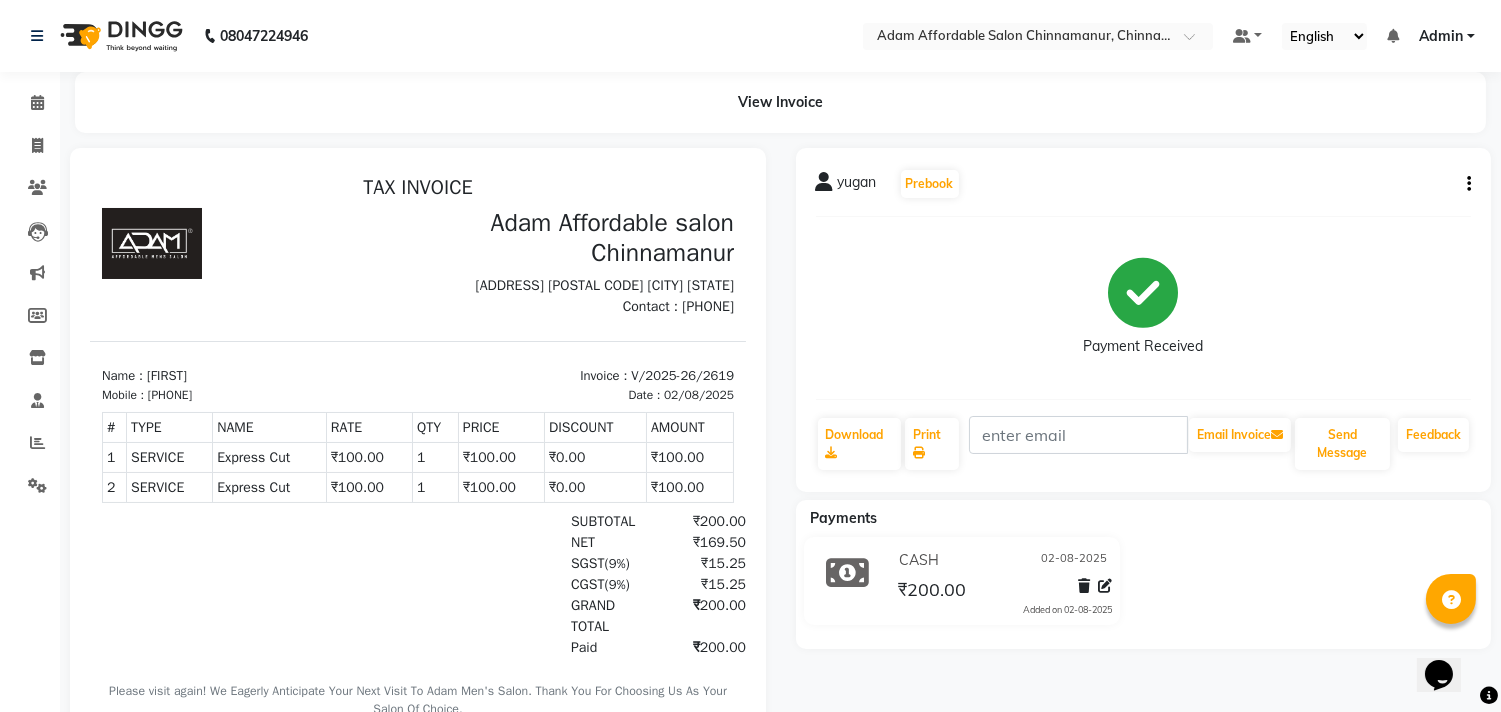 click on "Invoice" 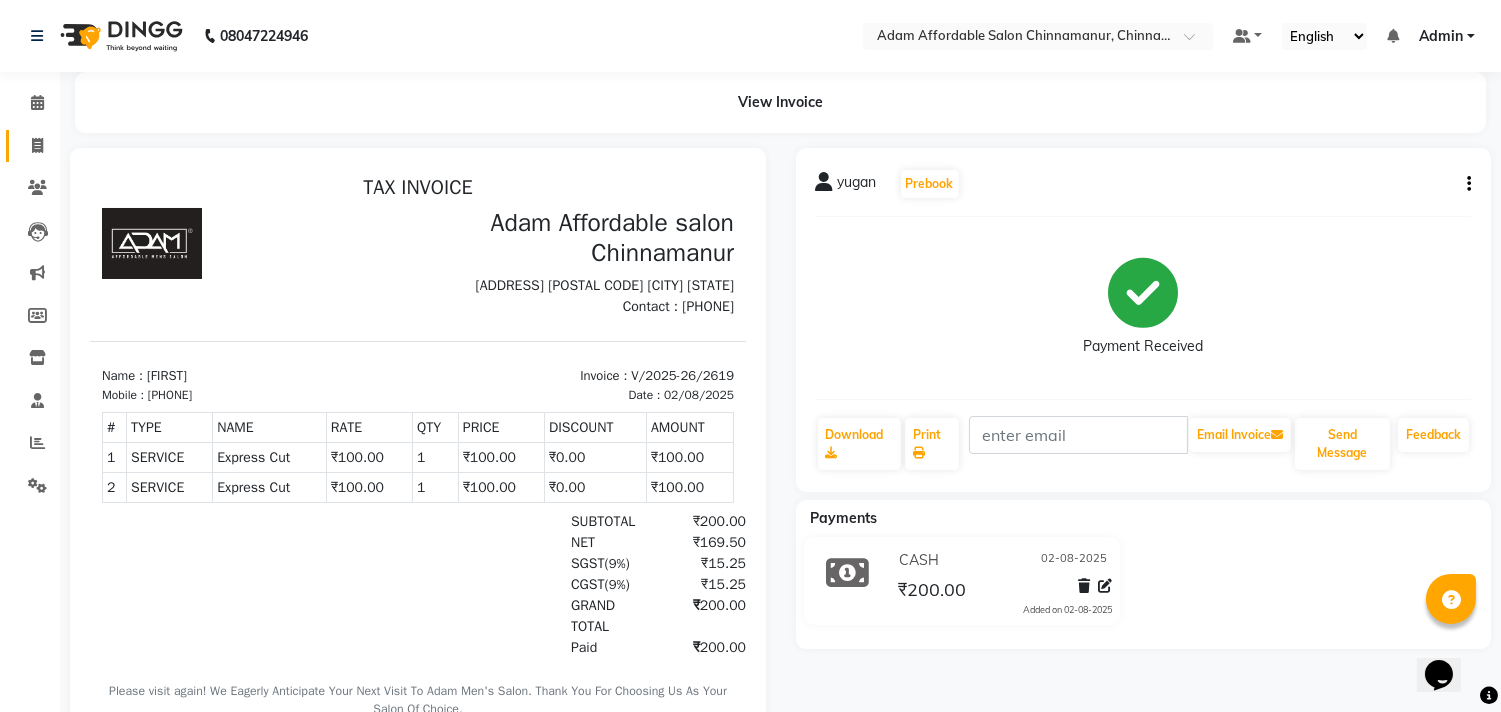click on "Invoice" 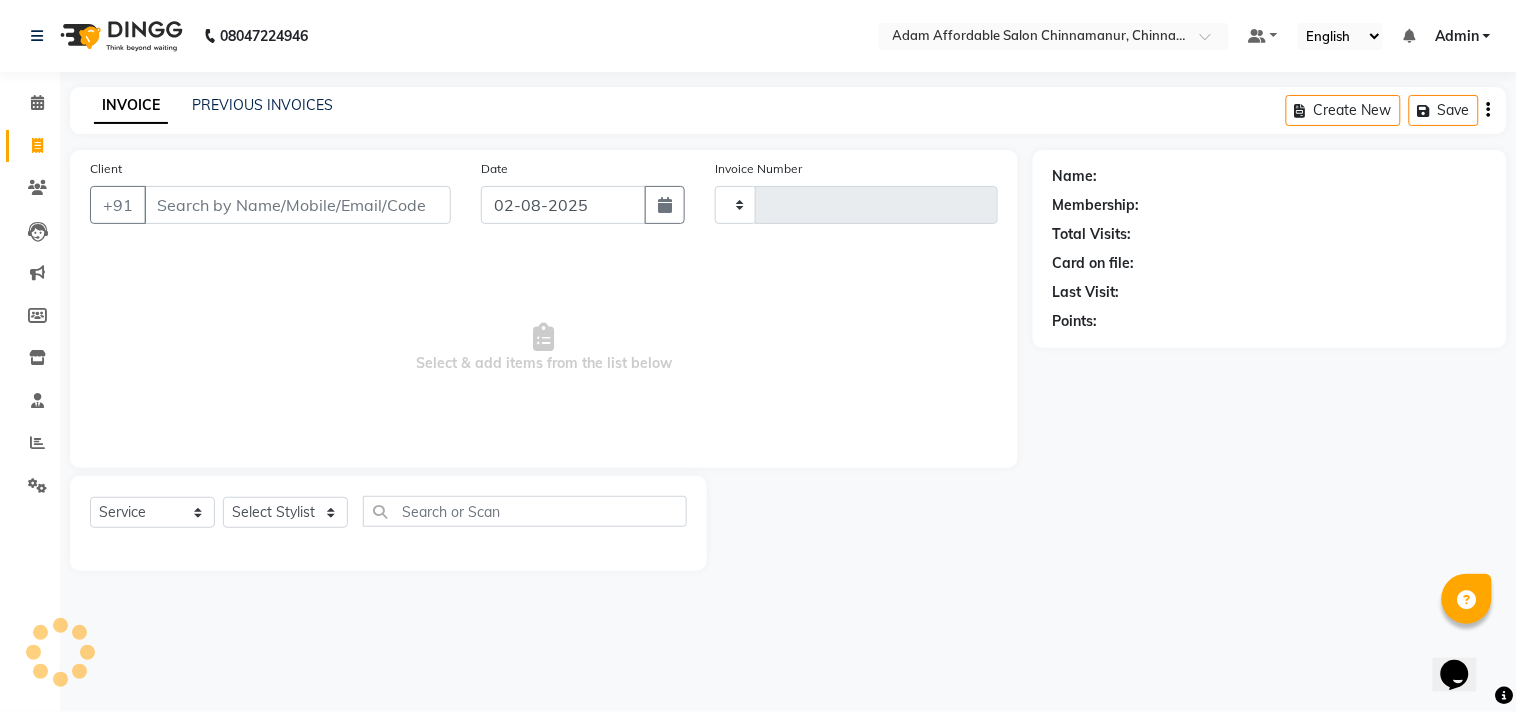 type on "2620" 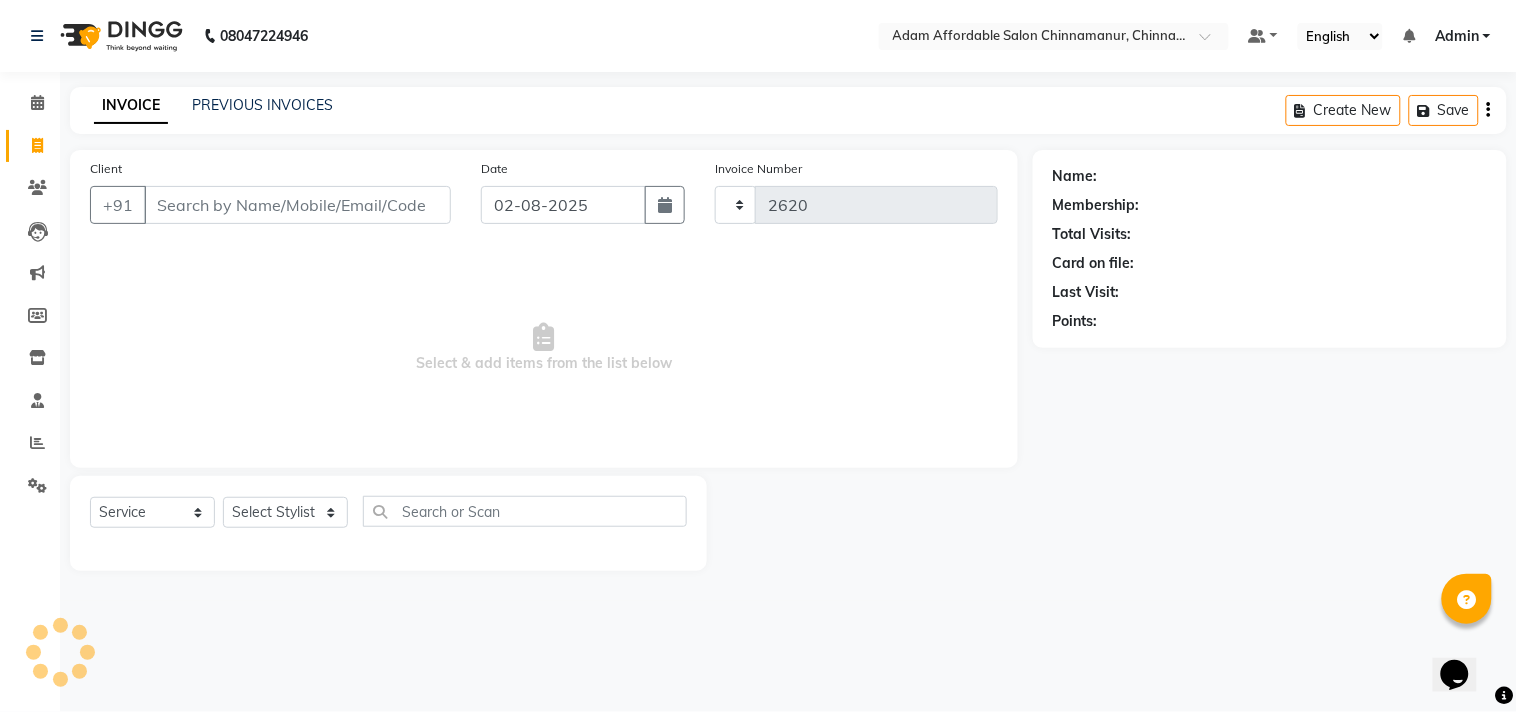 select on "8329" 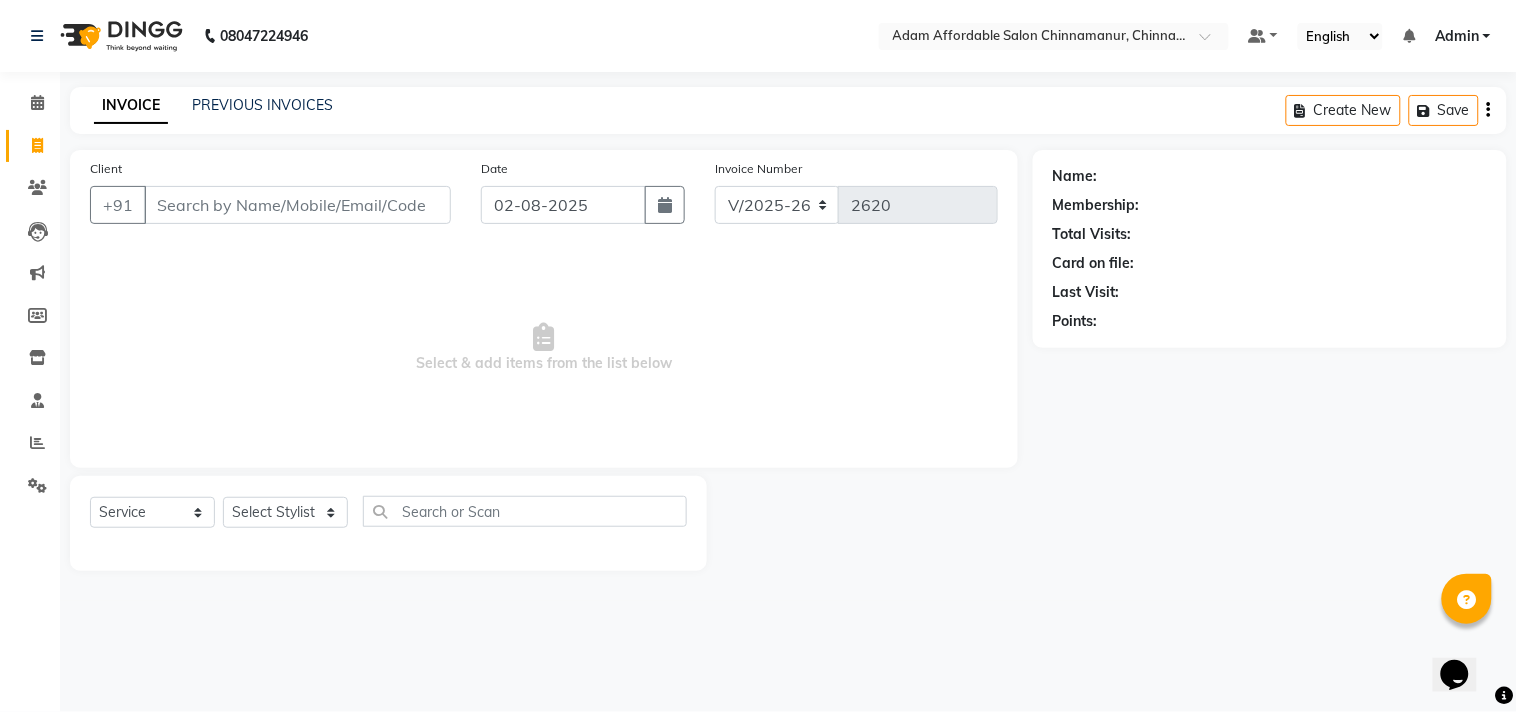 click on "Client" at bounding box center [297, 205] 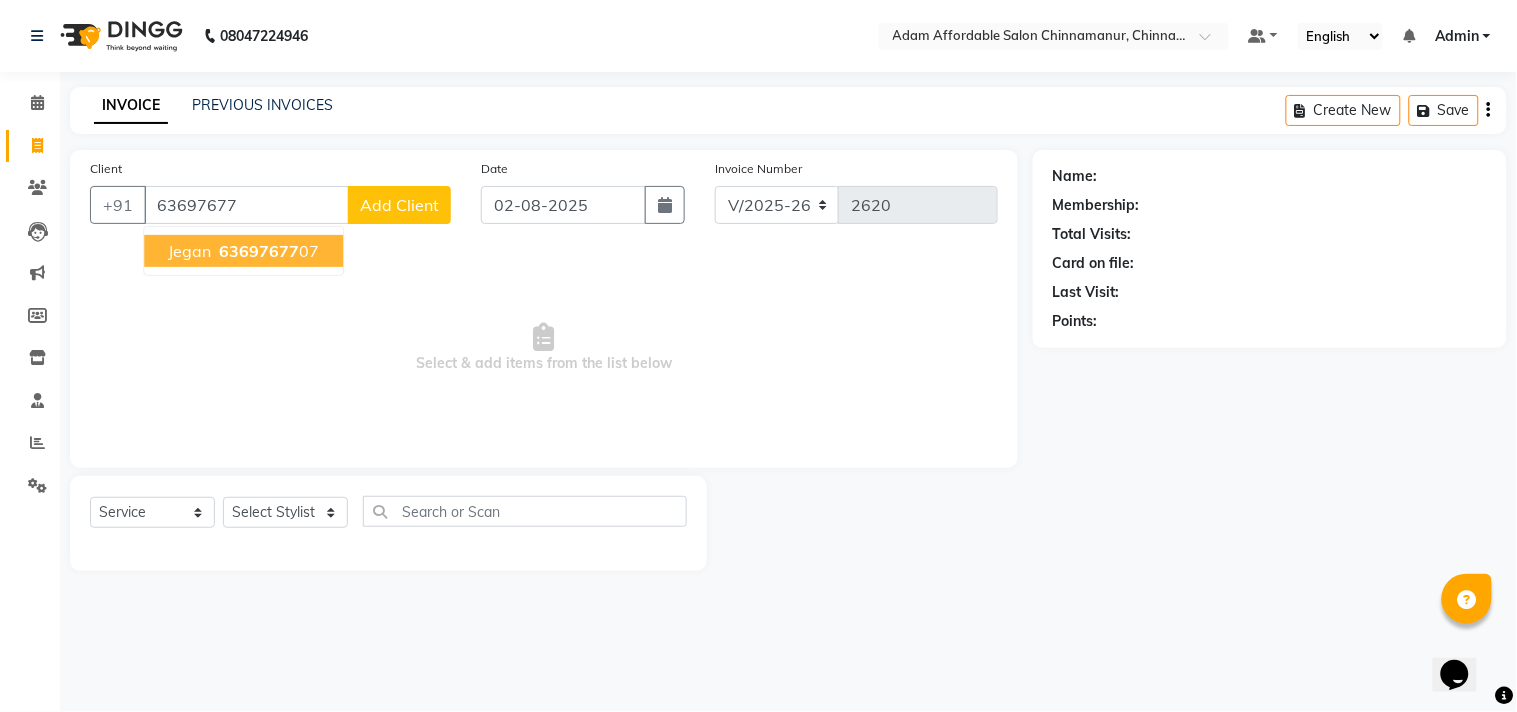 click on "63697677" at bounding box center (259, 251) 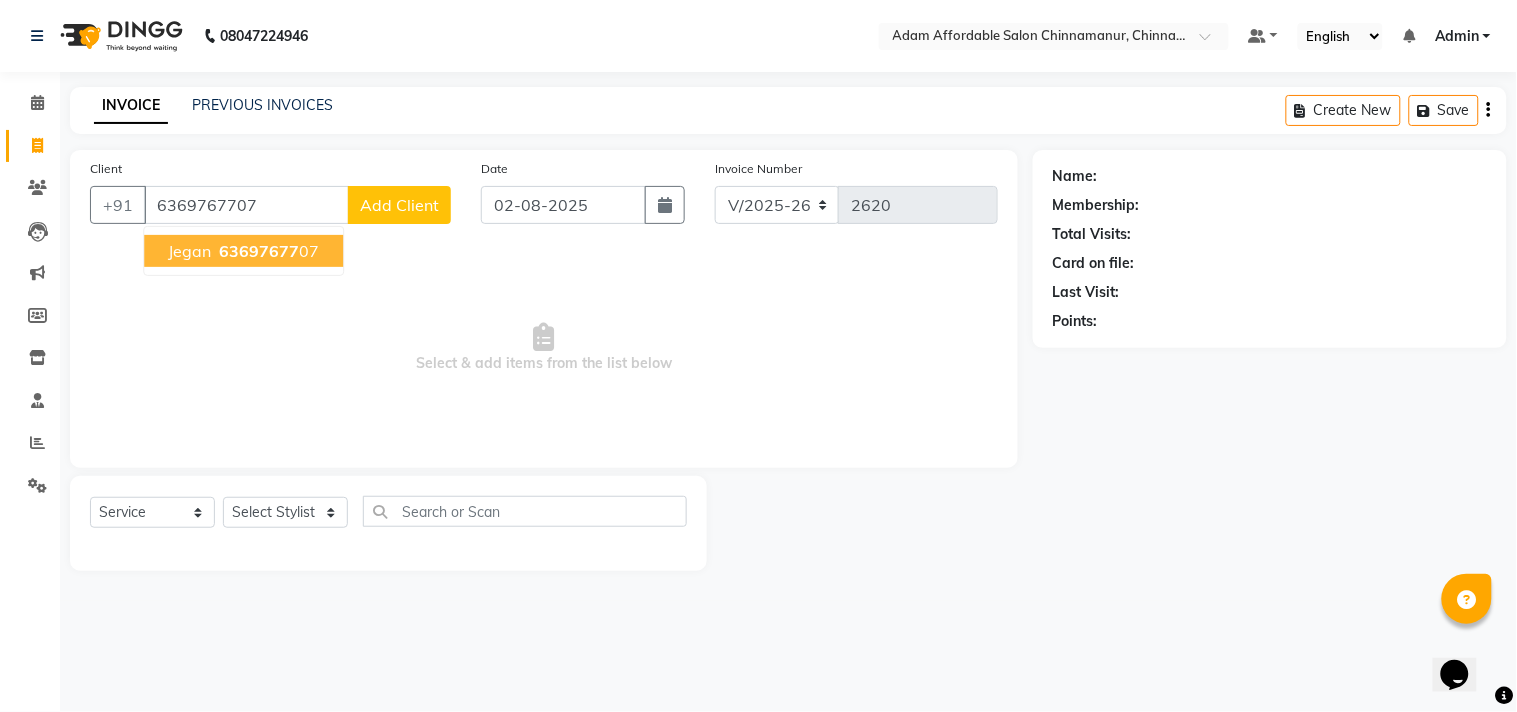 type on "6369767707" 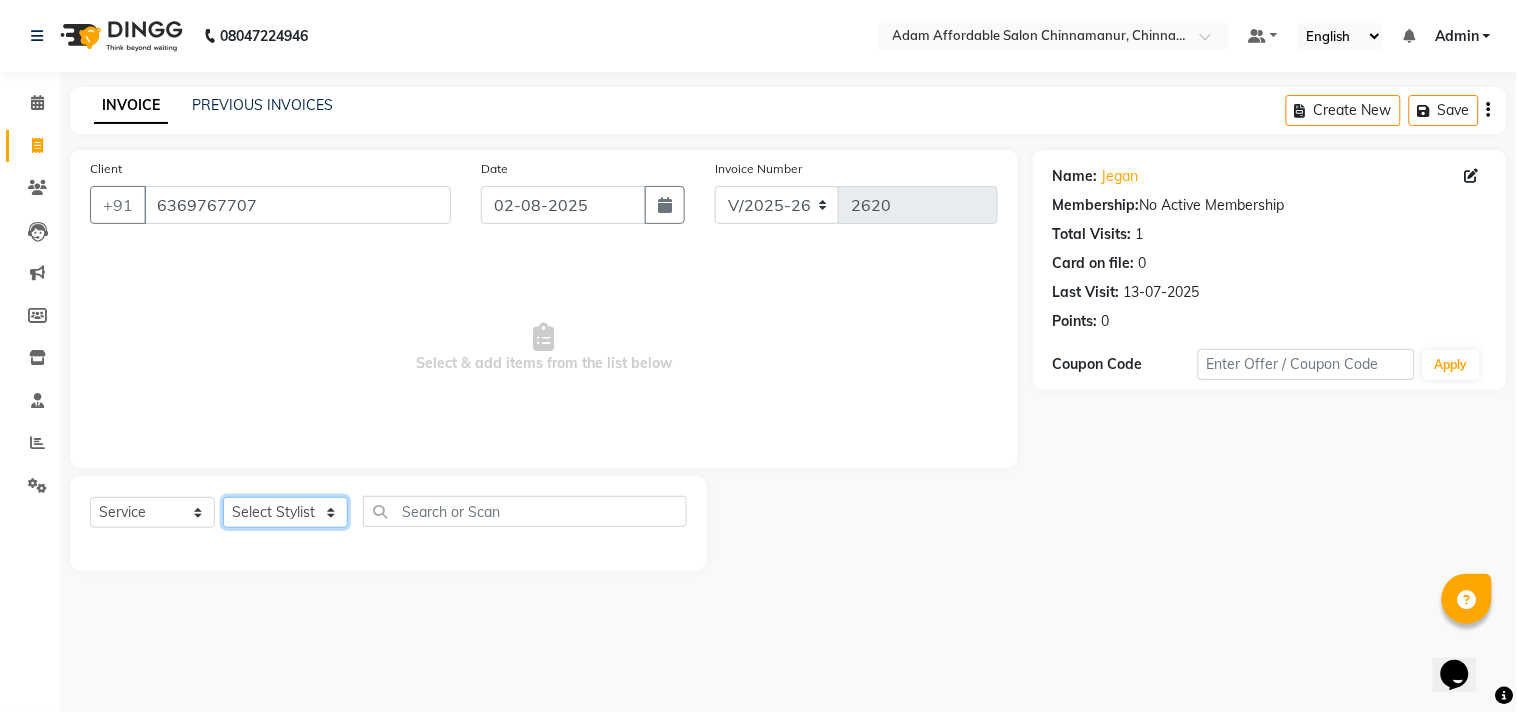 click on "Select Stylist Admin Atif Ali Kaleem Kiran Salim Sameer Shahil Shoaib Sunny Yogesh" 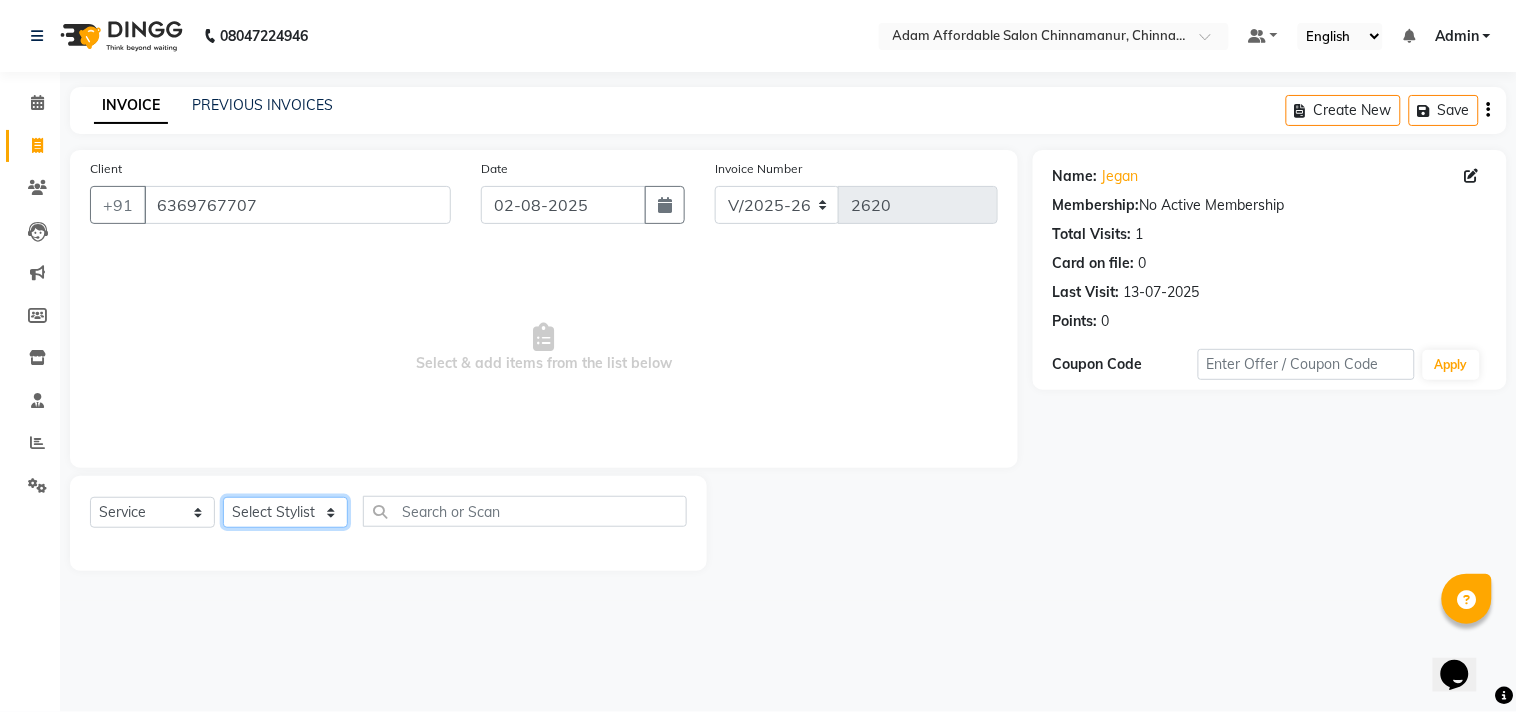 select on "85802" 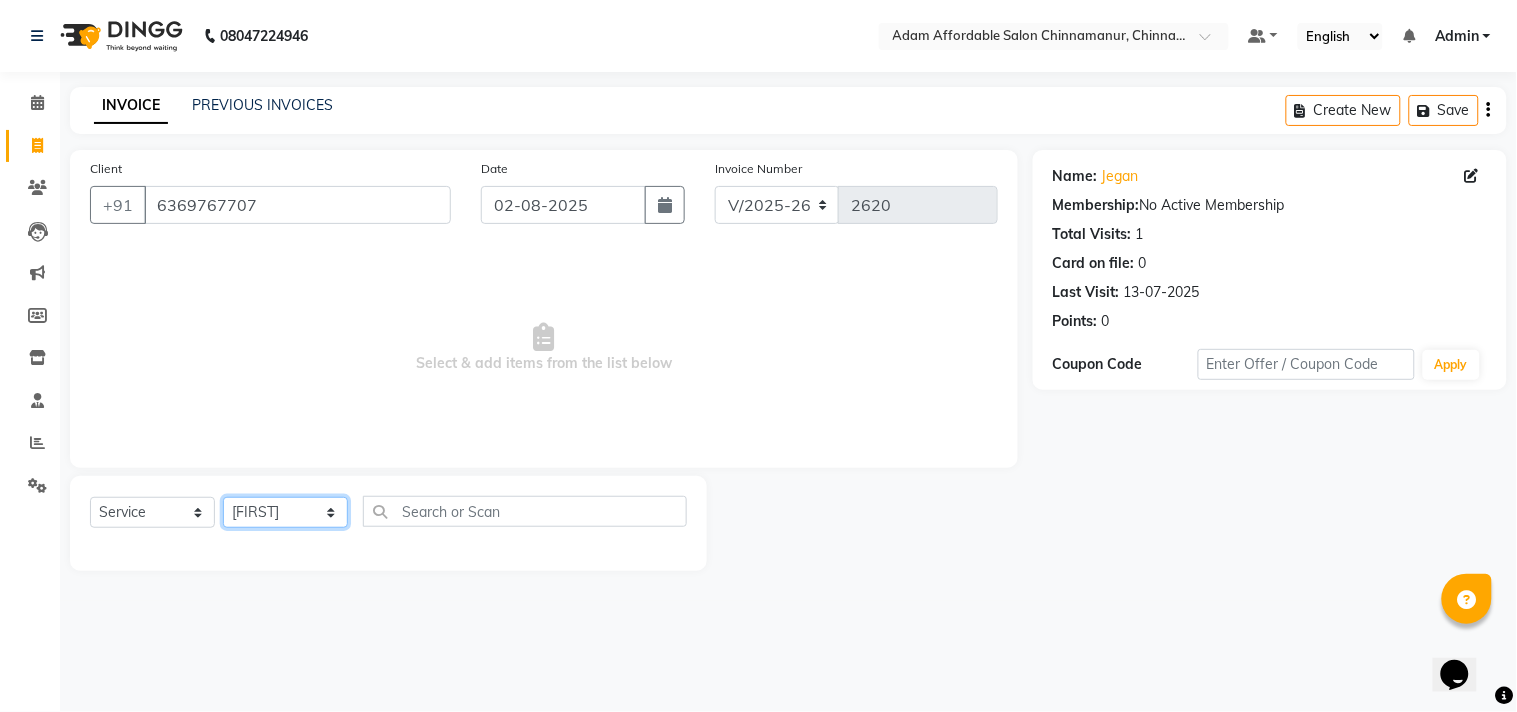 click on "Select Stylist Admin Atif Ali Kaleem Kiran Salim Sameer Shahil Shoaib Sunny Yogesh" 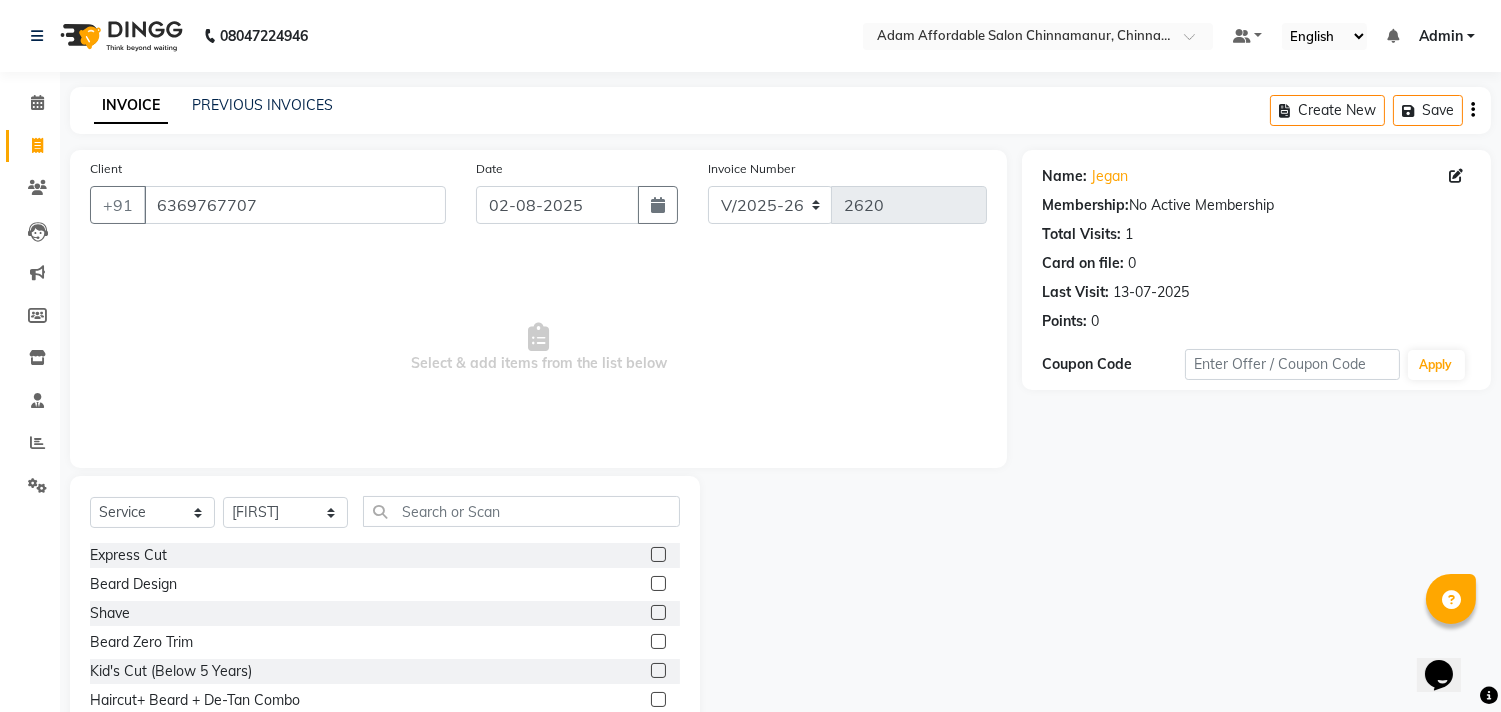 click 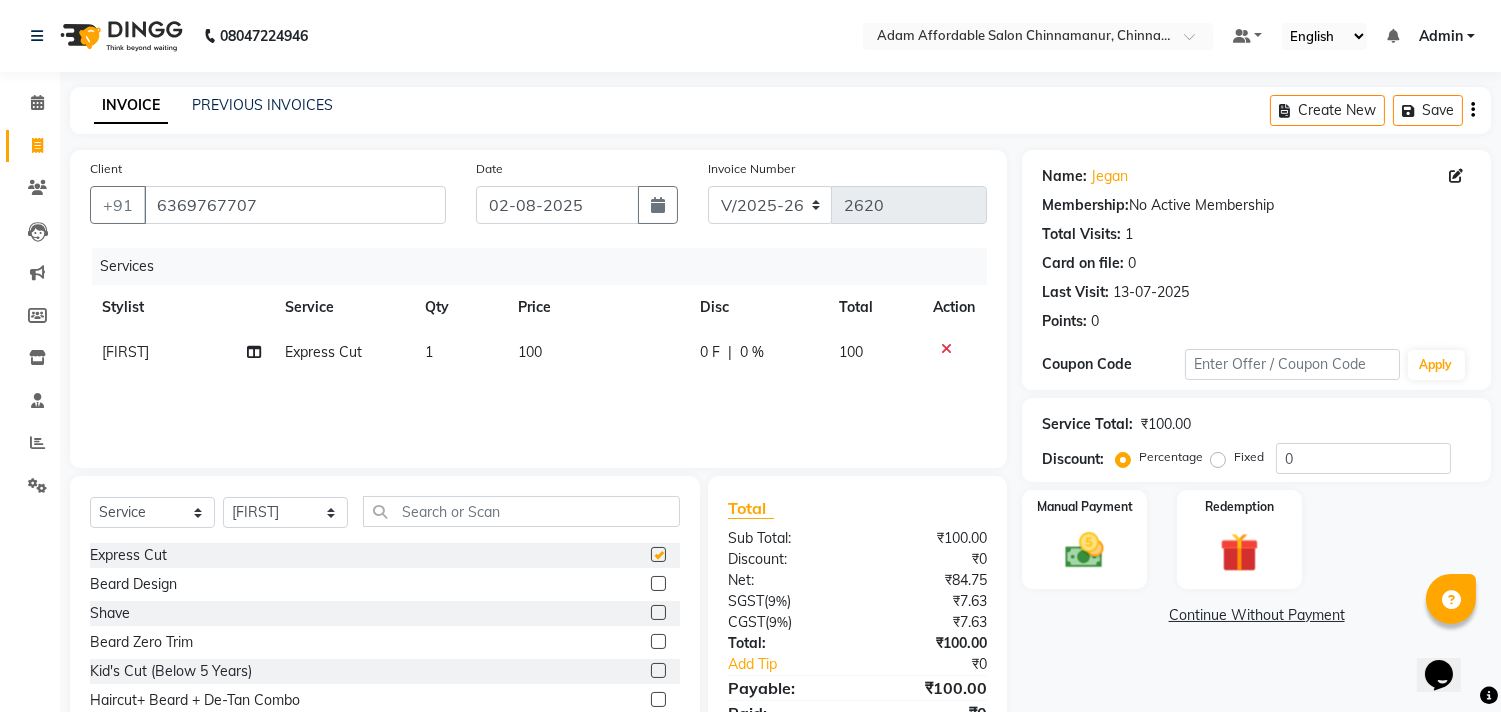 checkbox on "false" 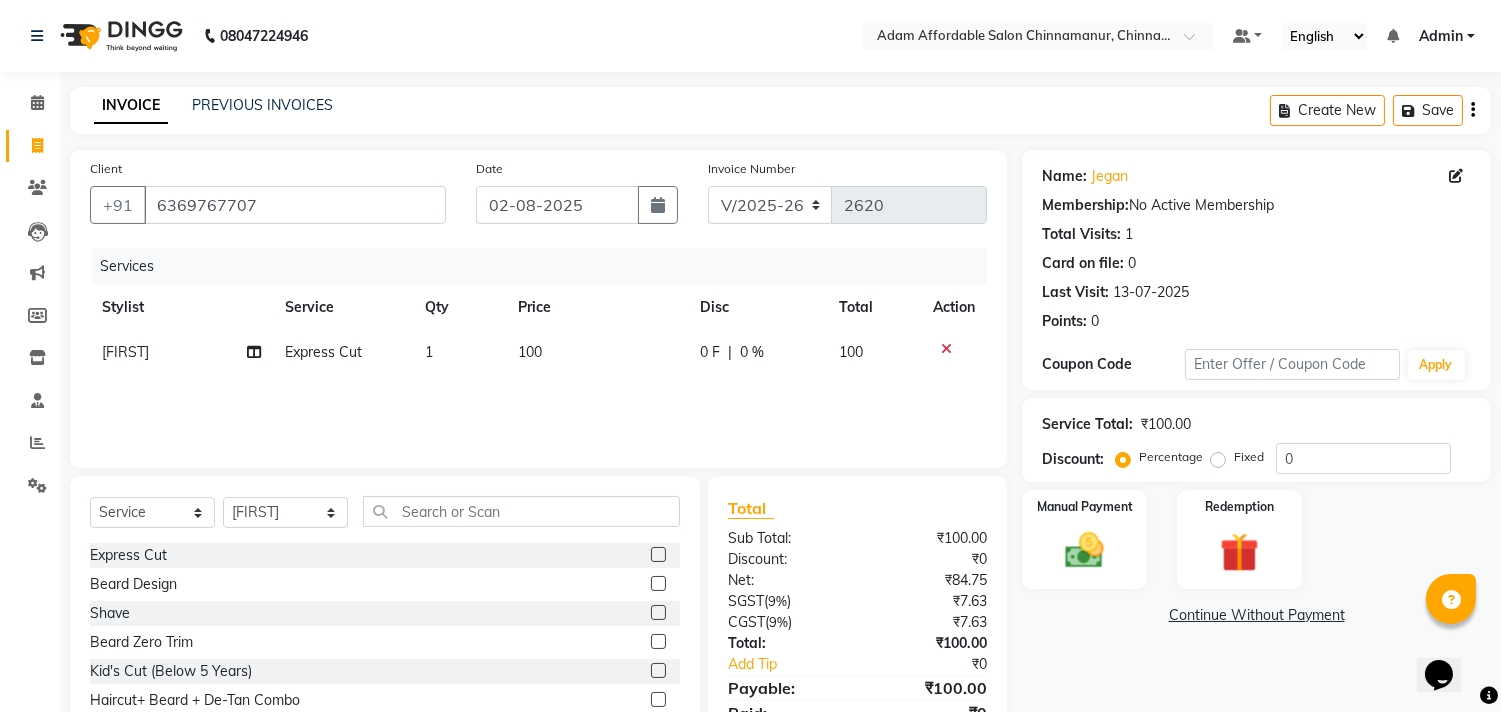 click on "Beard Design" 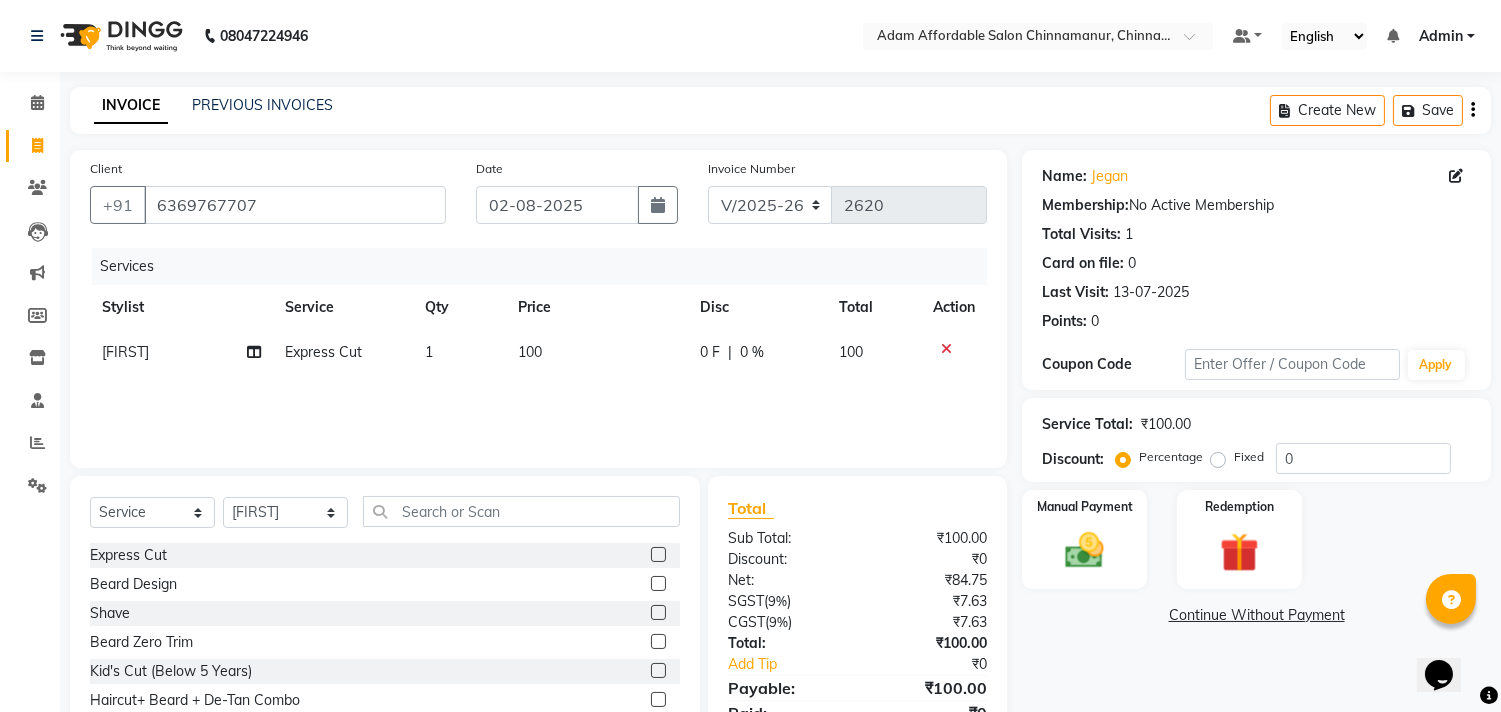 click at bounding box center (657, 584) 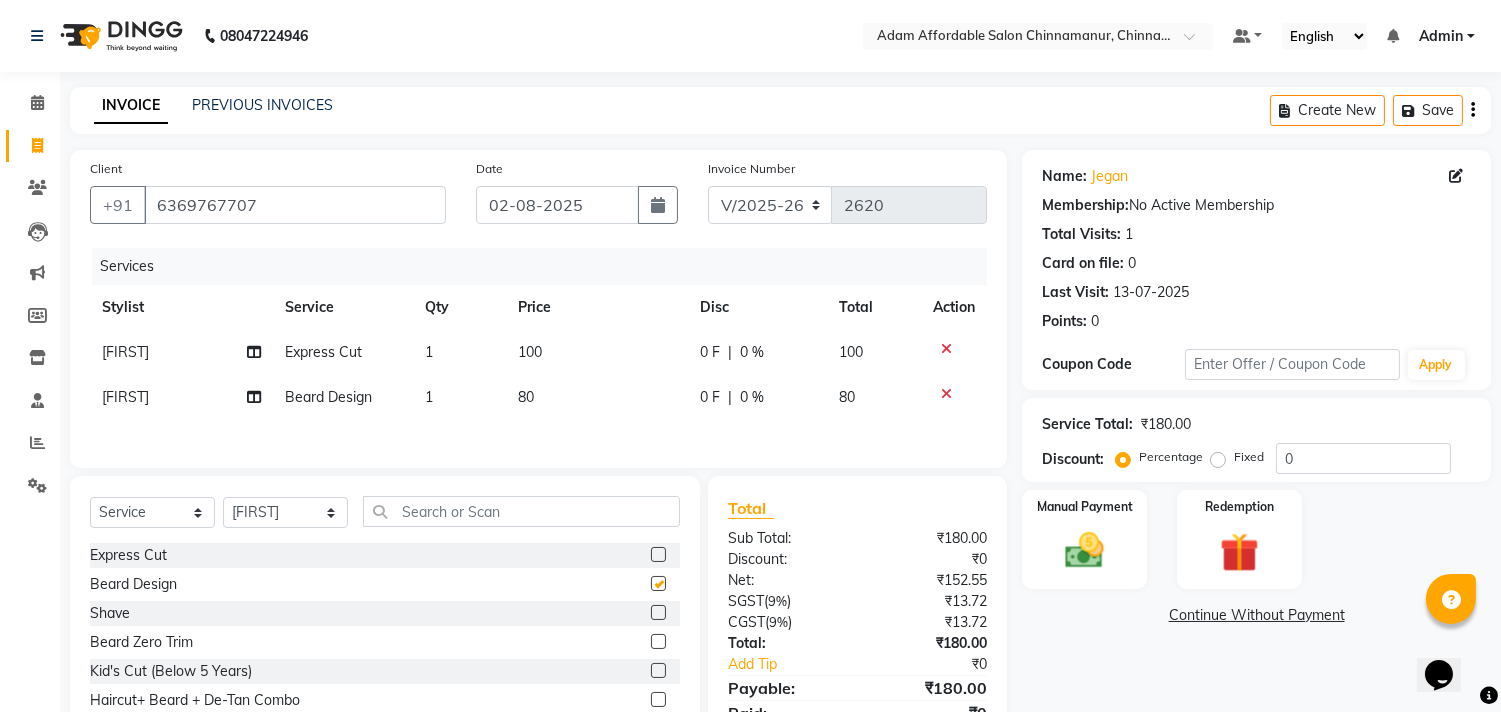 checkbox on "false" 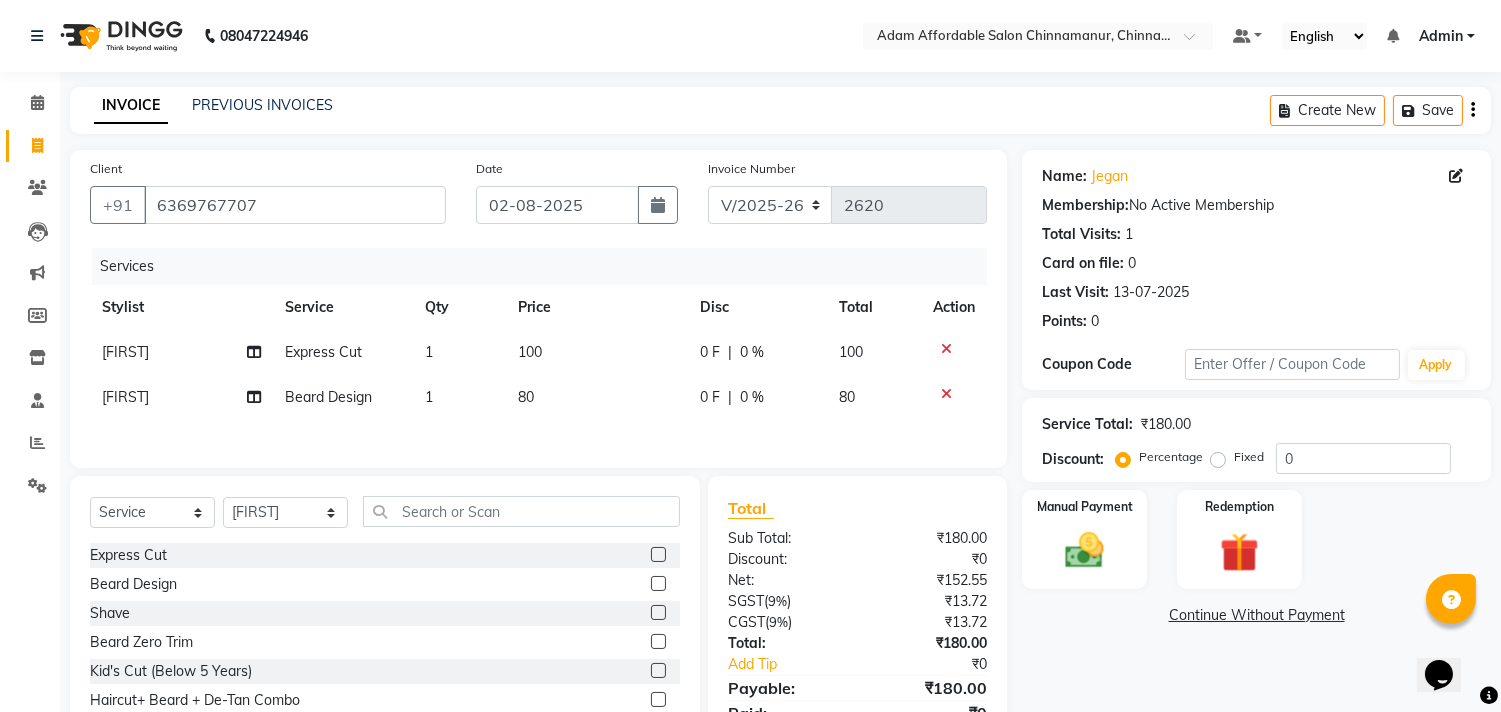 click on "Continue Without Payment" 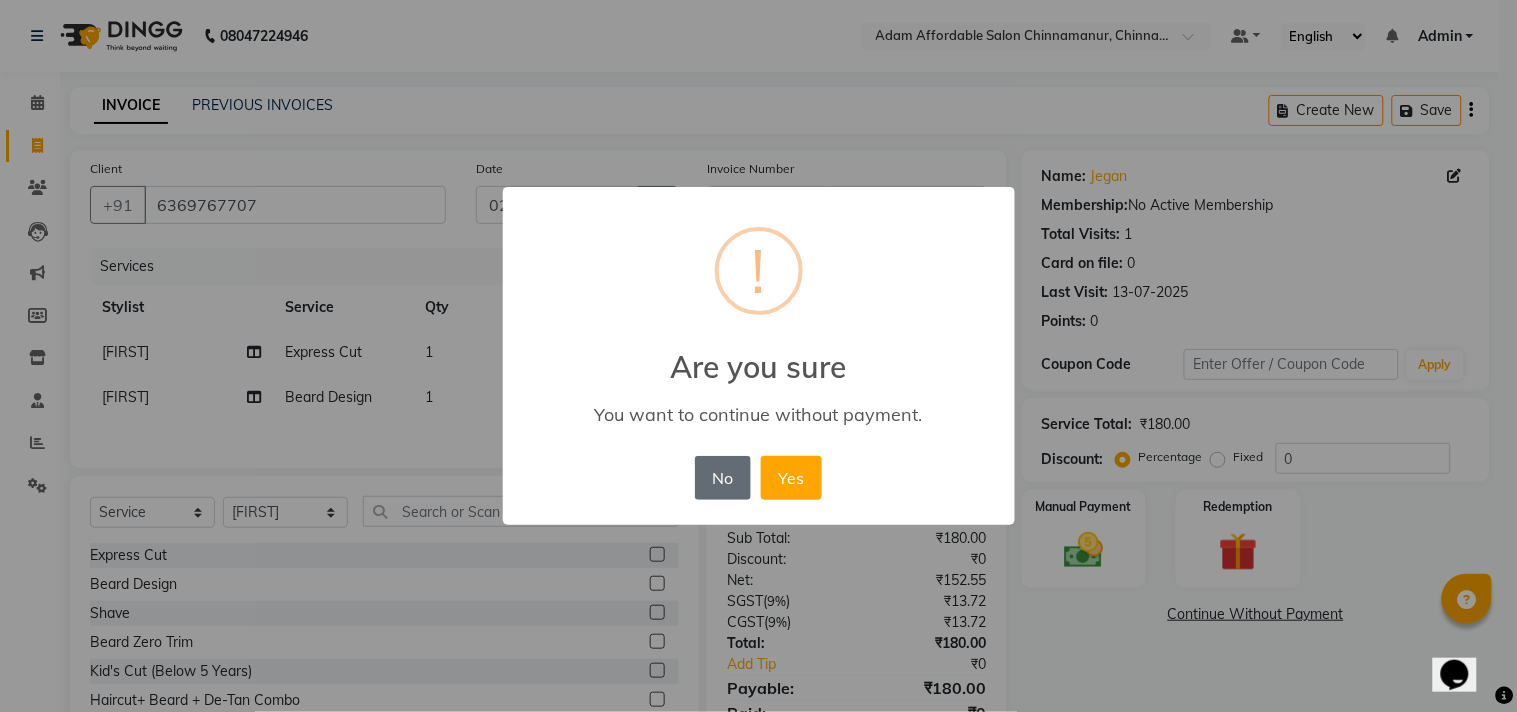 click on "No" at bounding box center [723, 478] 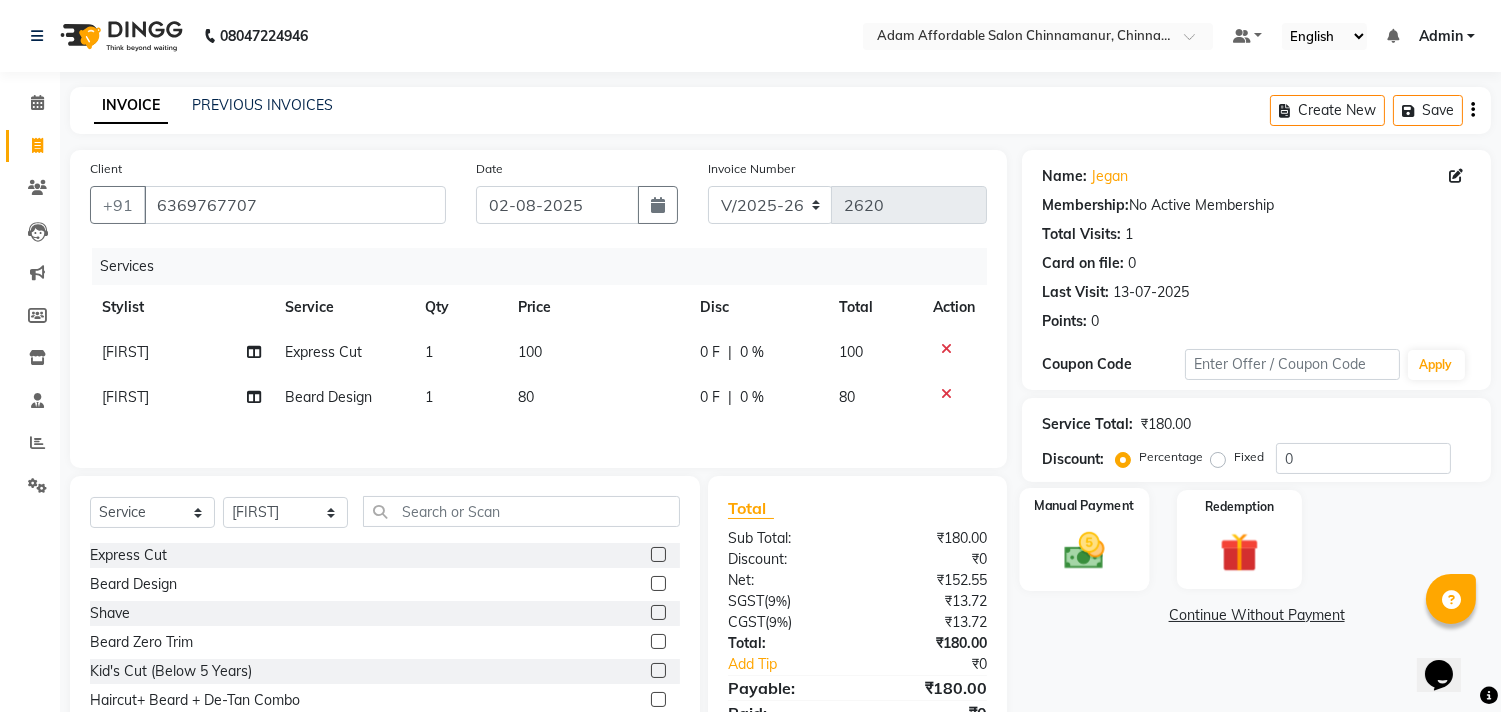 click 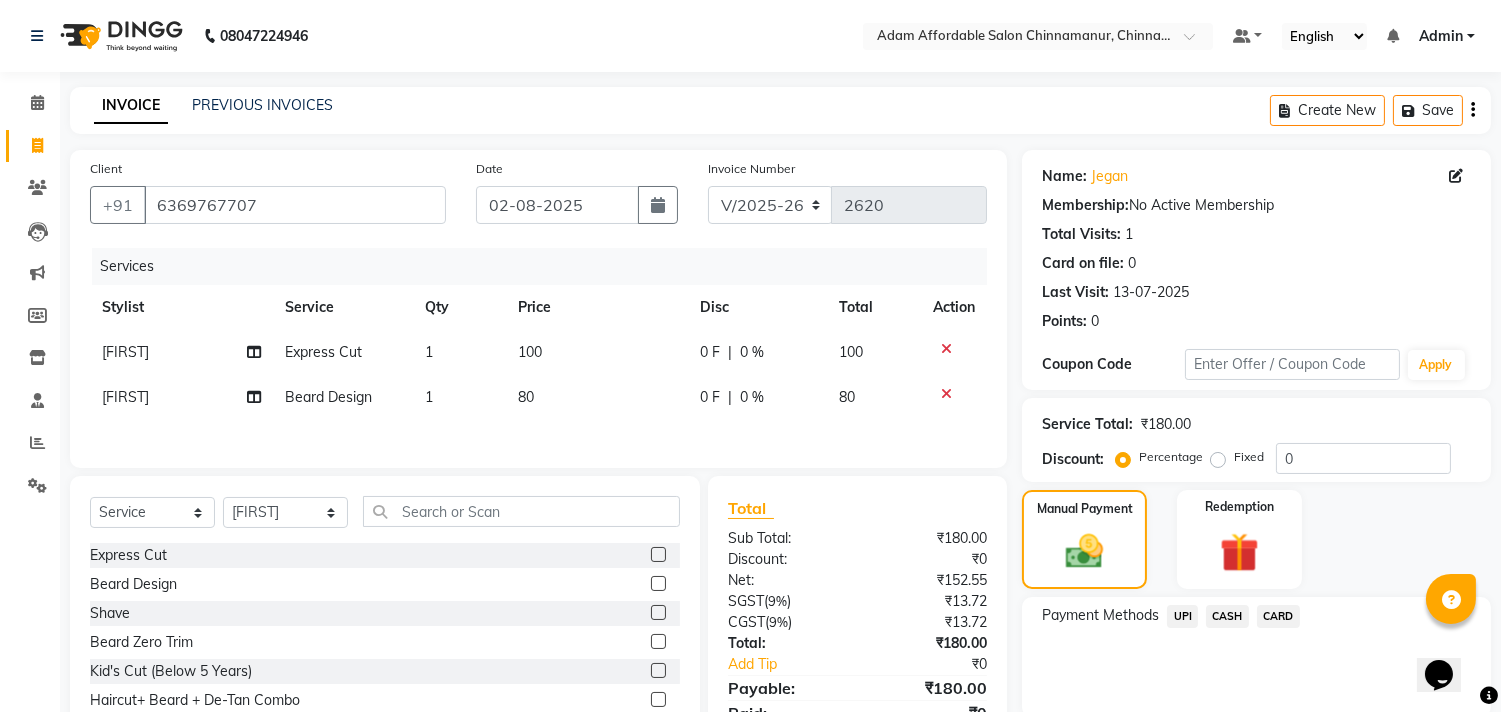 click on "Payment Methods  UPI   CASH   CARD" 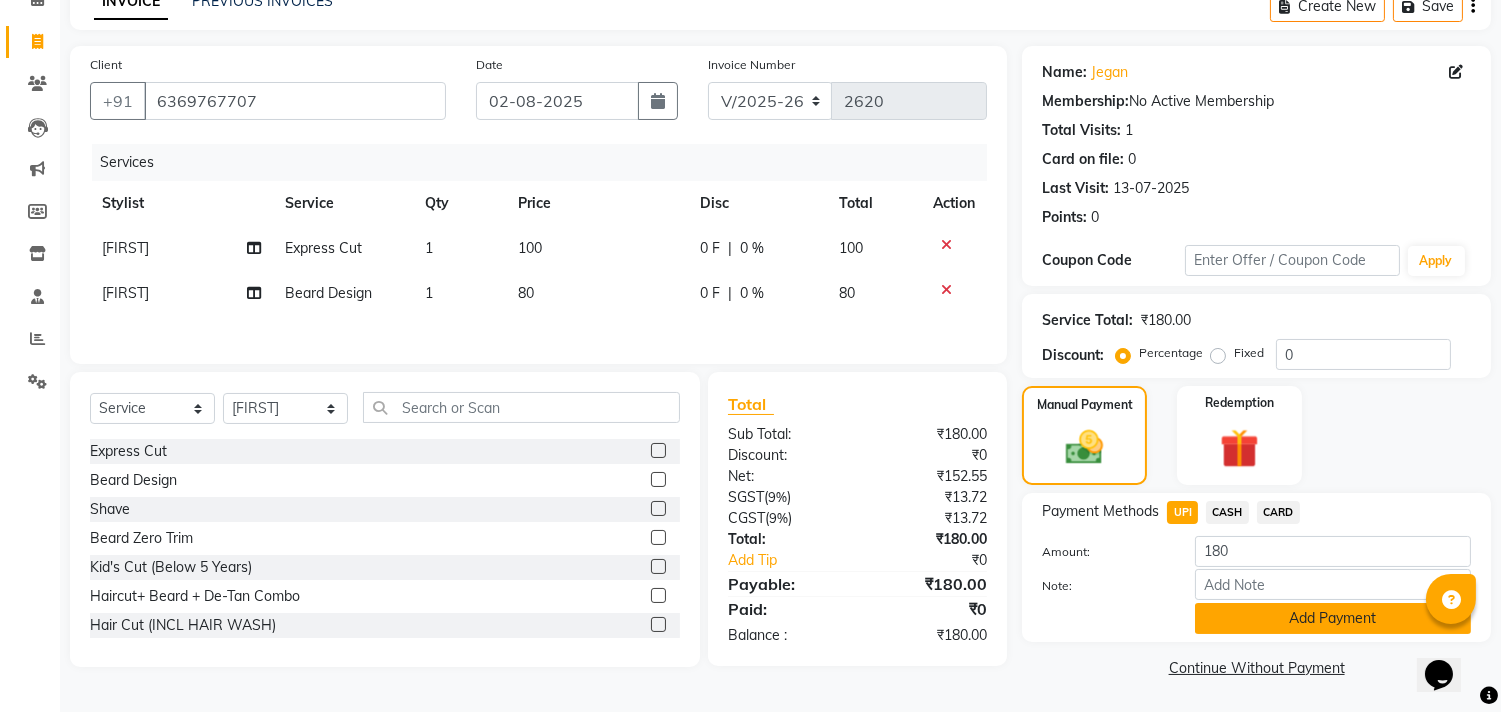 click on "Add Payment" 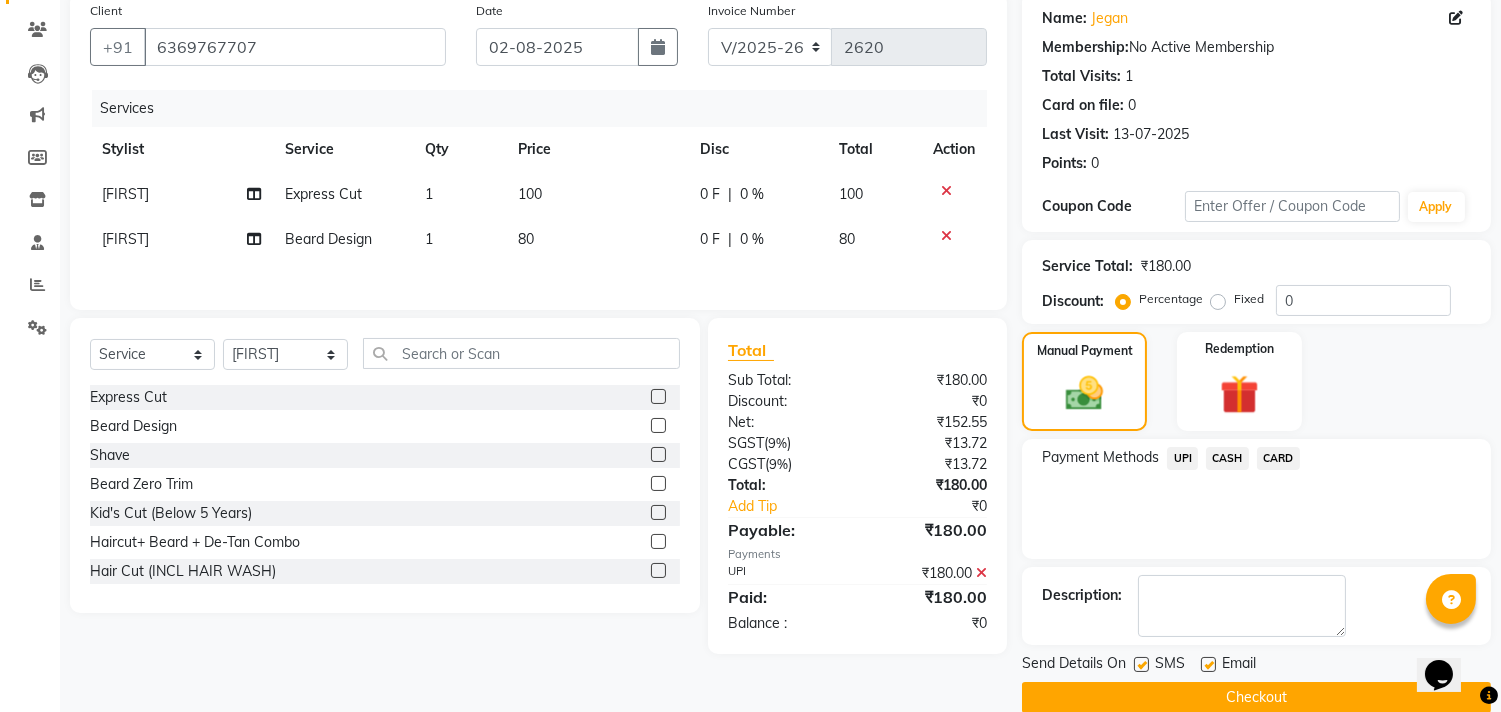 scroll, scrollTop: 187, scrollLeft: 0, axis: vertical 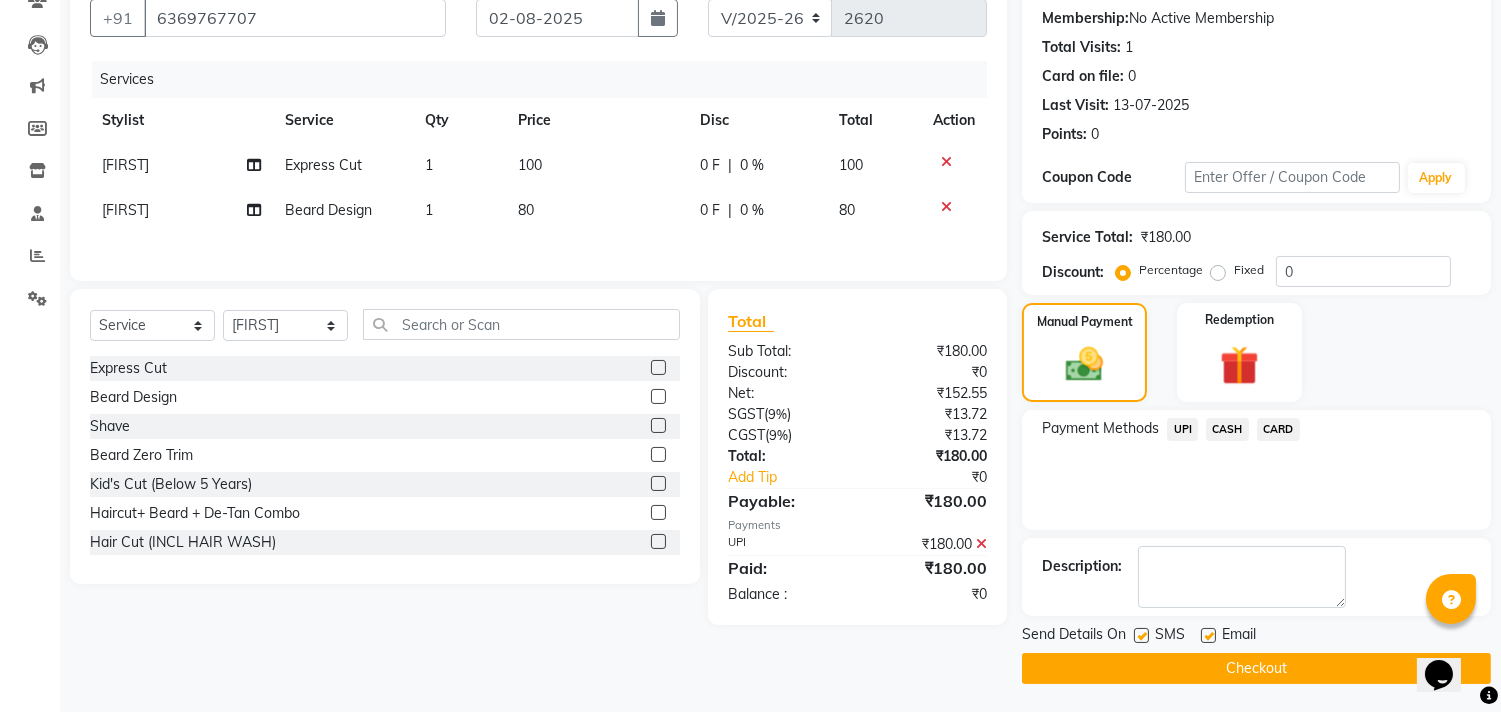 click on "Checkout" 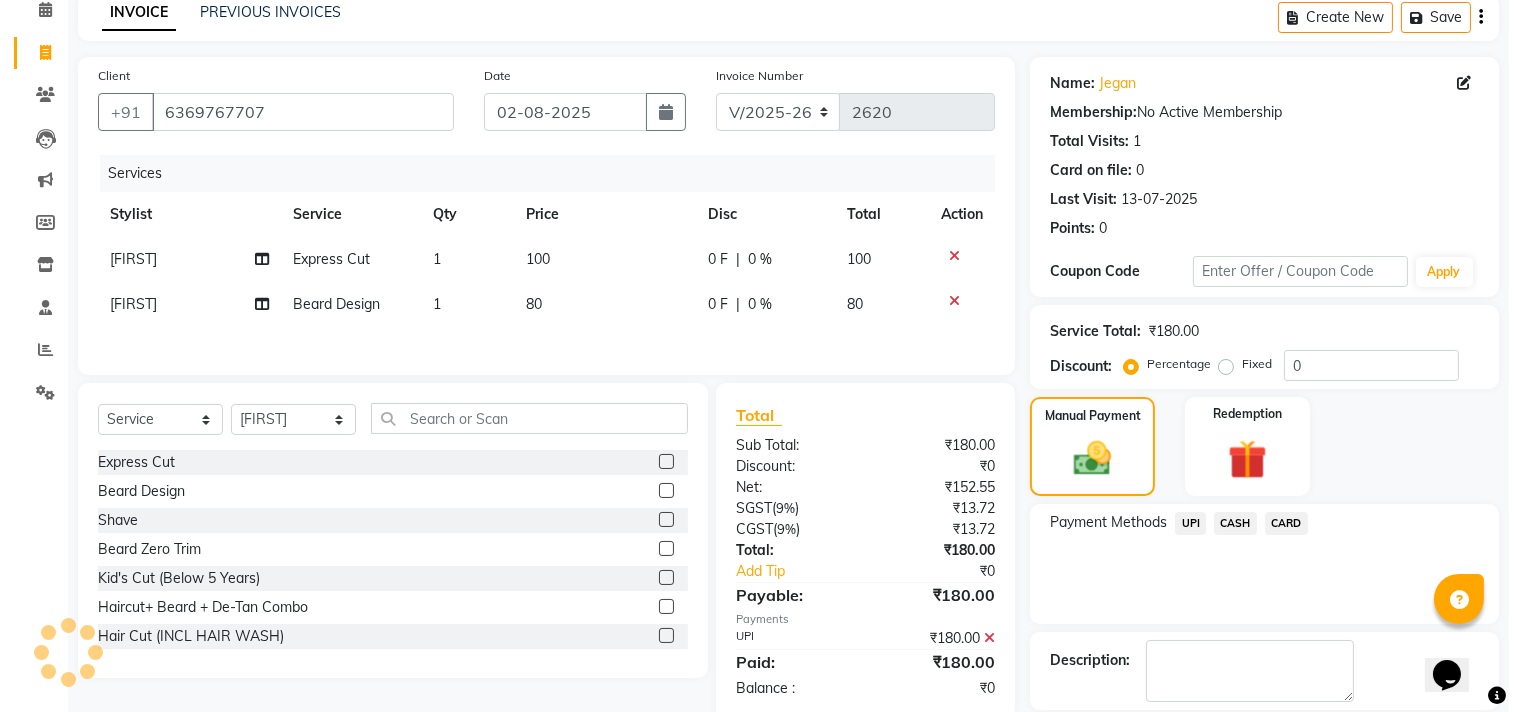 scroll, scrollTop: 0, scrollLeft: 0, axis: both 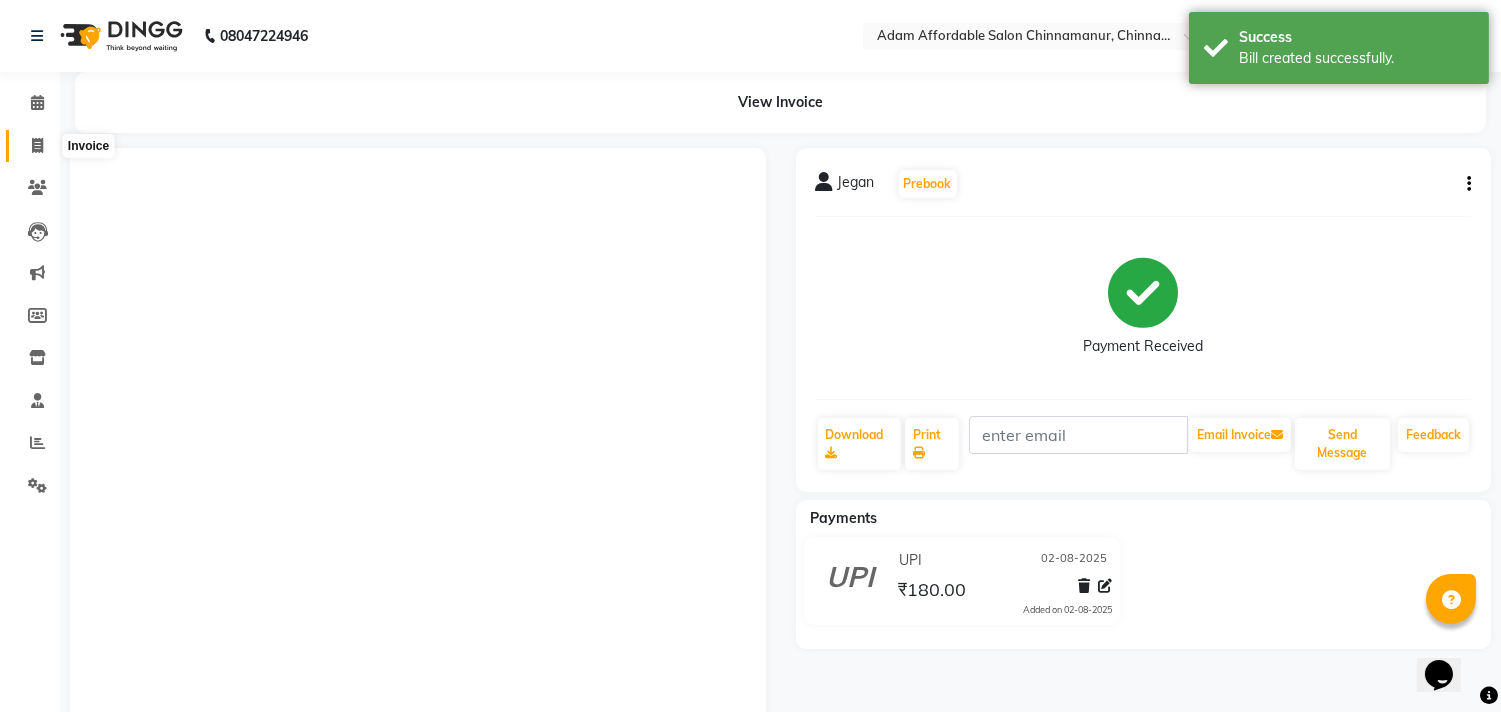 click 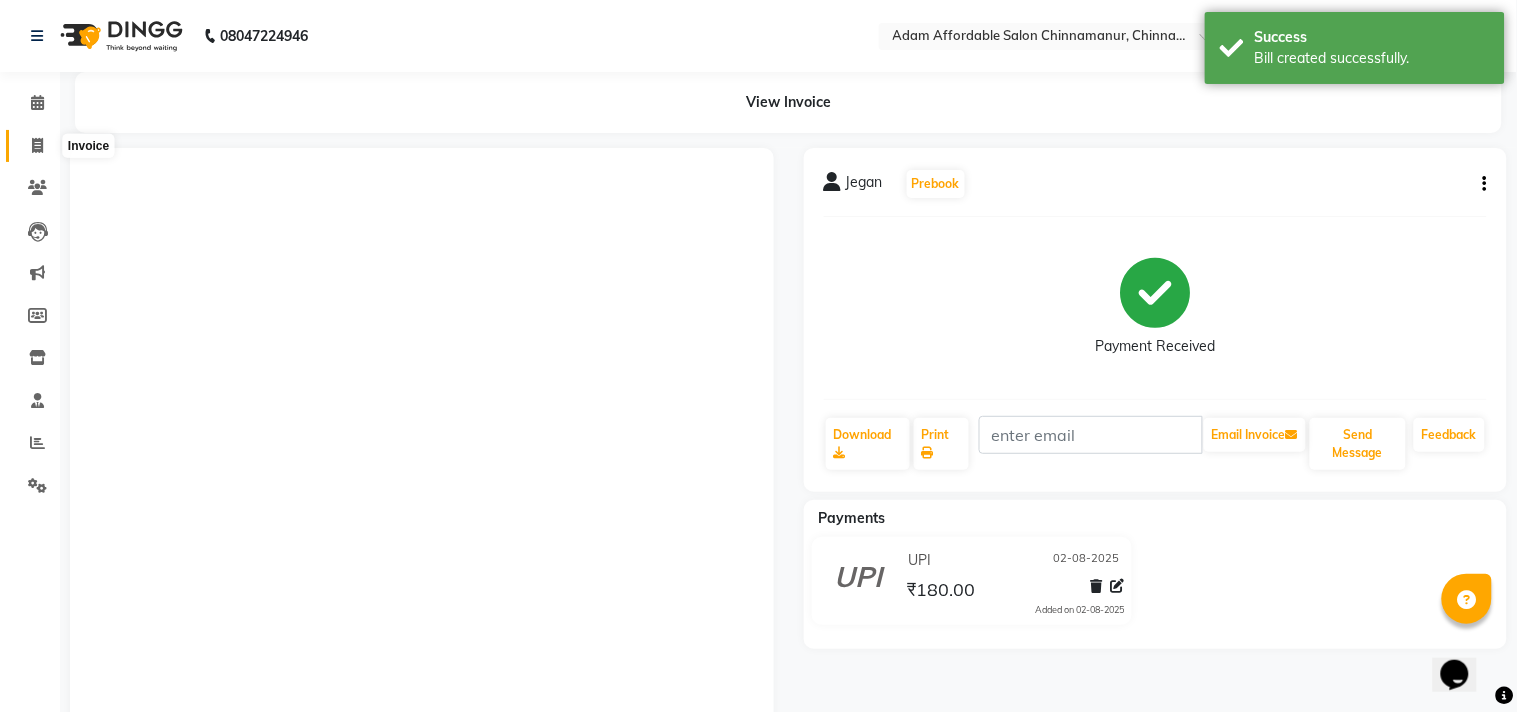 select on "8329" 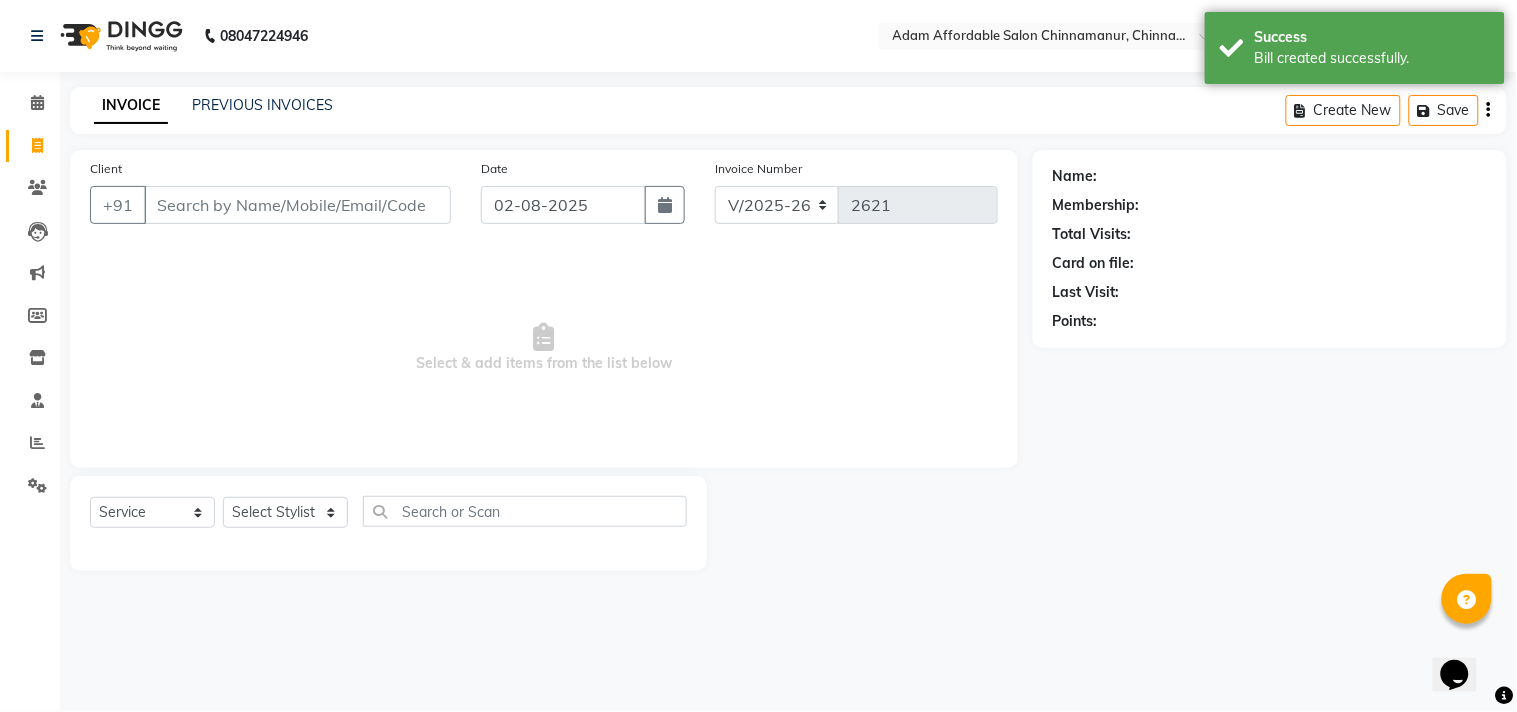 click on "Client" at bounding box center (297, 205) 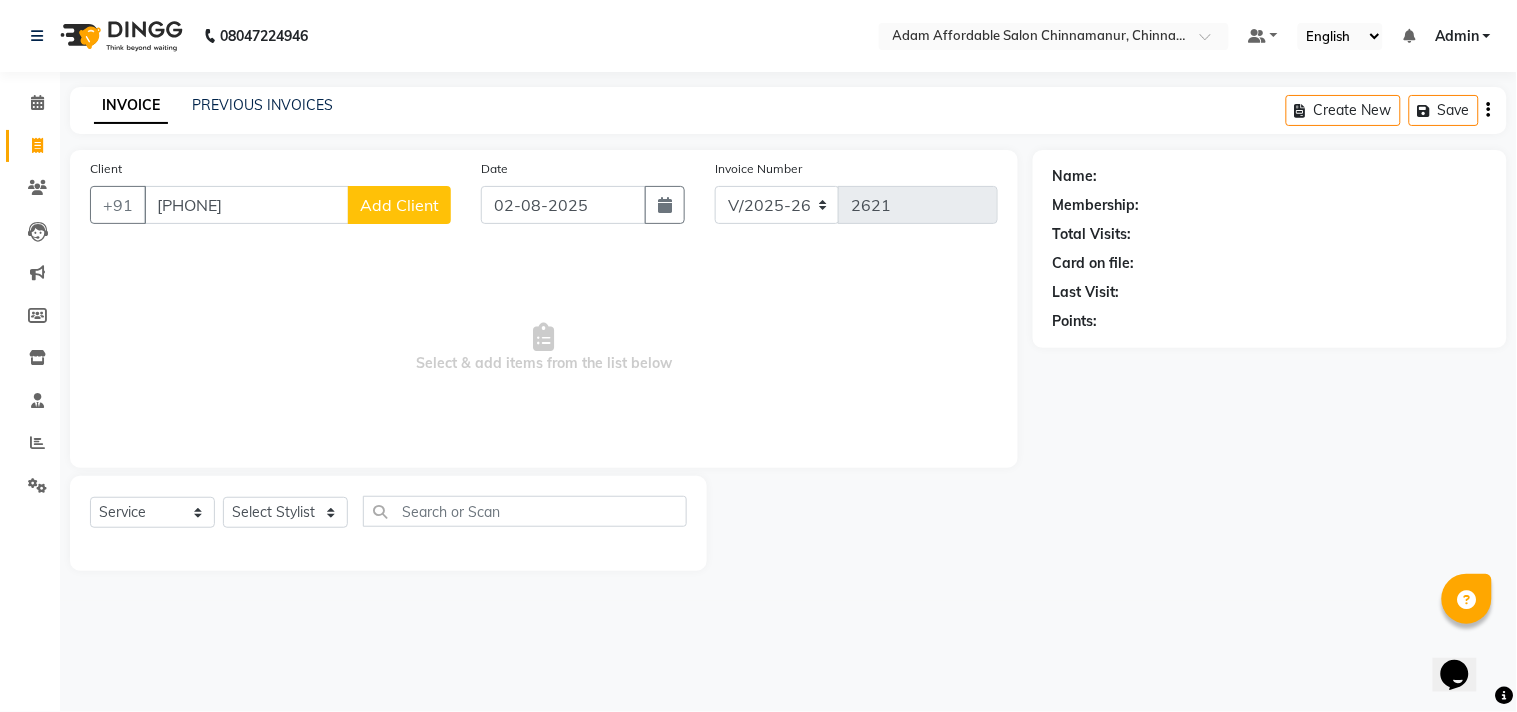 click on "[PHONE]" at bounding box center [246, 205] 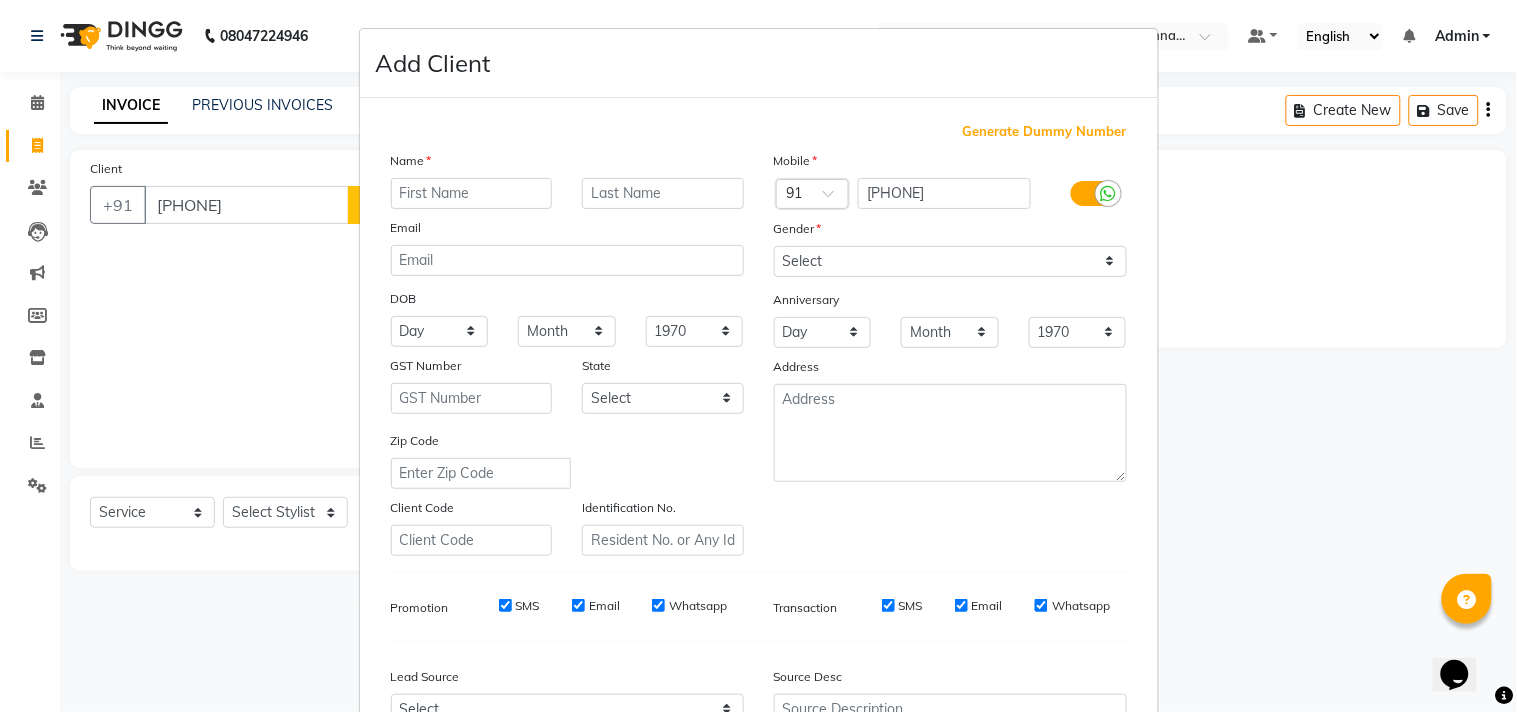 click at bounding box center [472, 193] 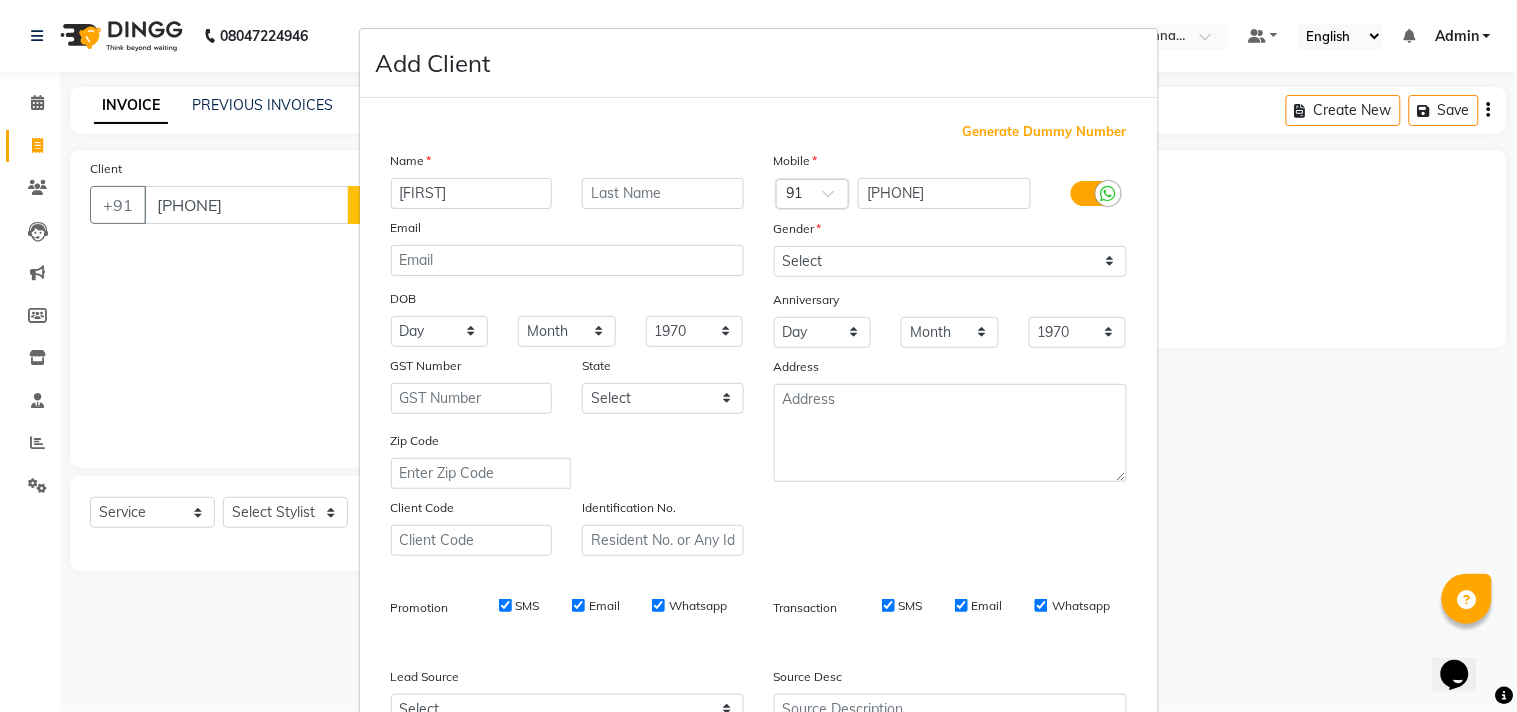 type on "[FIRST]" 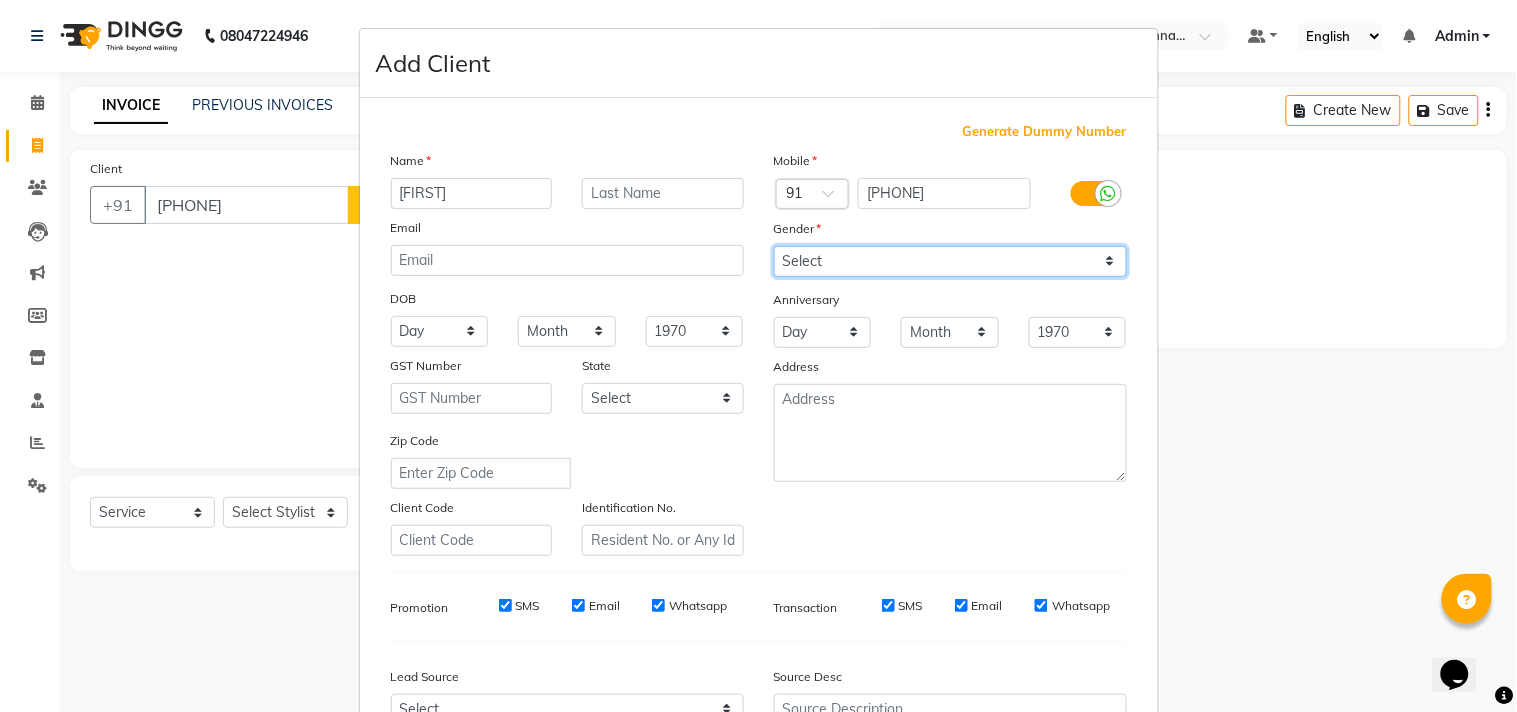 click on "Select Male Female Other Prefer Not To Say" at bounding box center [950, 261] 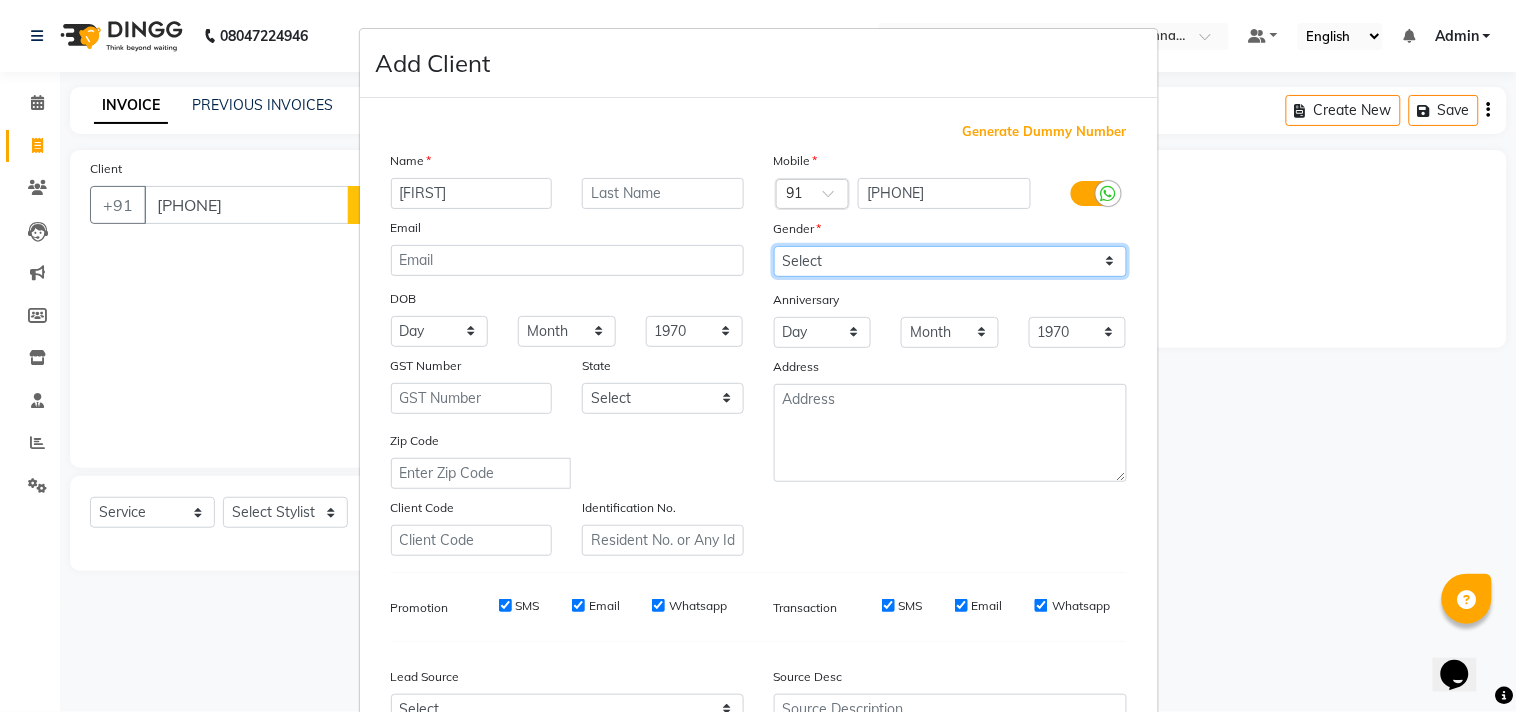 select on "male" 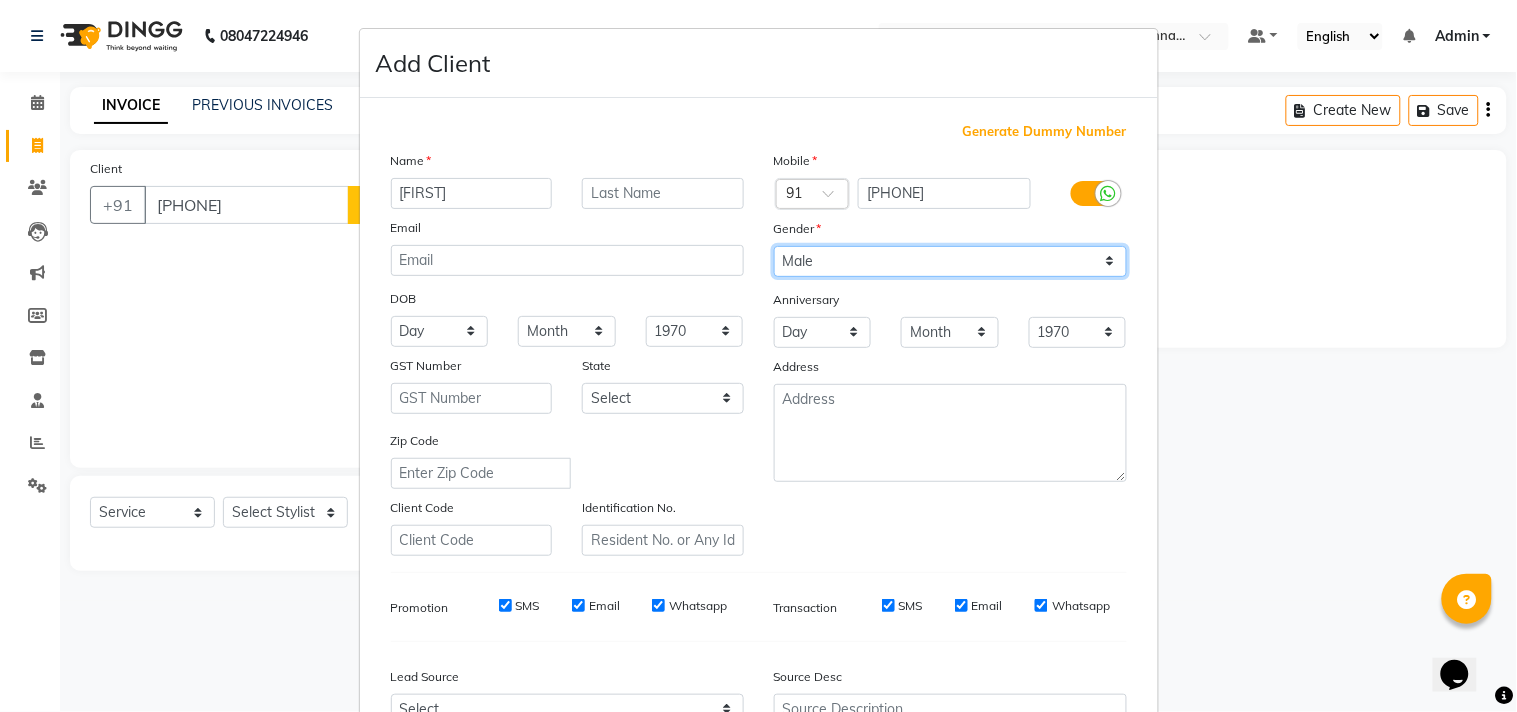 click on "Select Male Female Other Prefer Not To Say" at bounding box center (950, 261) 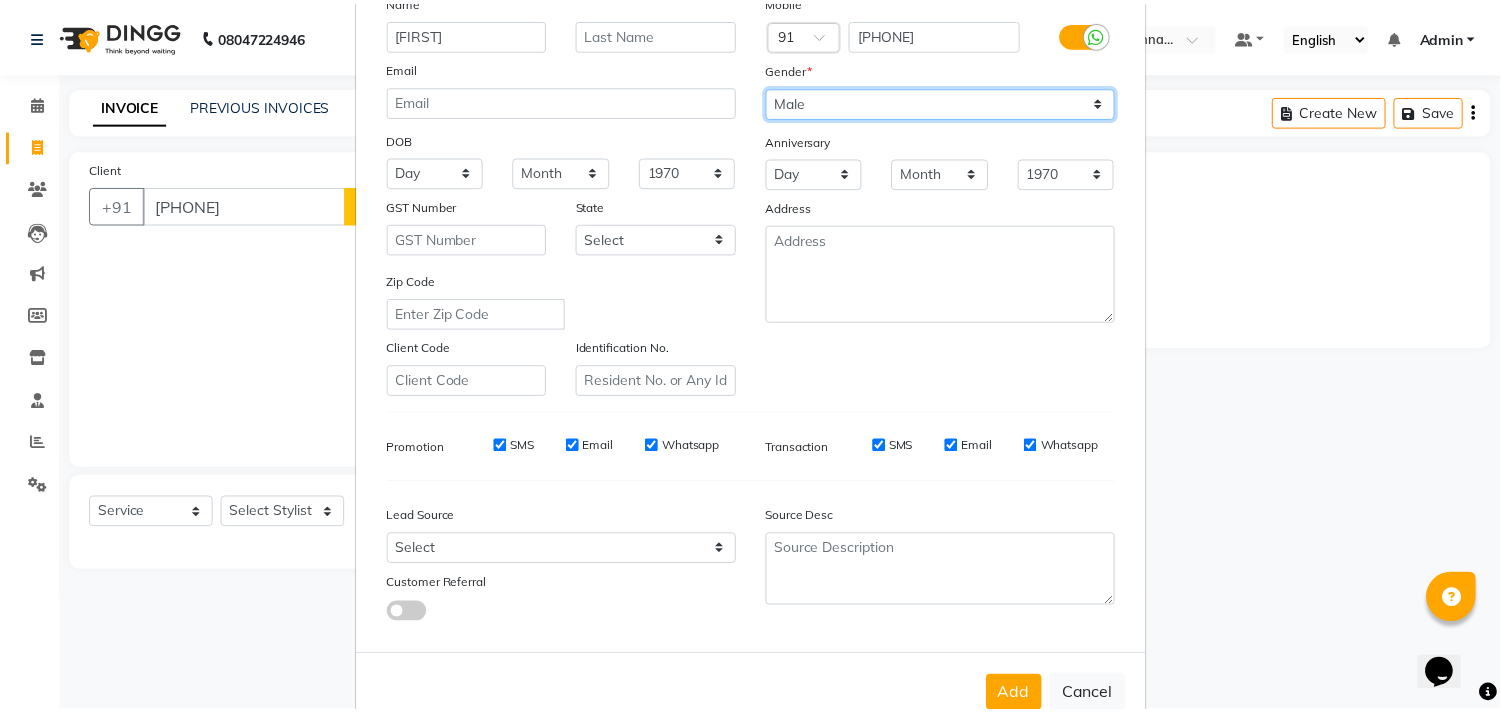 scroll, scrollTop: 212, scrollLeft: 0, axis: vertical 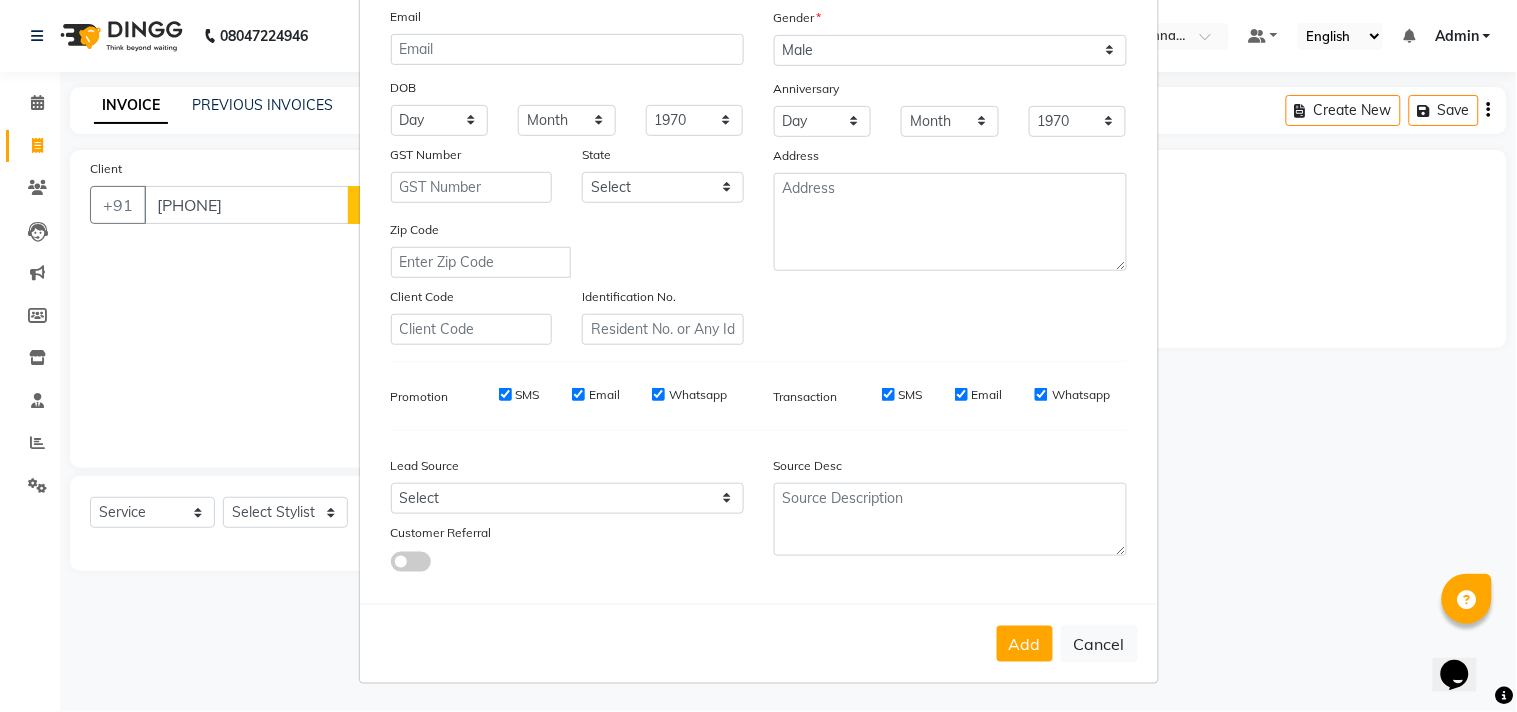 click on "Add   Cancel" at bounding box center [759, 643] 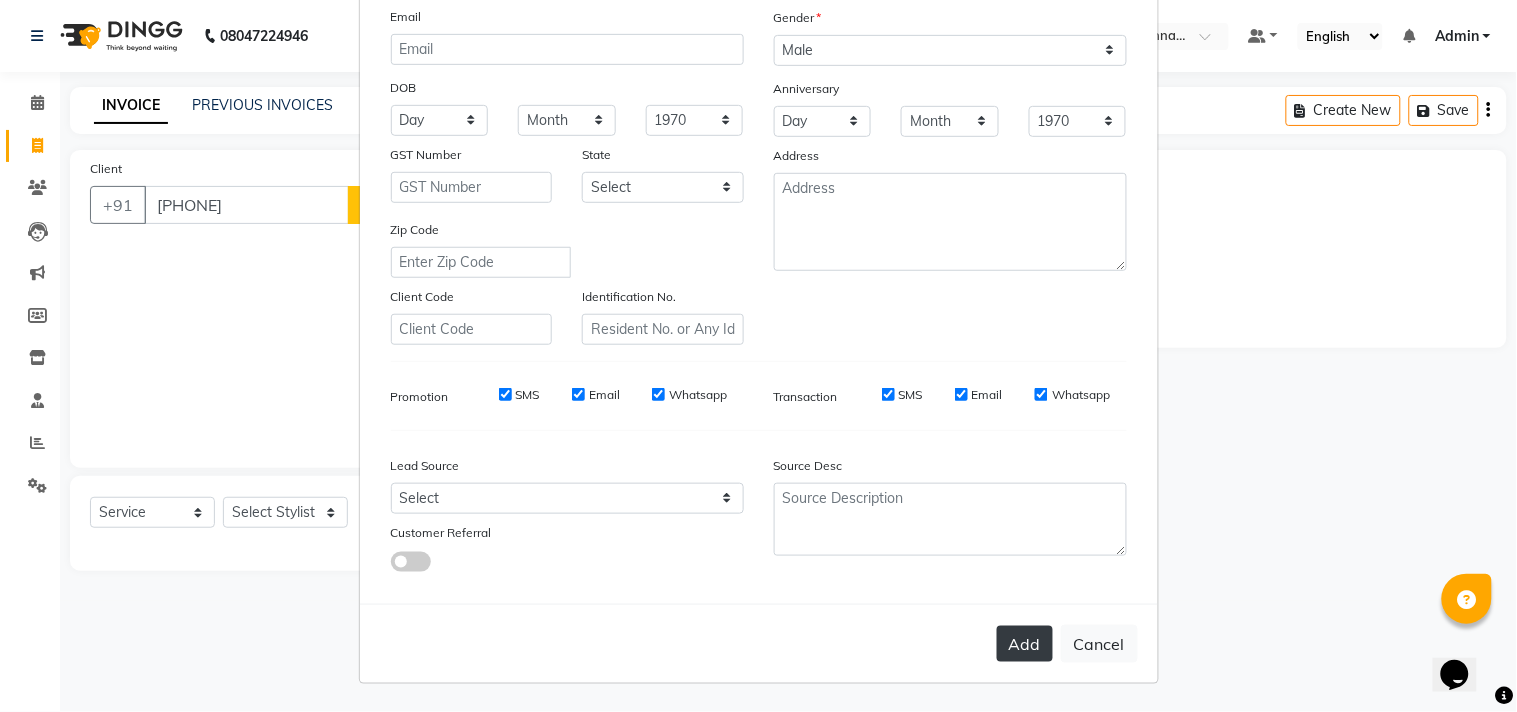 click on "Add" at bounding box center (1025, 644) 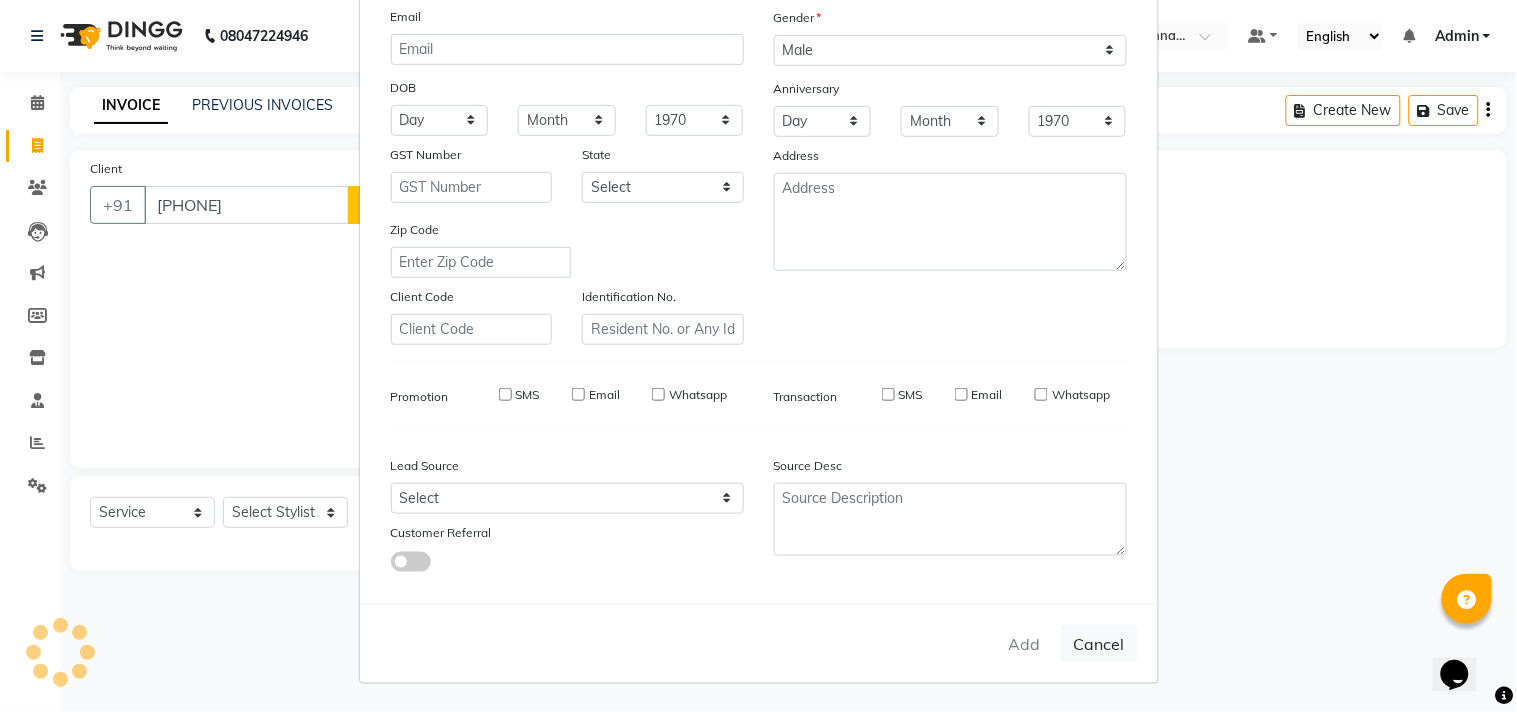 type 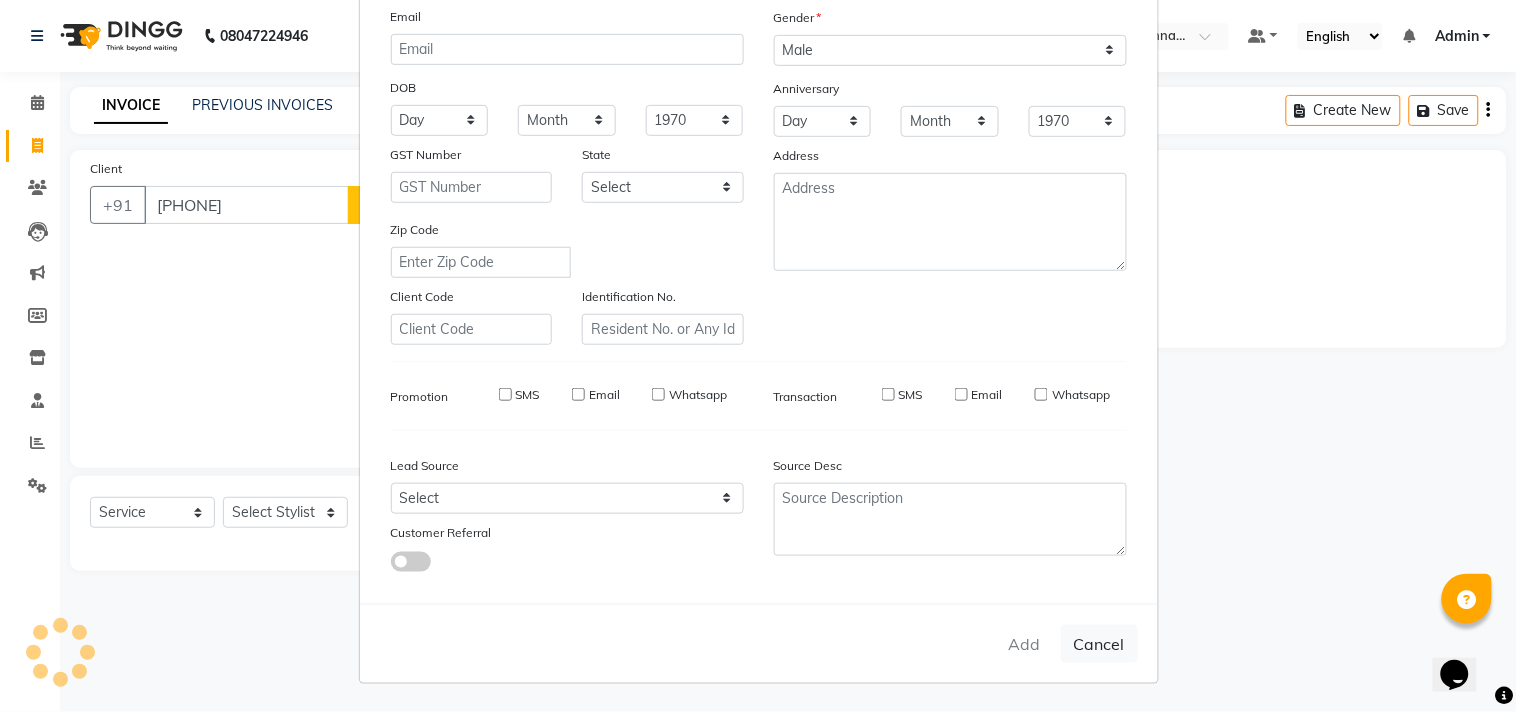 select 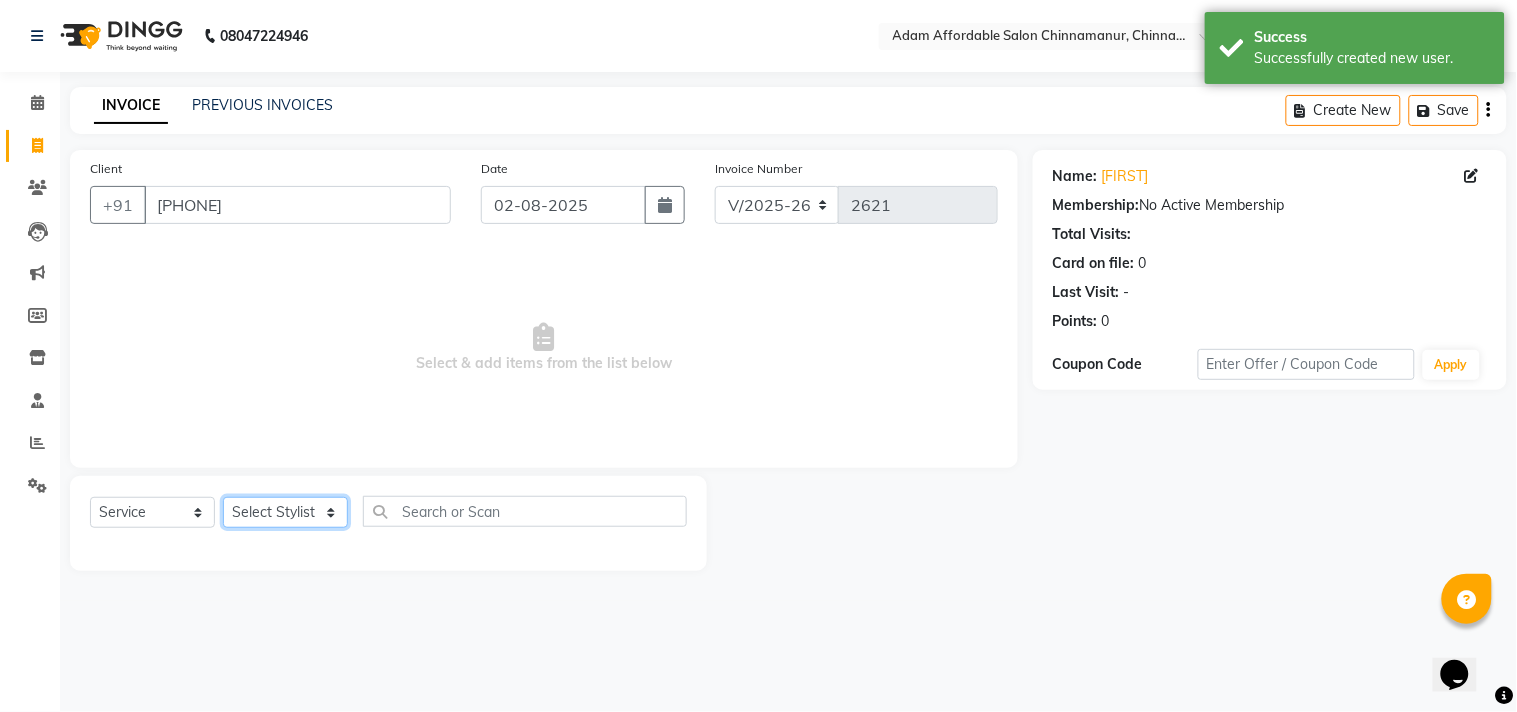 click on "Select Stylist Admin Atif Ali Kaleem Kiran Salim Sameer Shahil Shoaib Sunny Yogesh" 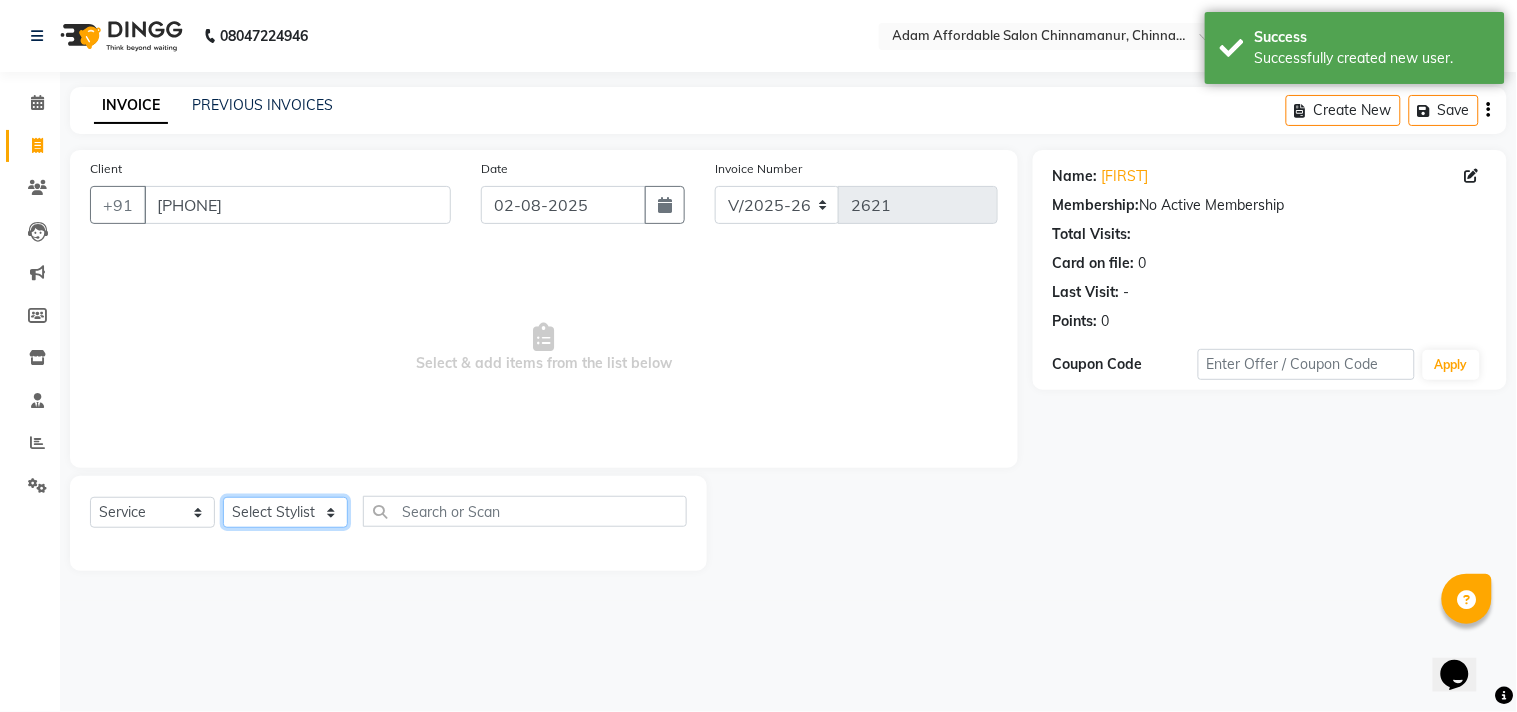 select on "85801" 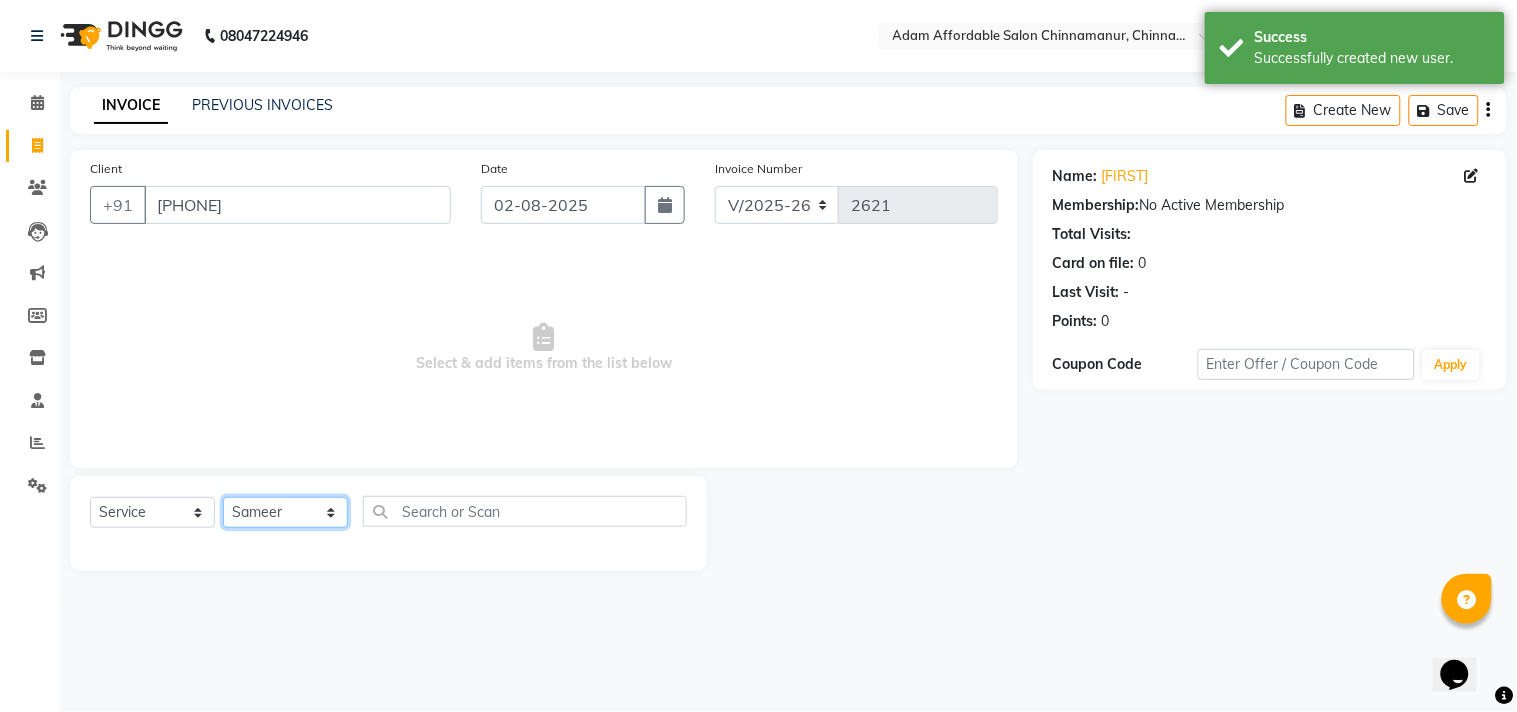 click on "Select Stylist Admin Atif Ali Kaleem Kiran Salim Sameer Shahil Shoaib Sunny Yogesh" 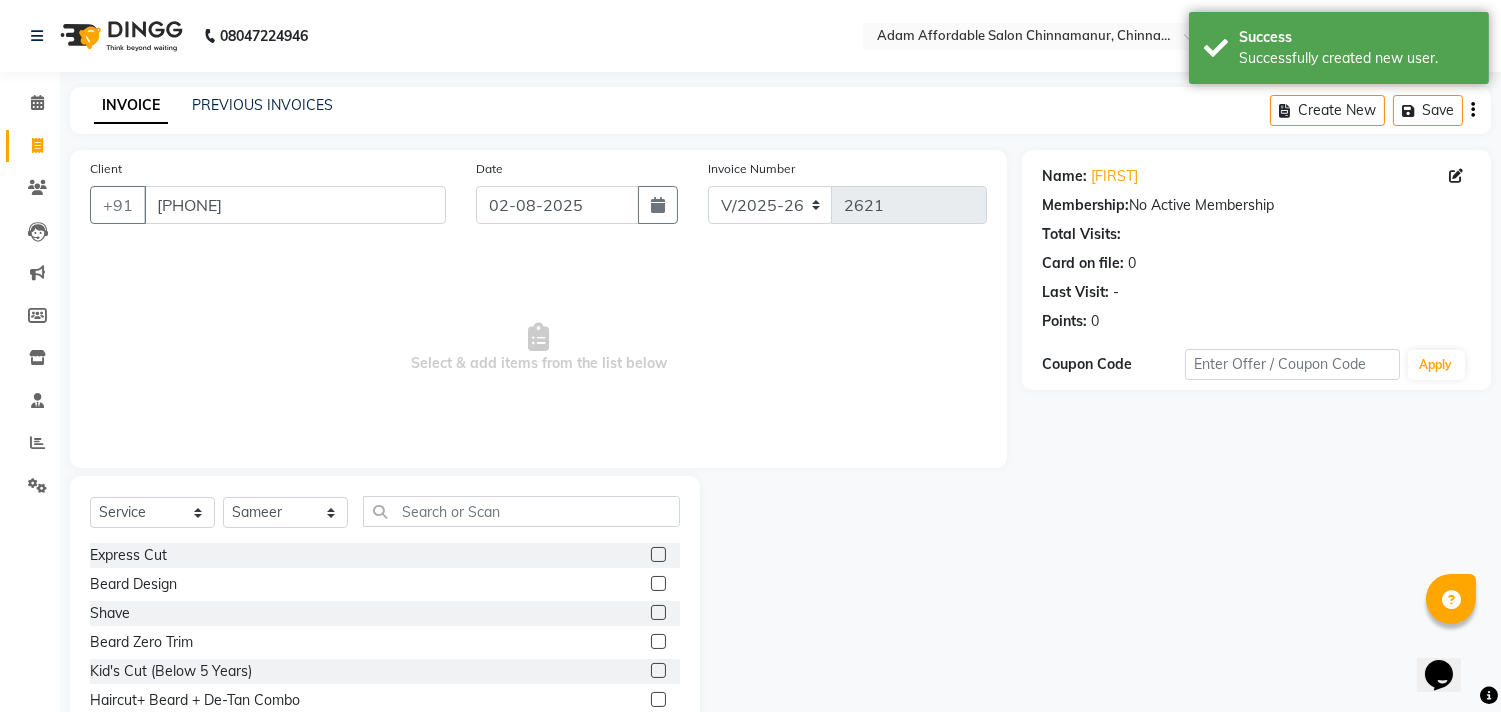 click 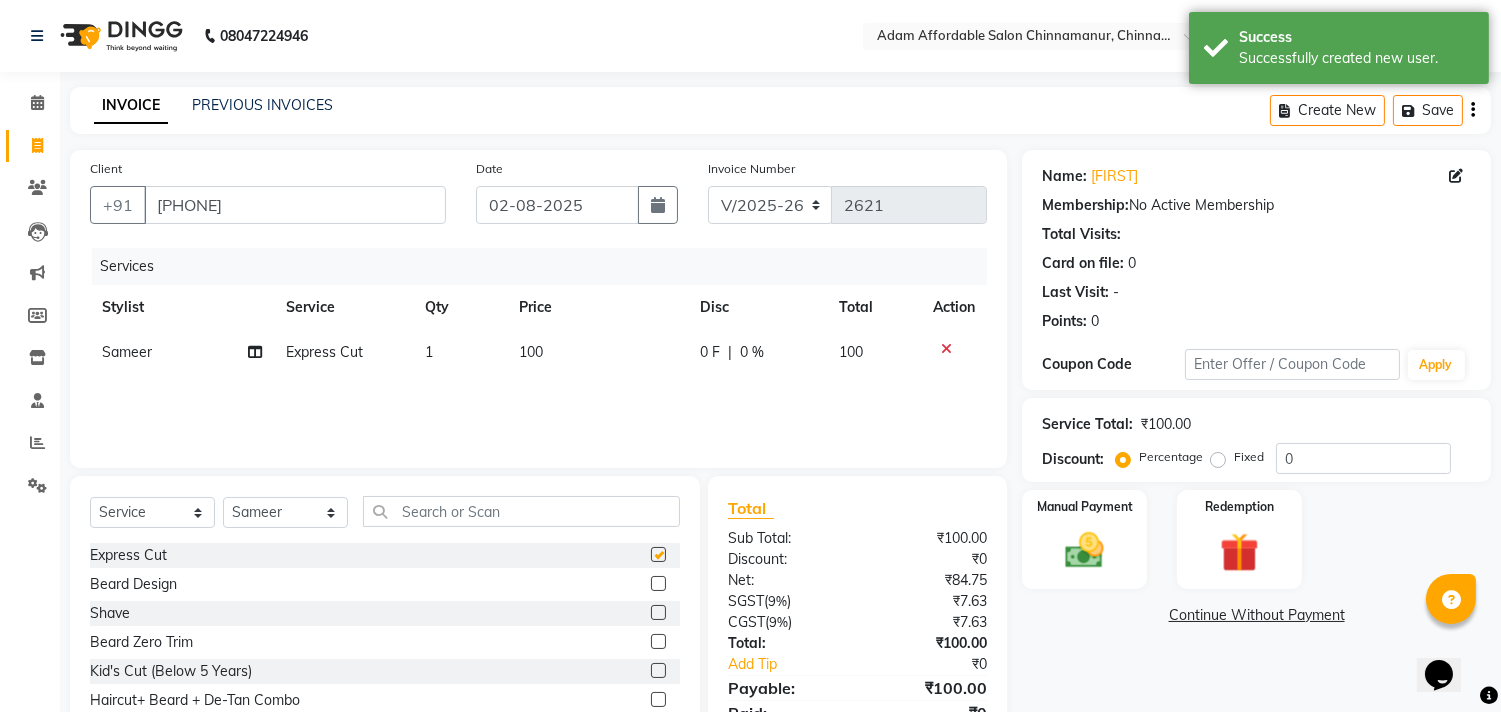 checkbox on "false" 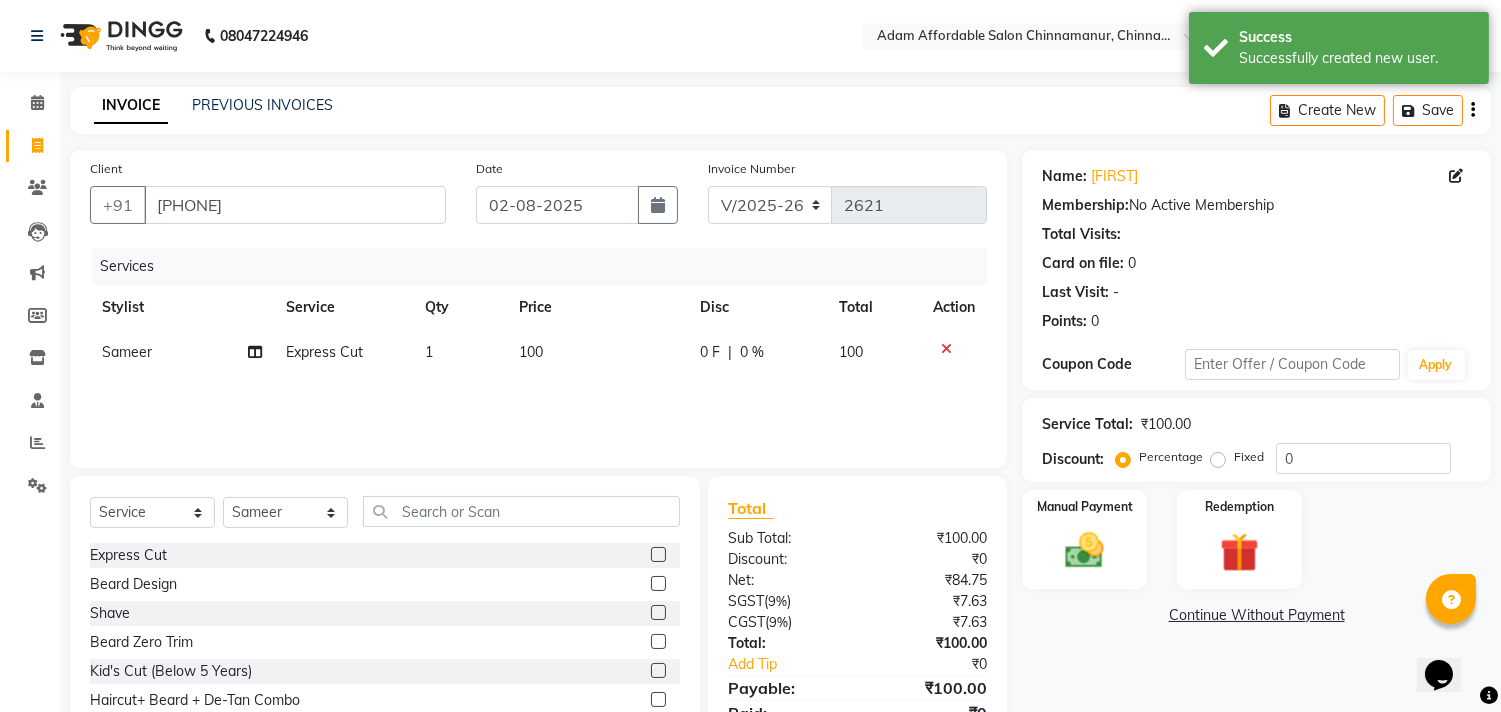 click 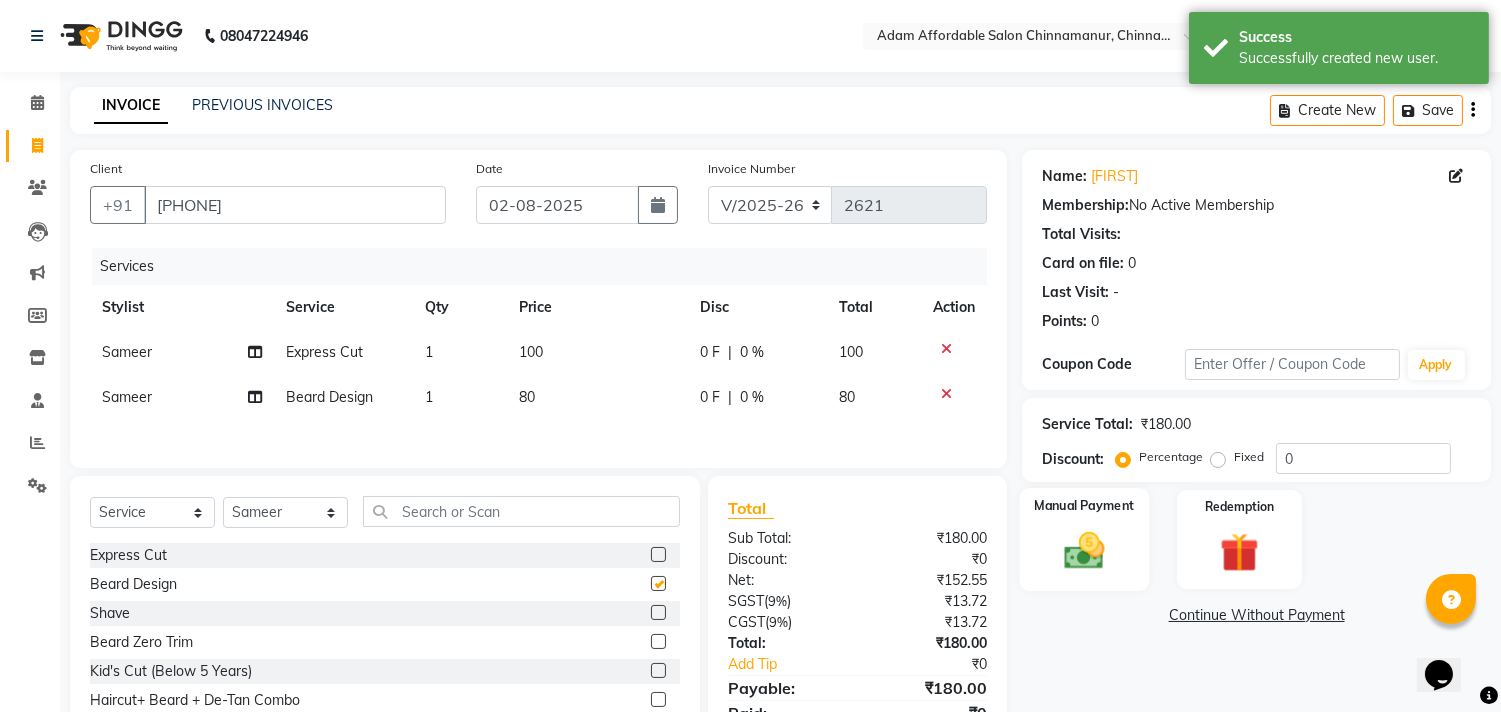 checkbox on "false" 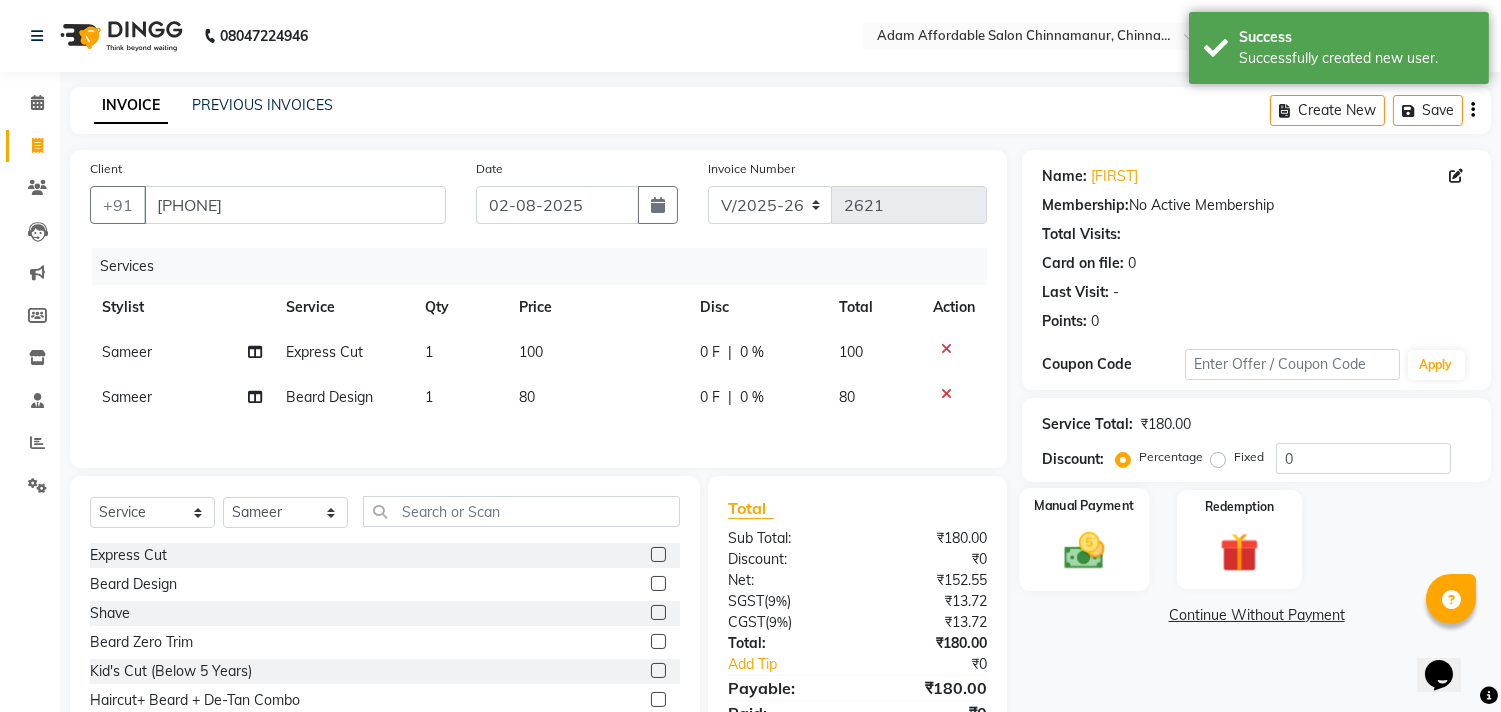 click on "Manual Payment" 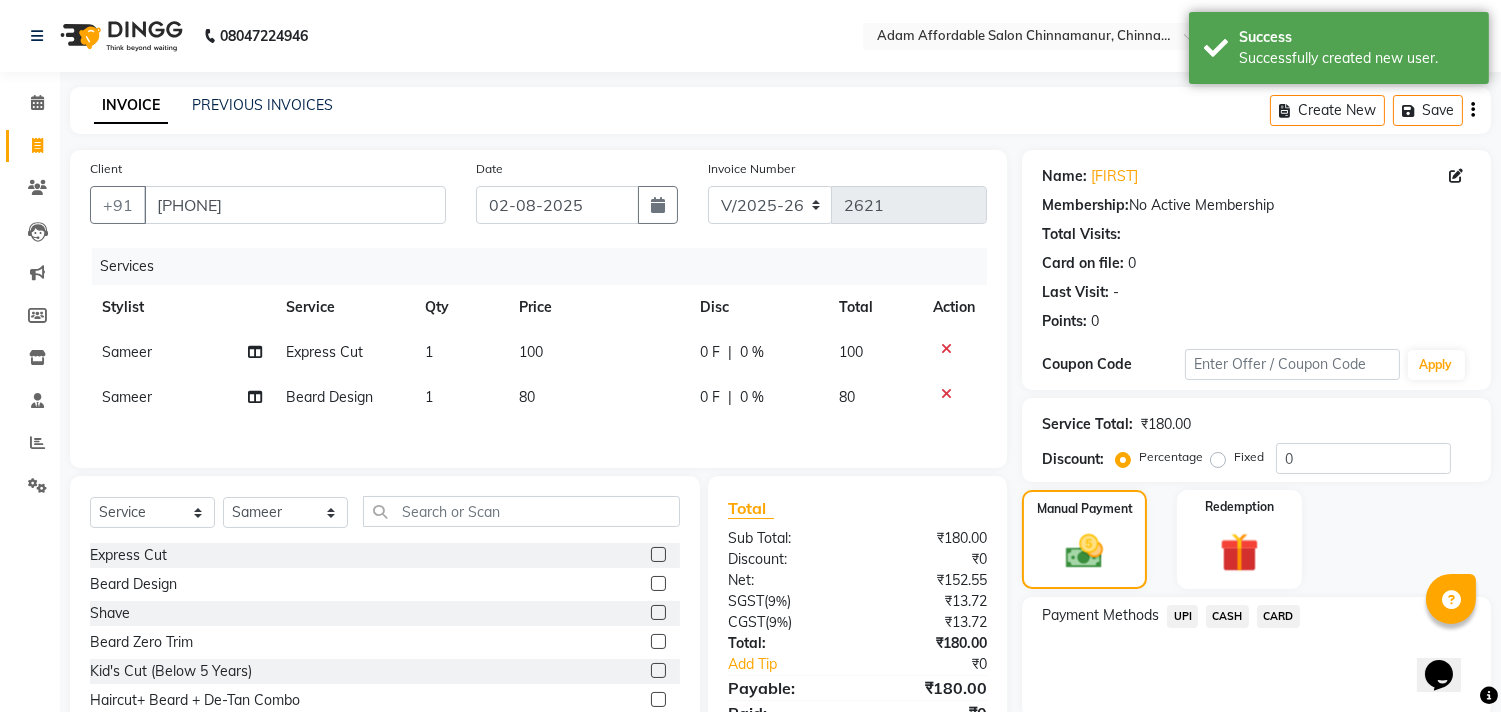 click on "UPI" 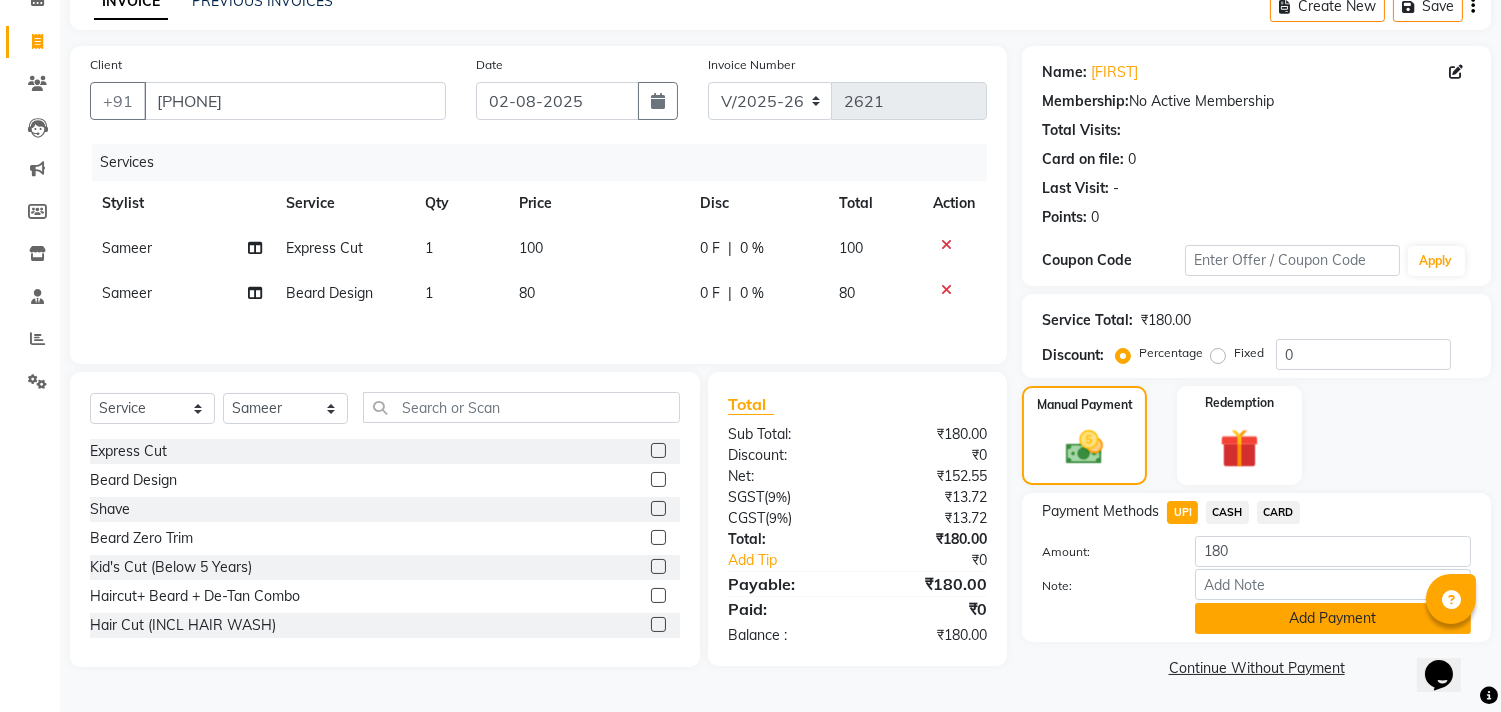 click on "Add Payment" 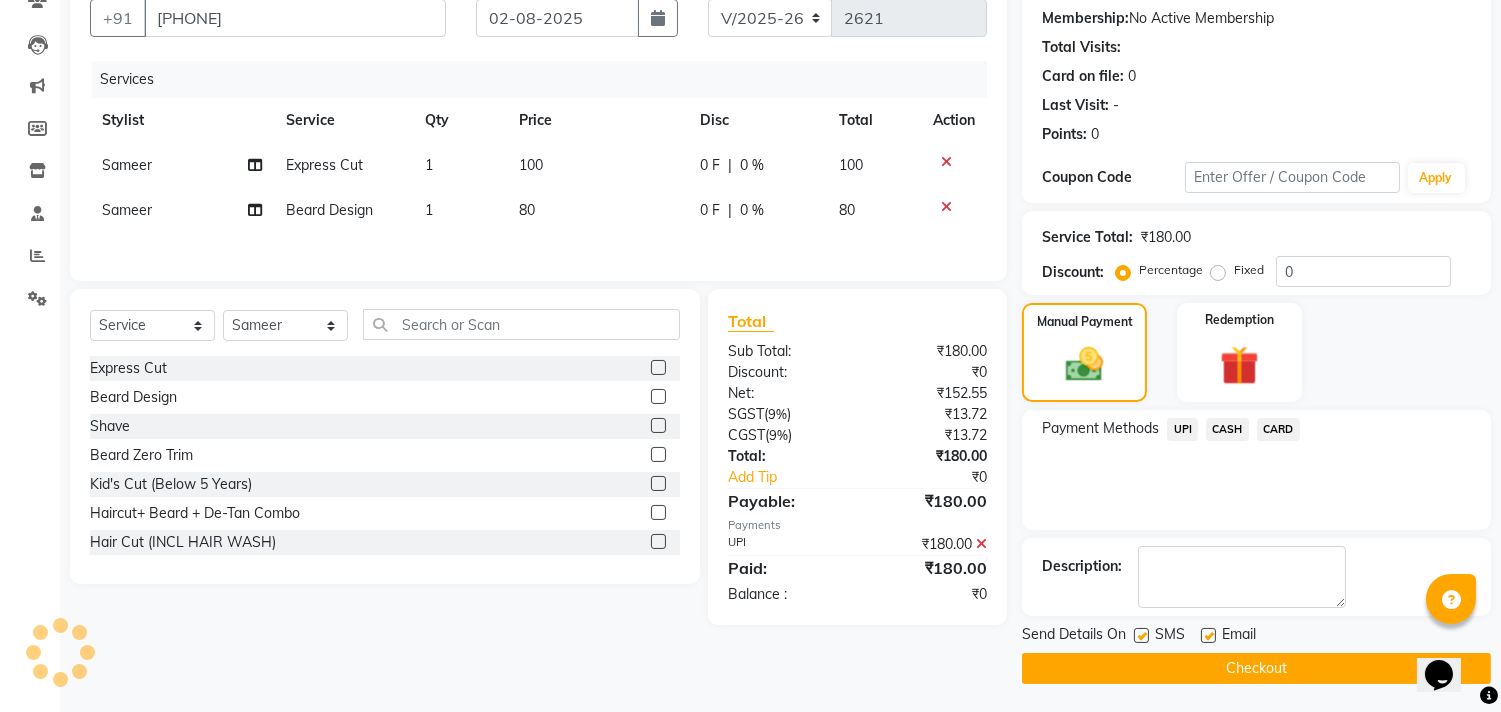 click on "Checkout" 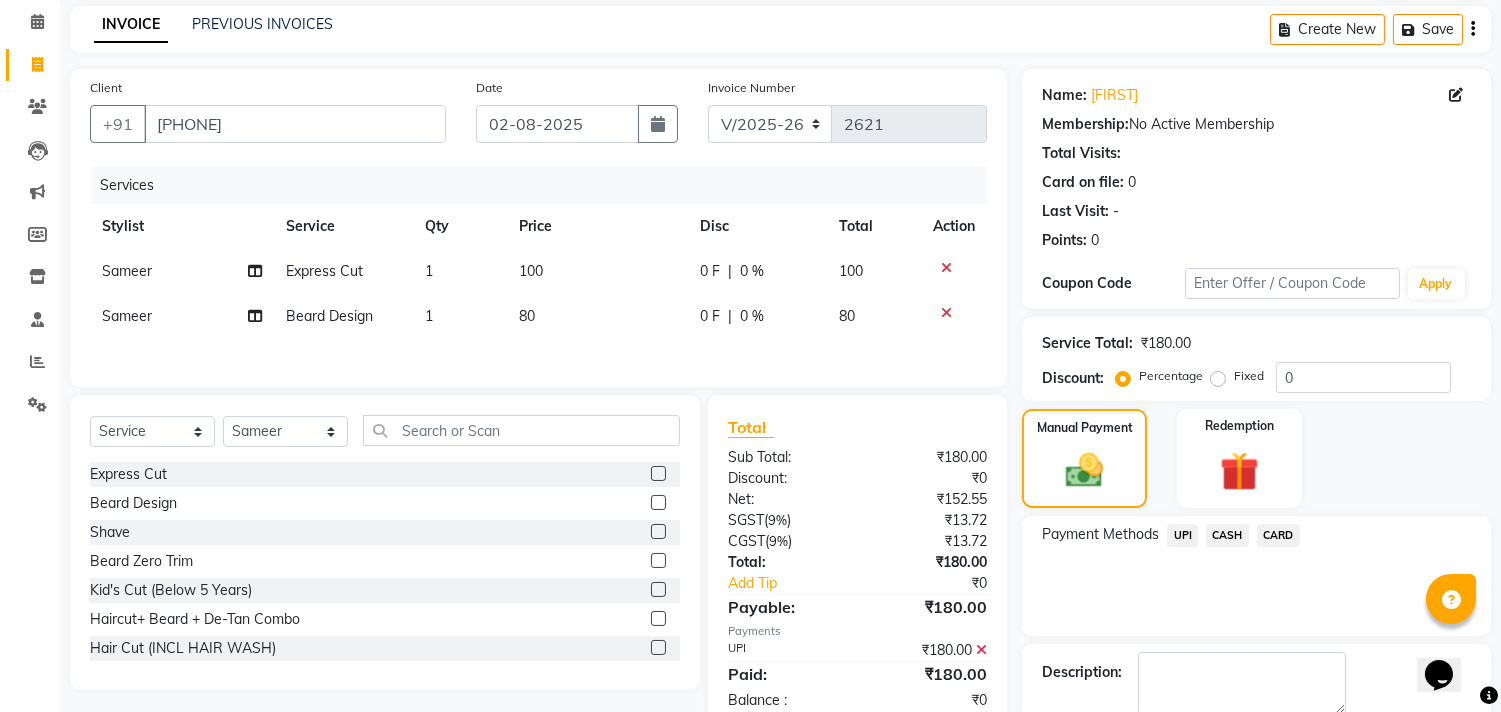 scroll, scrollTop: 0, scrollLeft: 0, axis: both 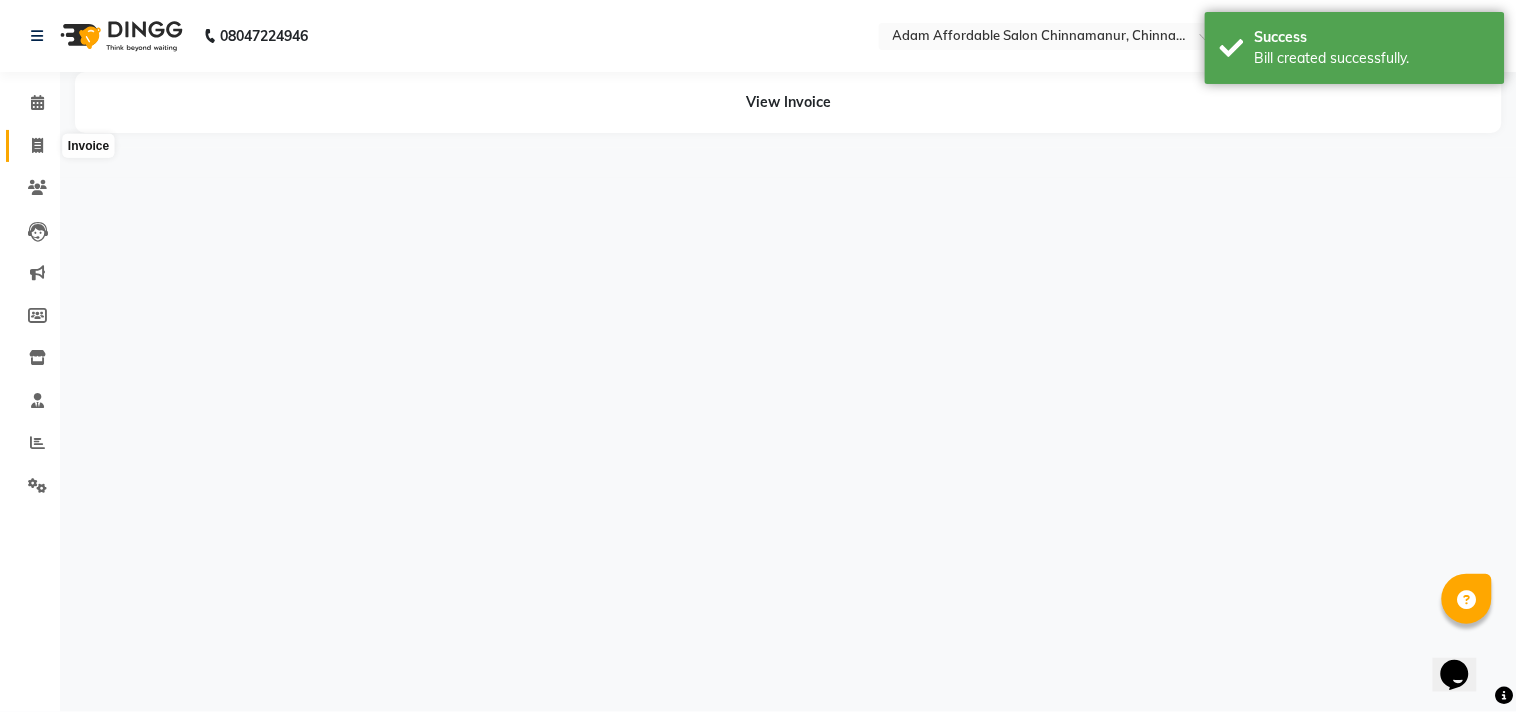 click 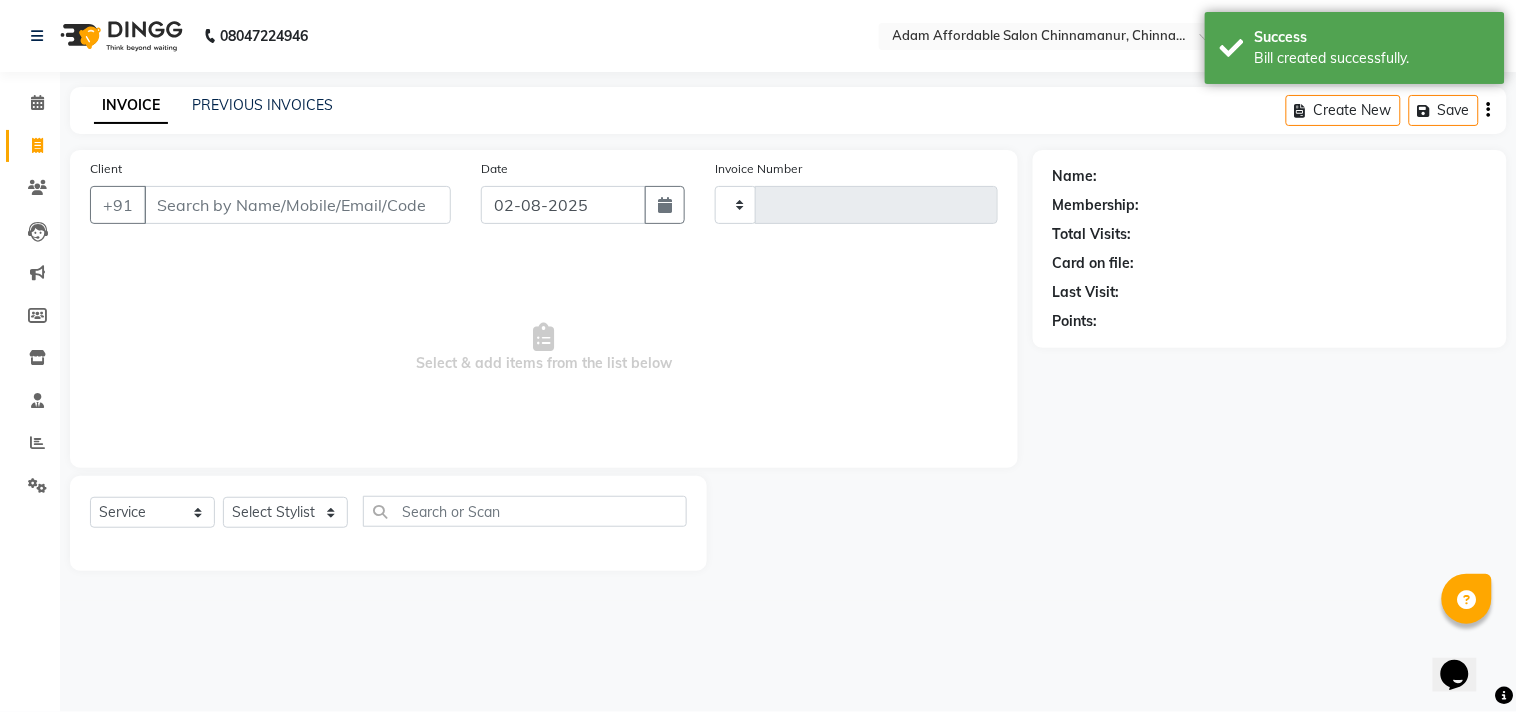 type on "2622" 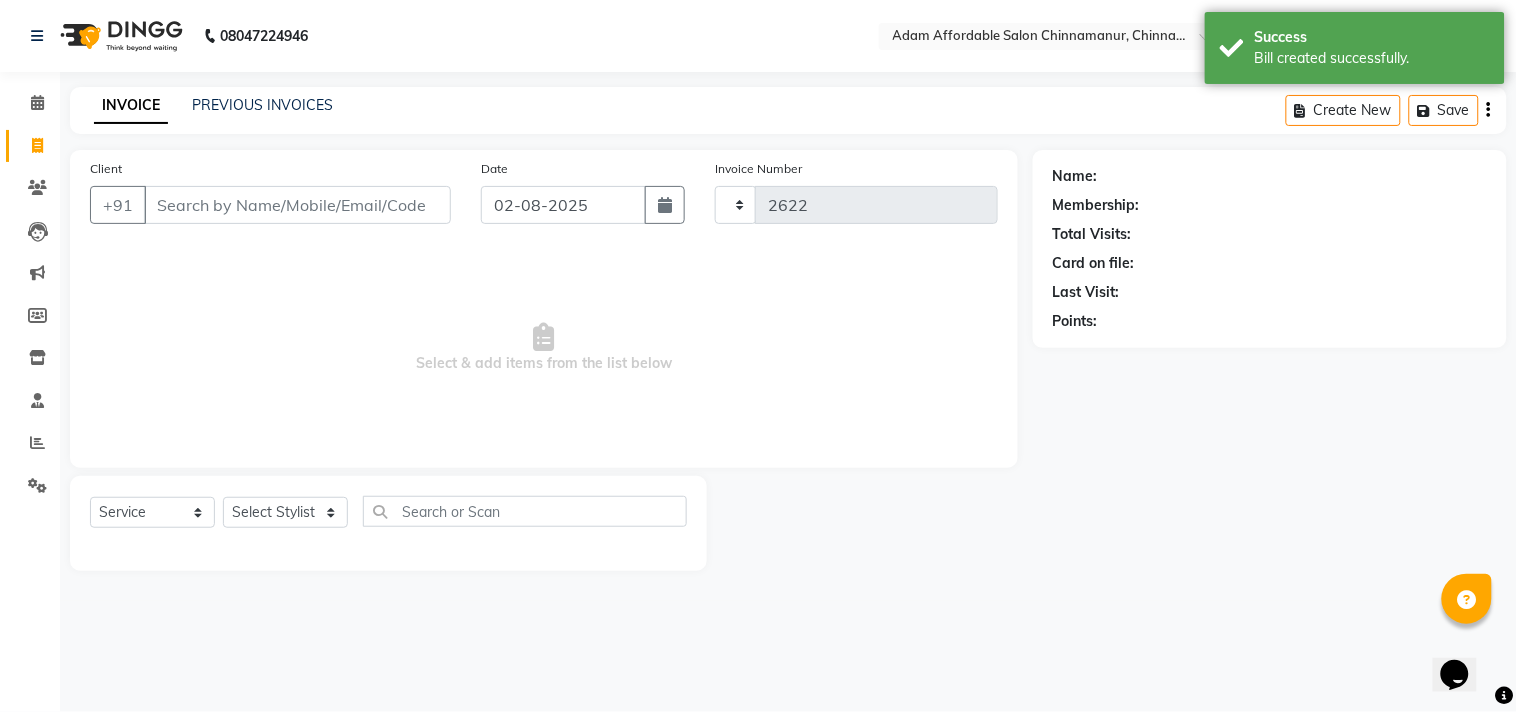 select on "8329" 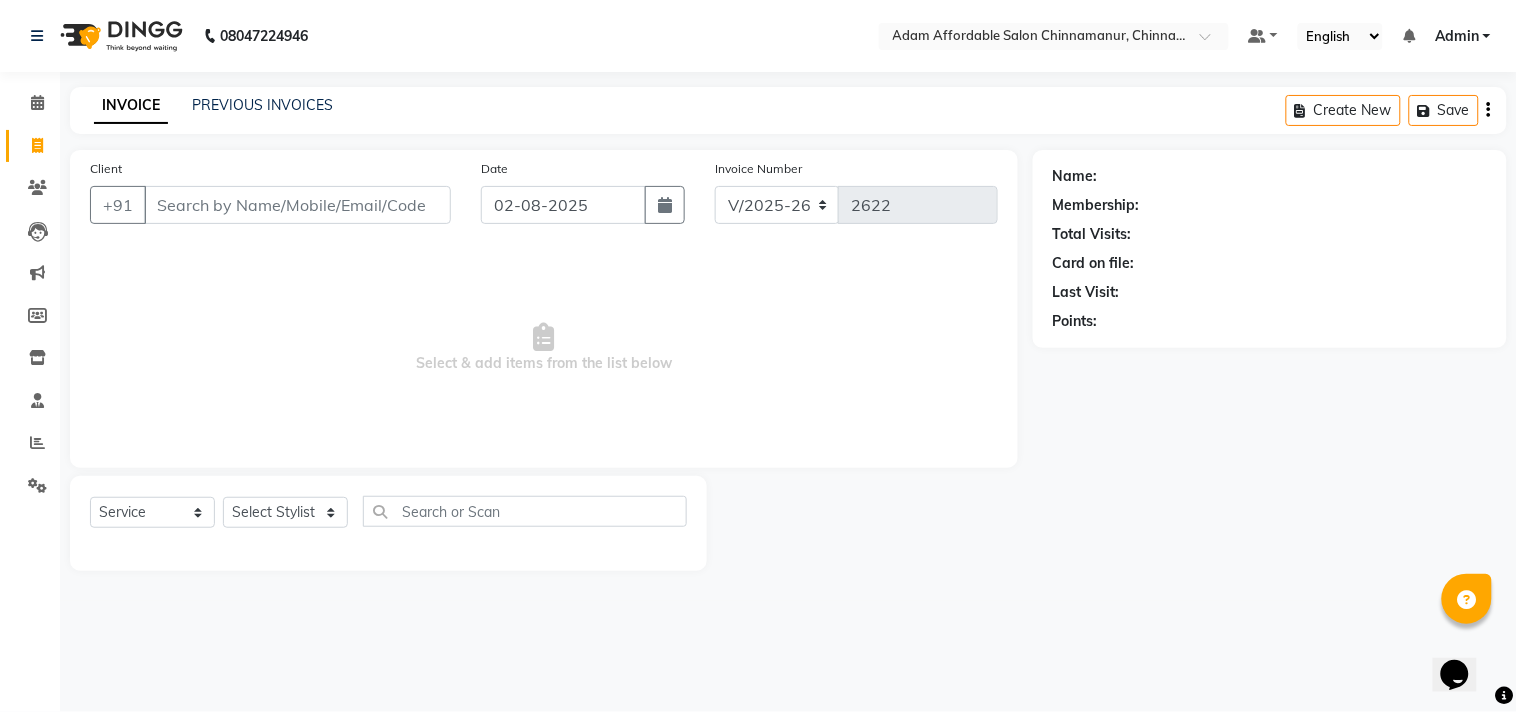 click on "Client +91" 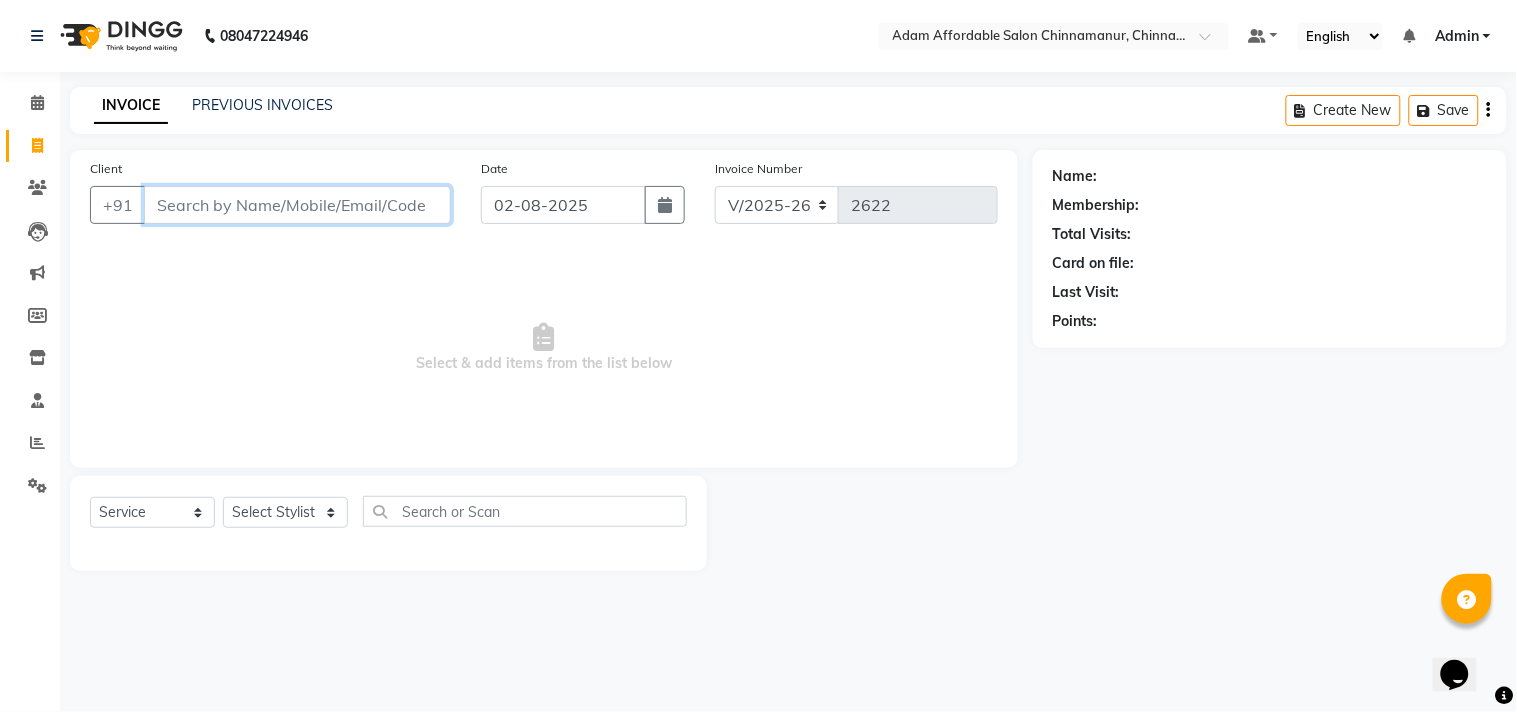 click on "Client" at bounding box center [297, 205] 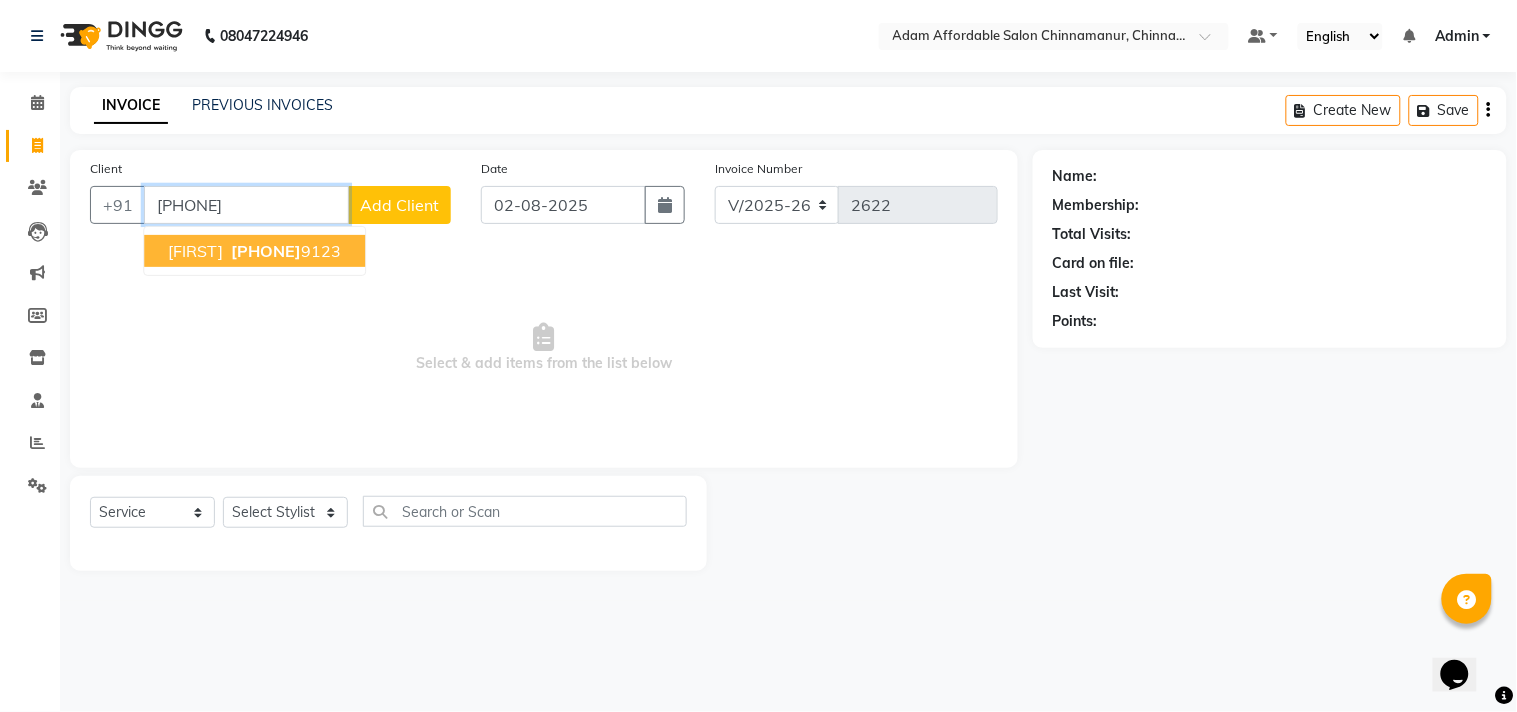 click on "[FIRST] [PHONE]" at bounding box center (254, 251) 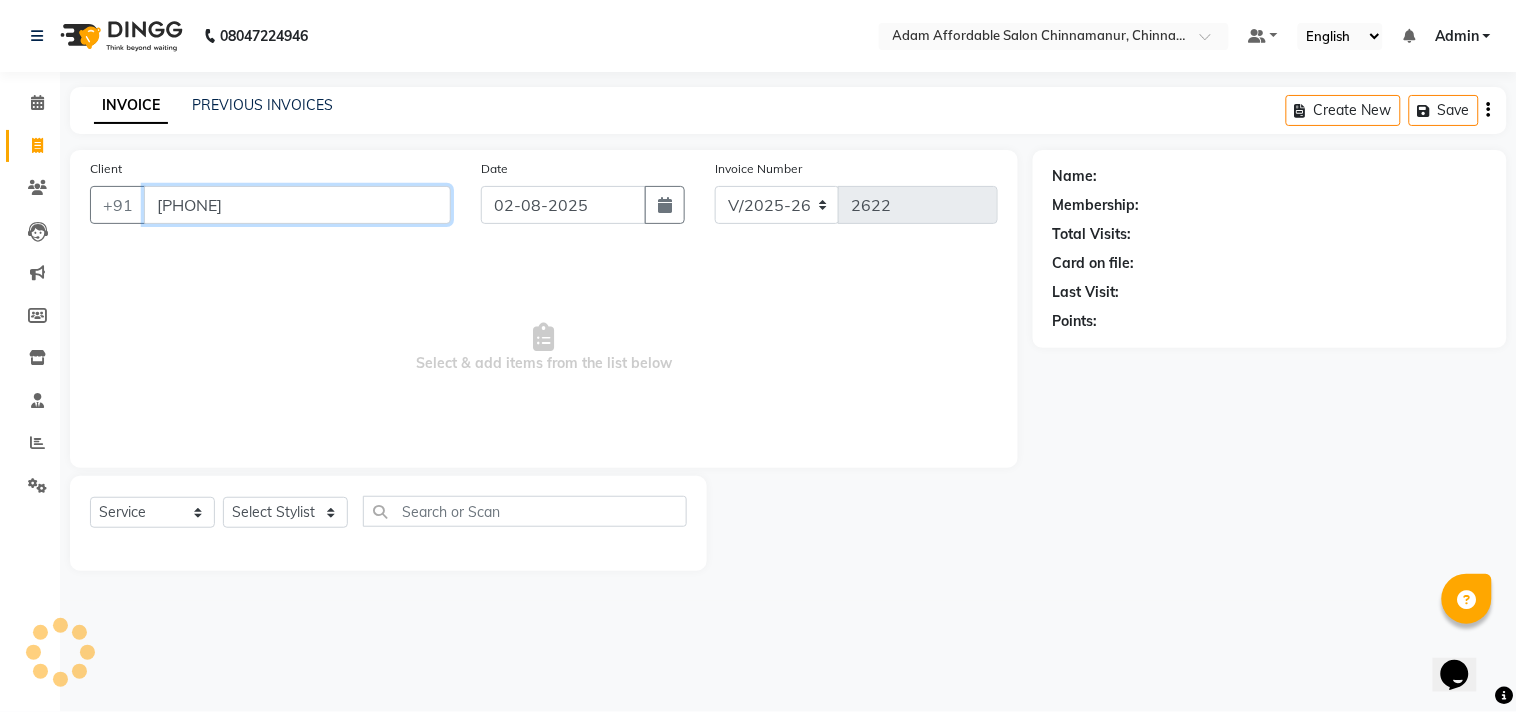type on "[PHONE]" 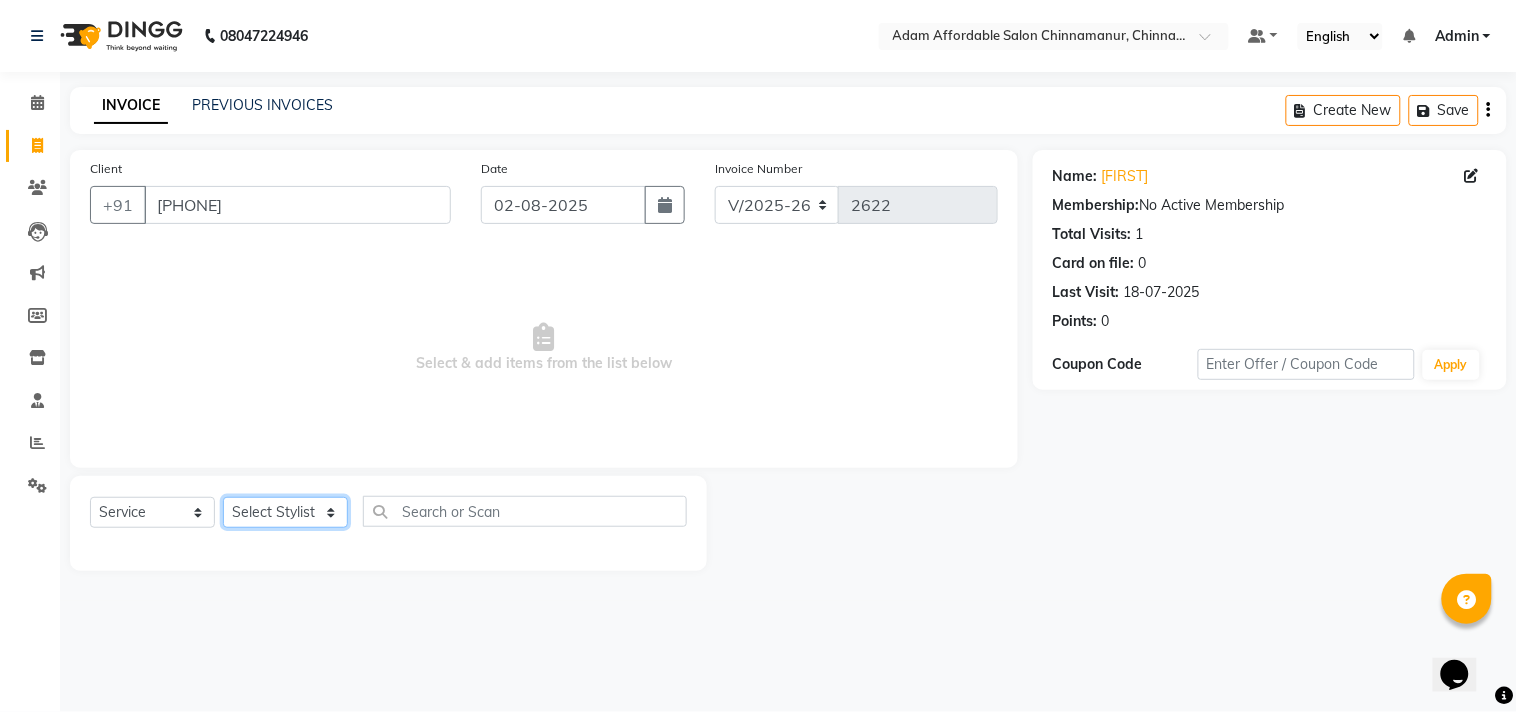click on "Select Stylist Admin Atif Ali Kaleem Kiran Salim Sameer Shahil Shoaib Sunny Yogesh" 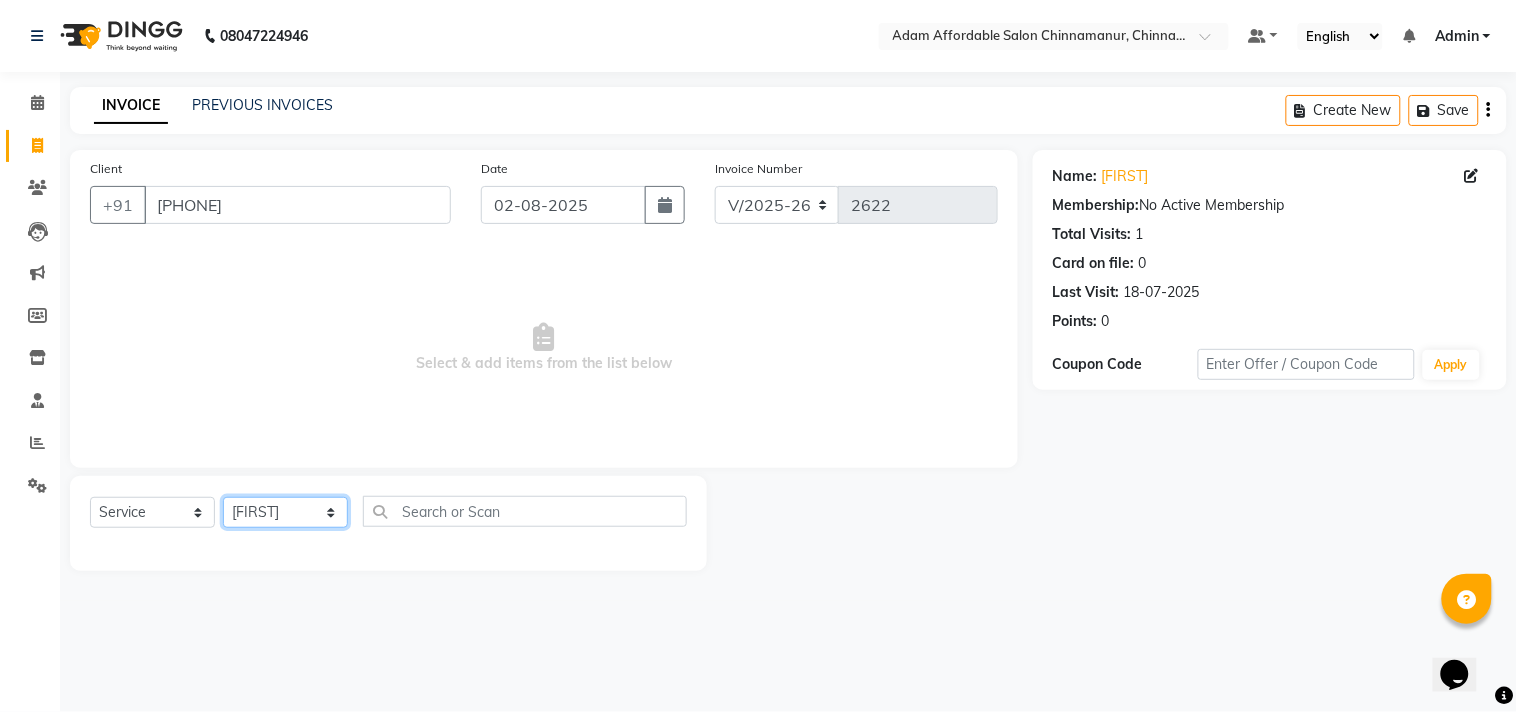 click on "Select Stylist Admin Atif Ali Kaleem Kiran Salim Sameer Shahil Shoaib Sunny Yogesh" 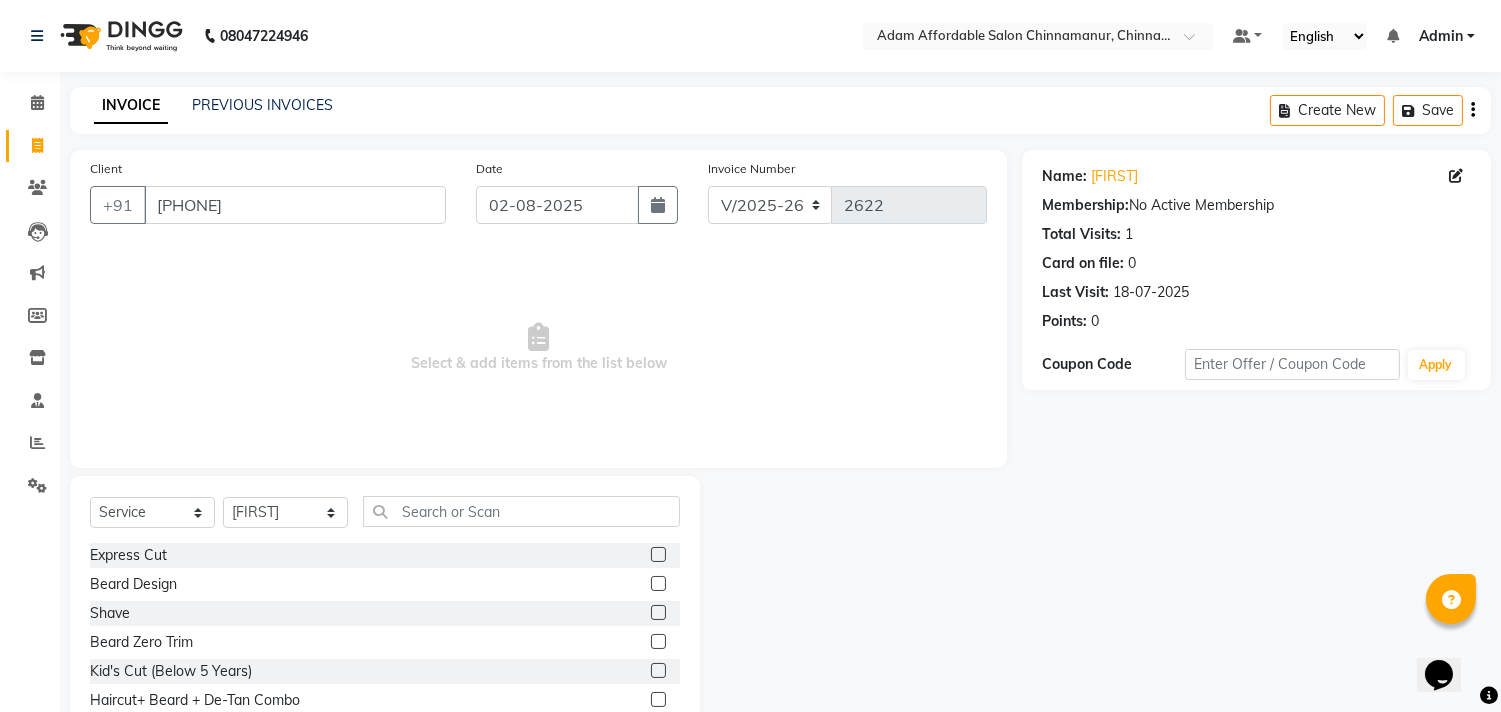 click 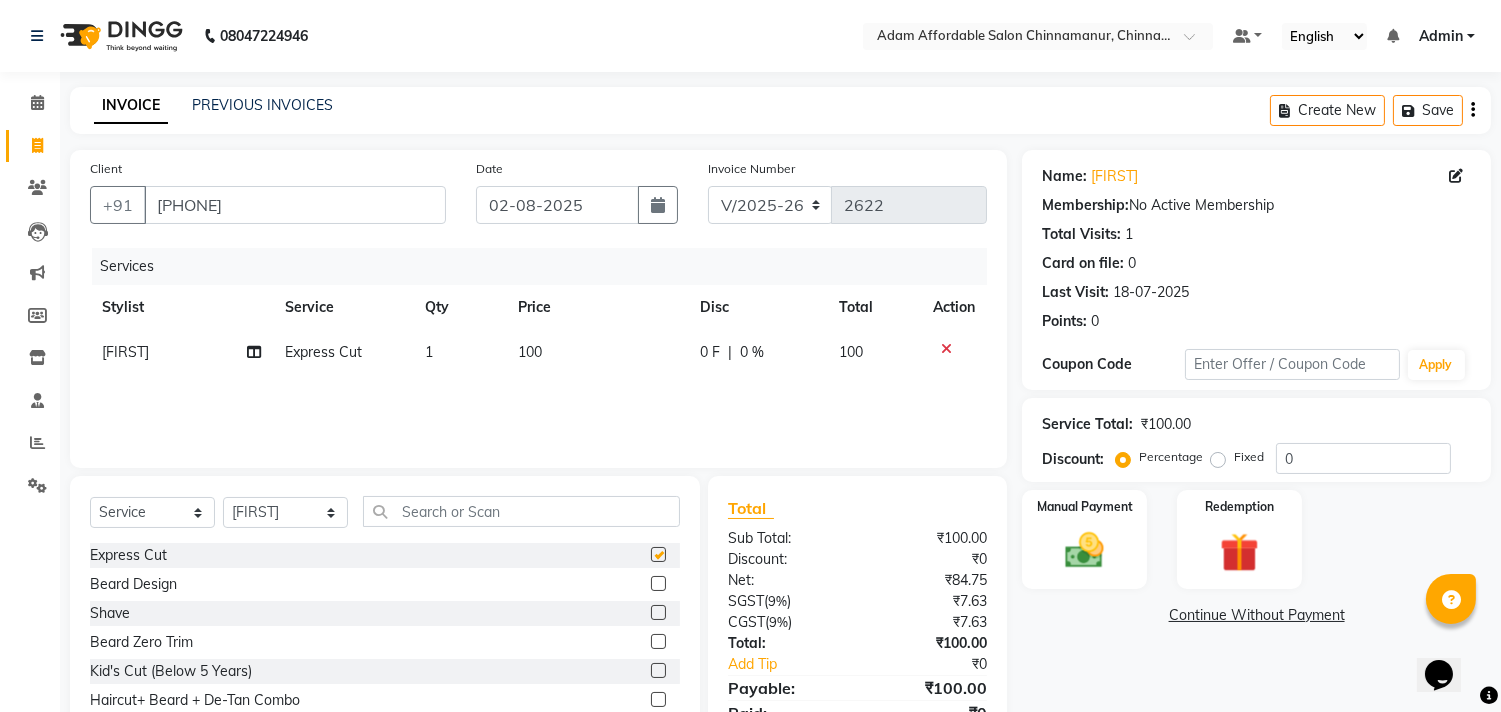 checkbox on "false" 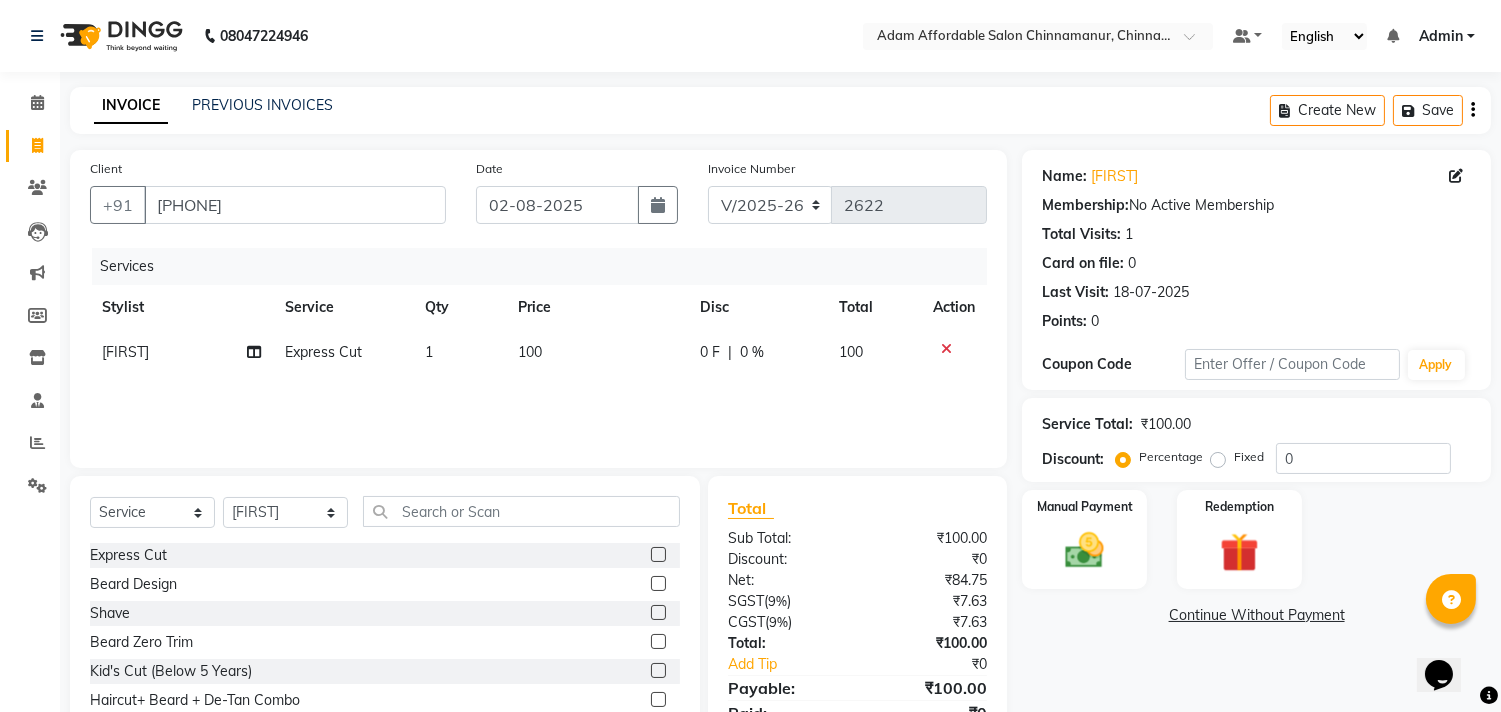 click 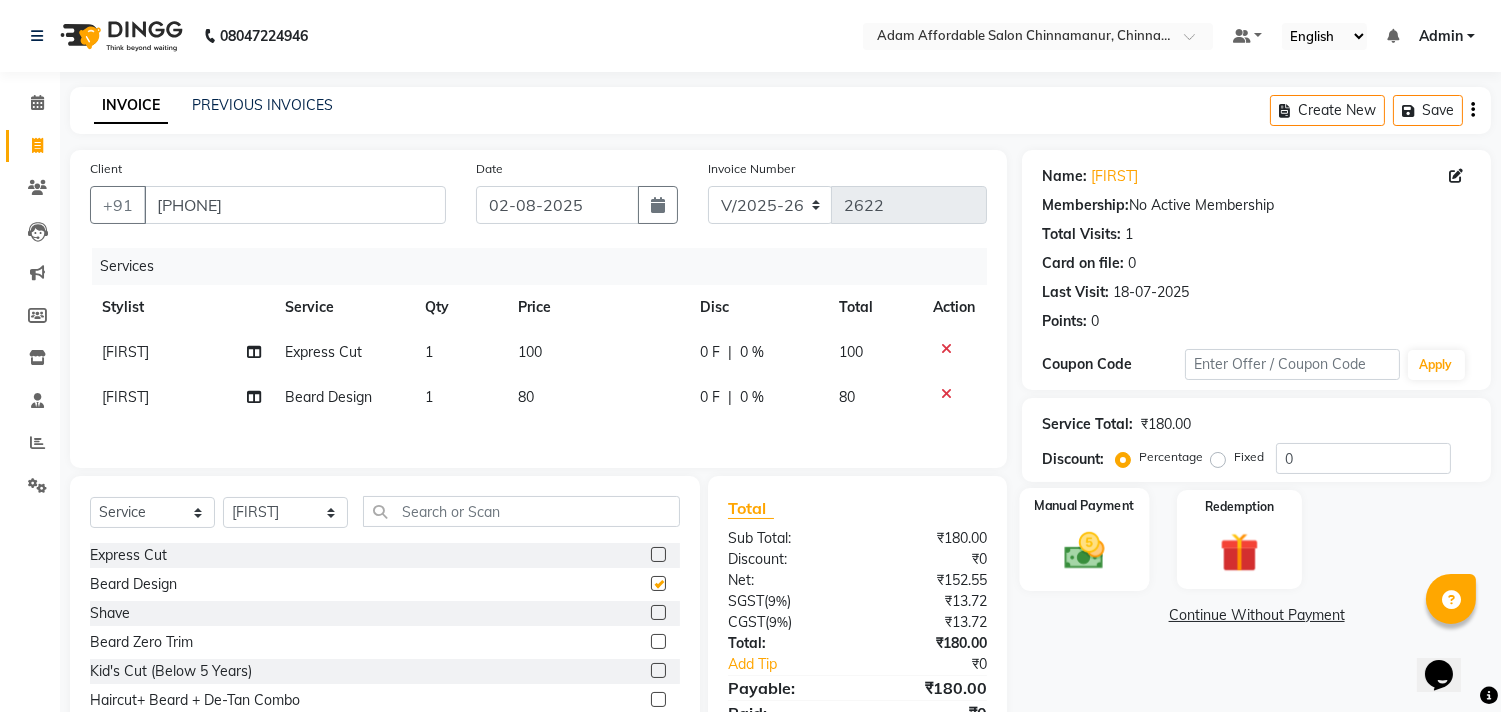 checkbox on "false" 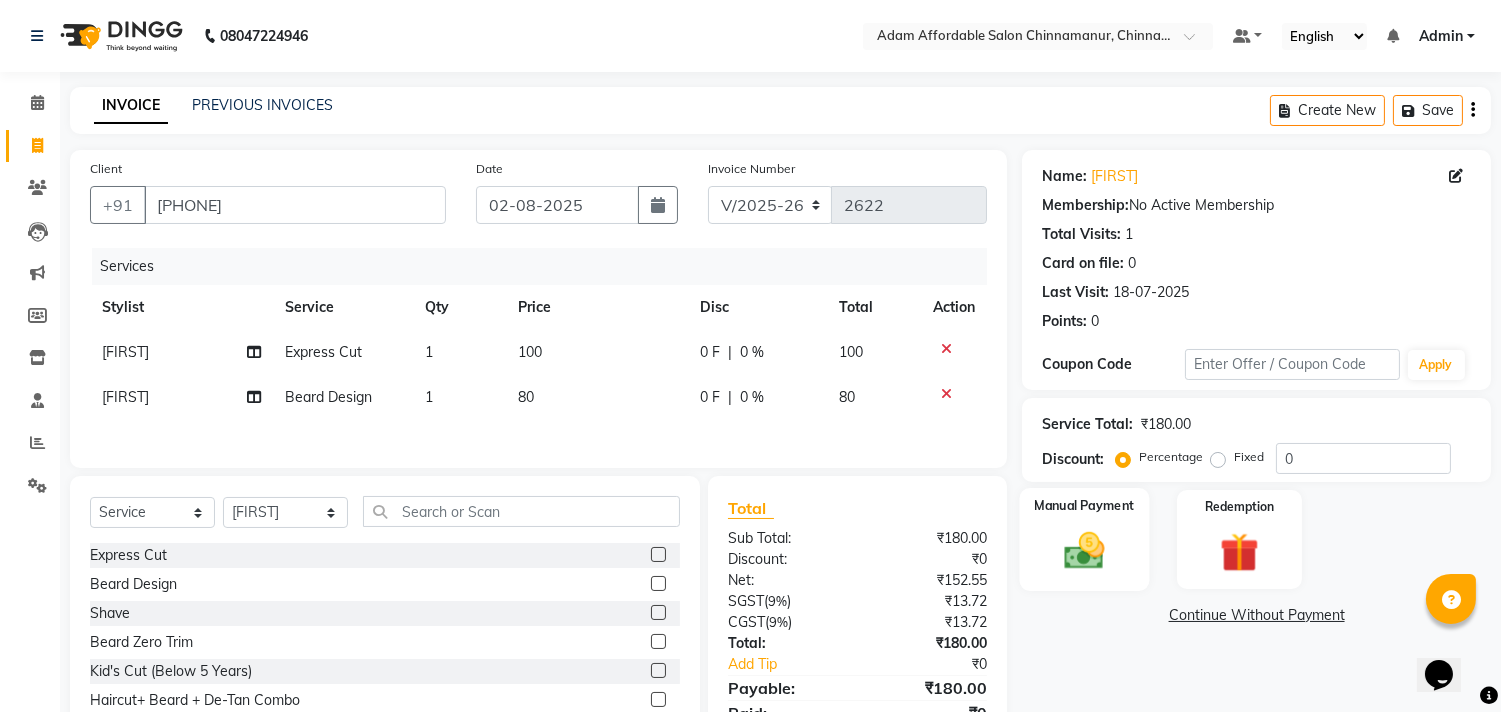 click 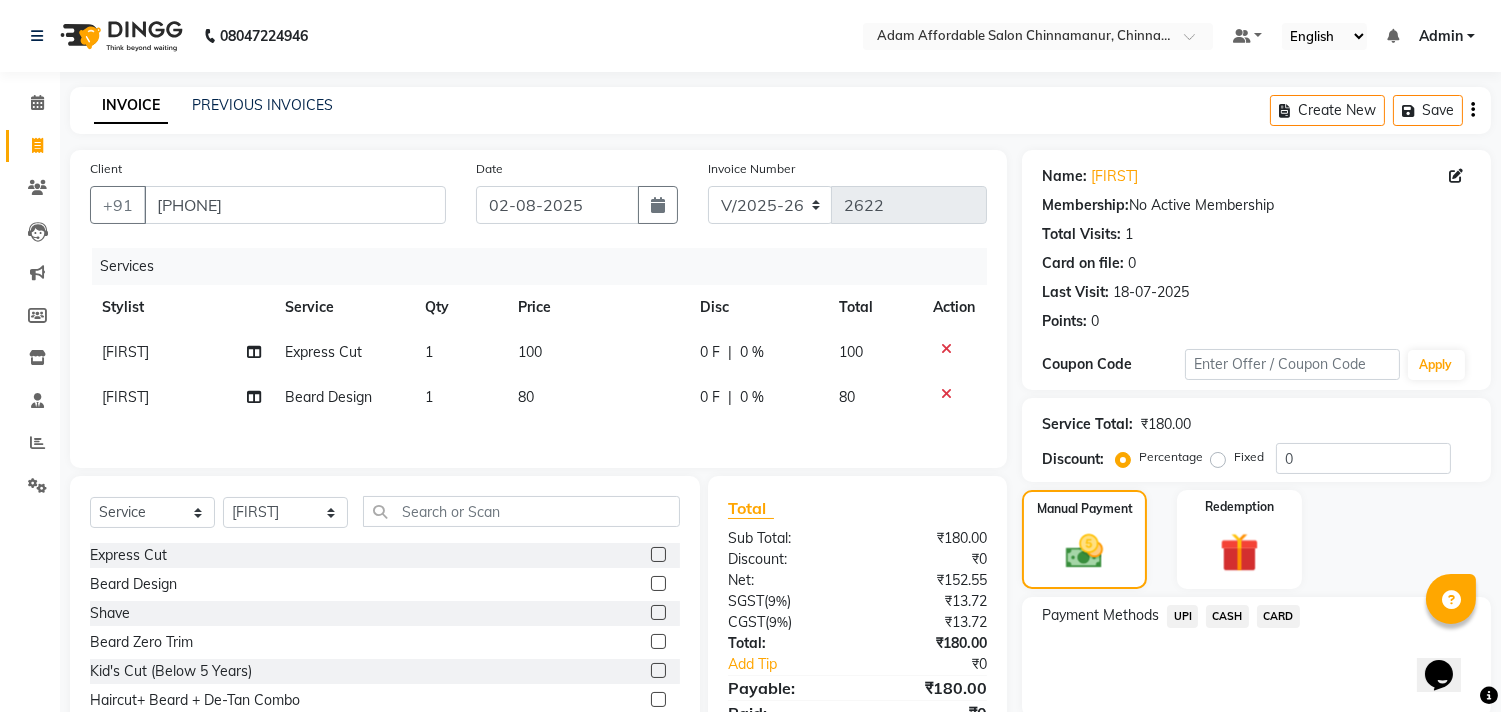 click on "CASH" 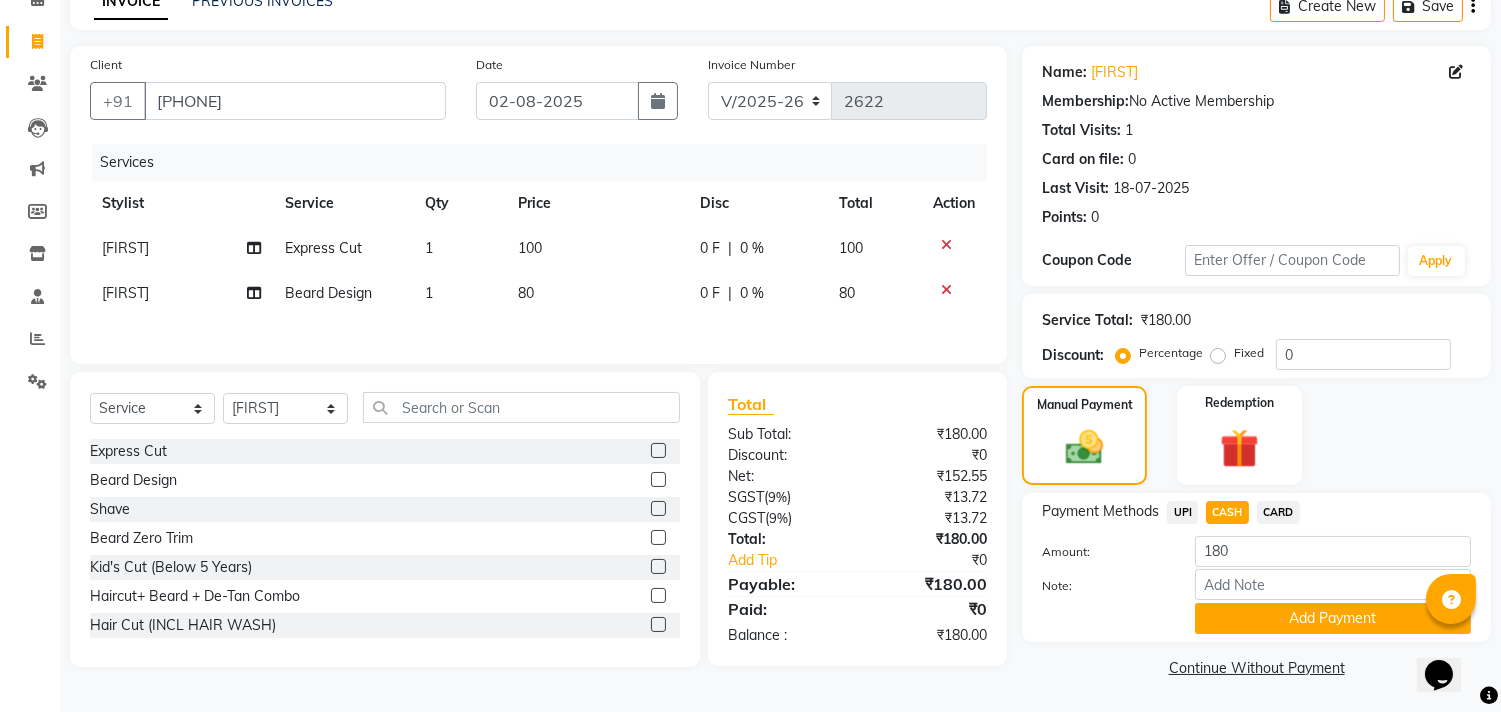 click on "Add Payment" 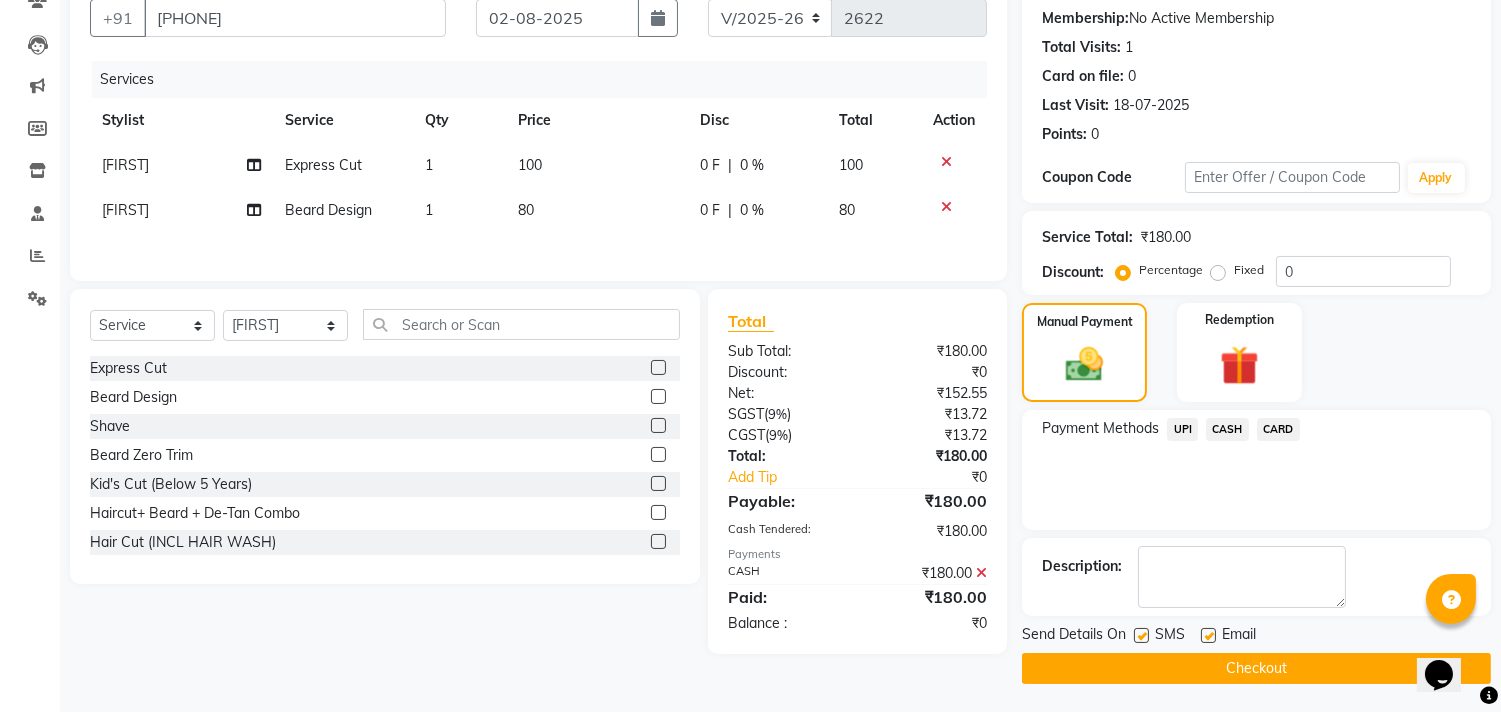 click on "Checkout" 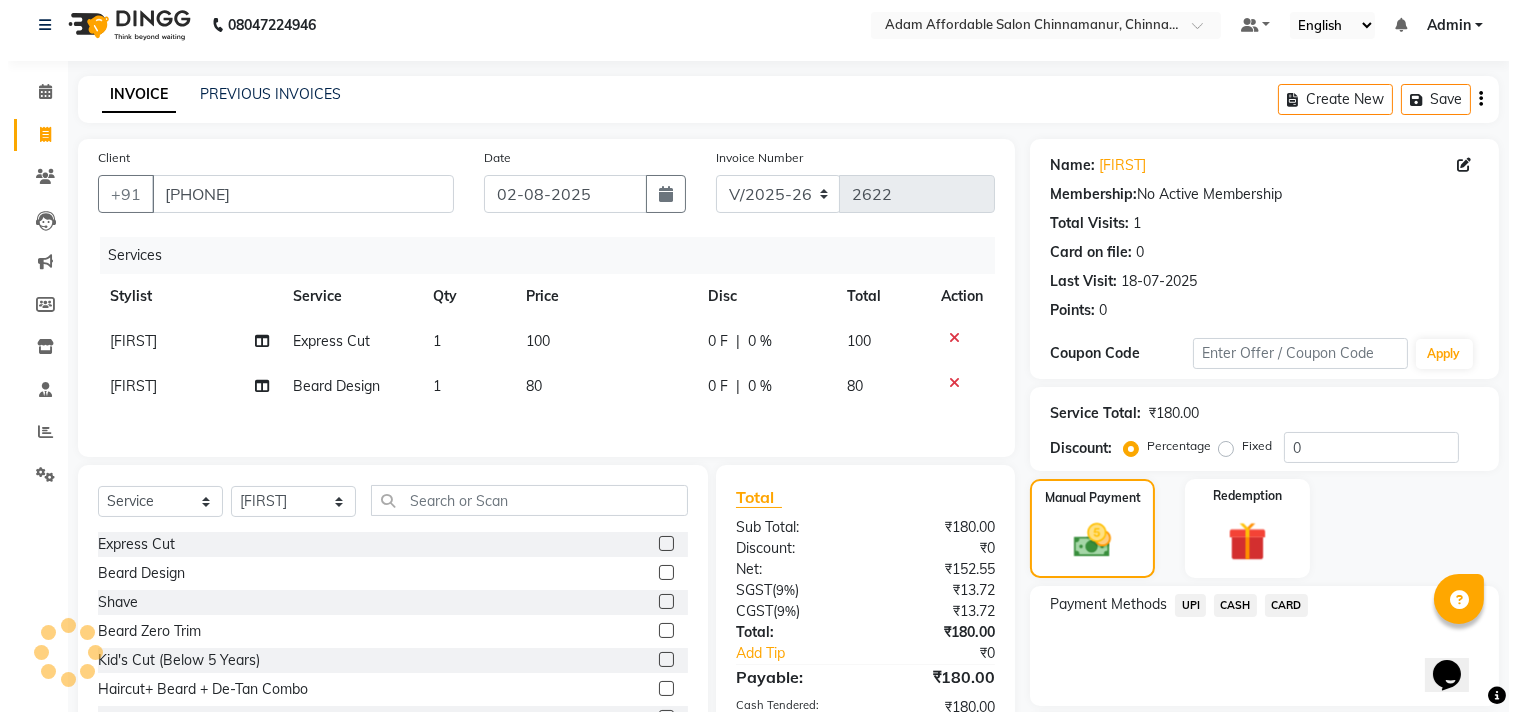 scroll, scrollTop: 0, scrollLeft: 0, axis: both 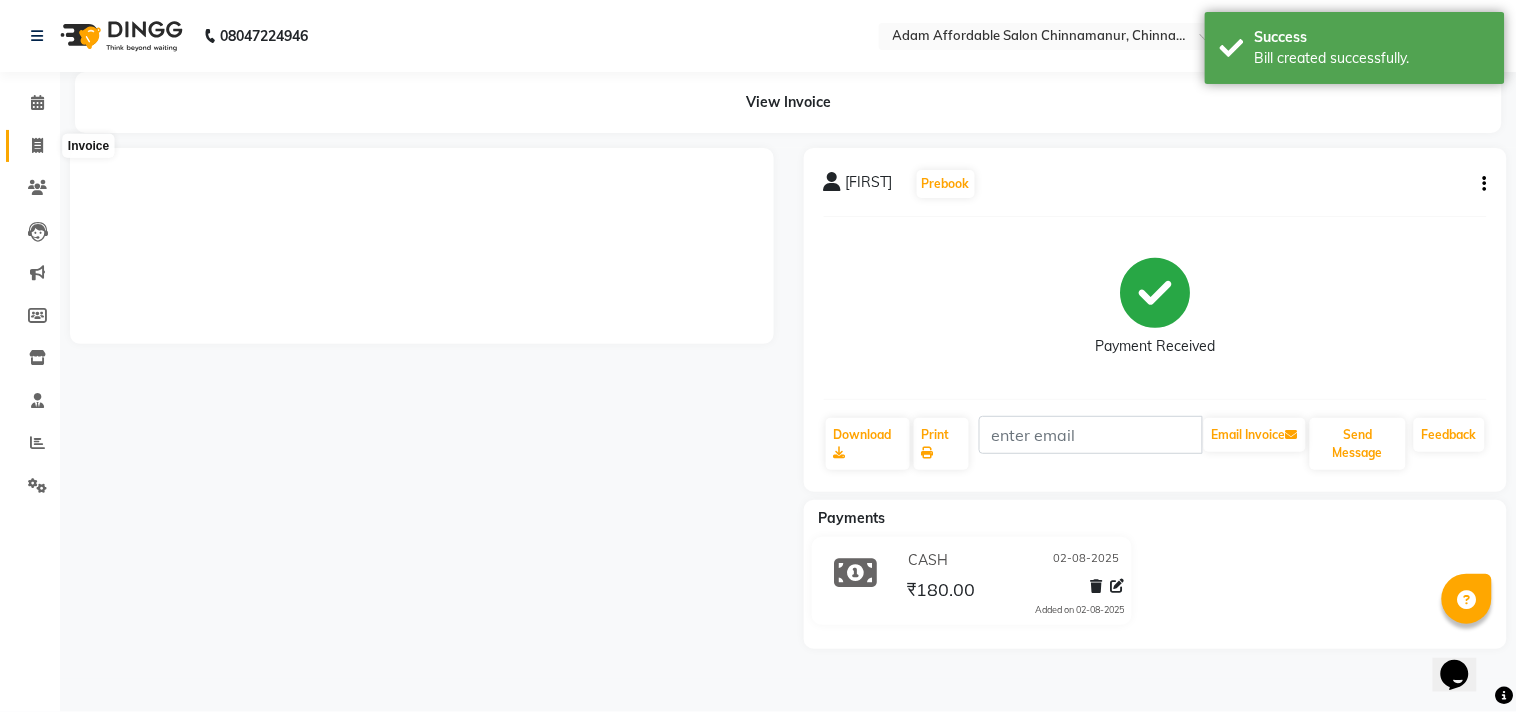 click 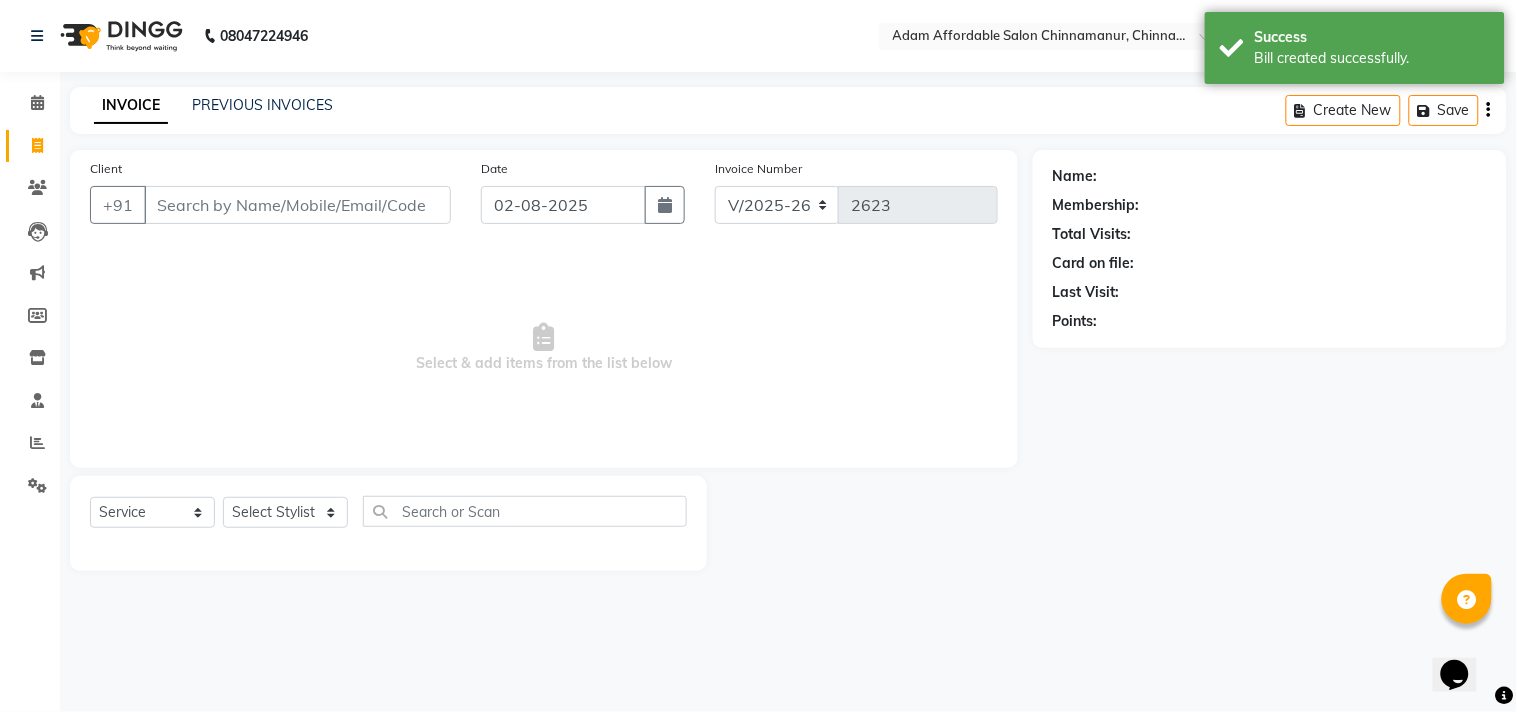 click on "Client" at bounding box center [297, 205] 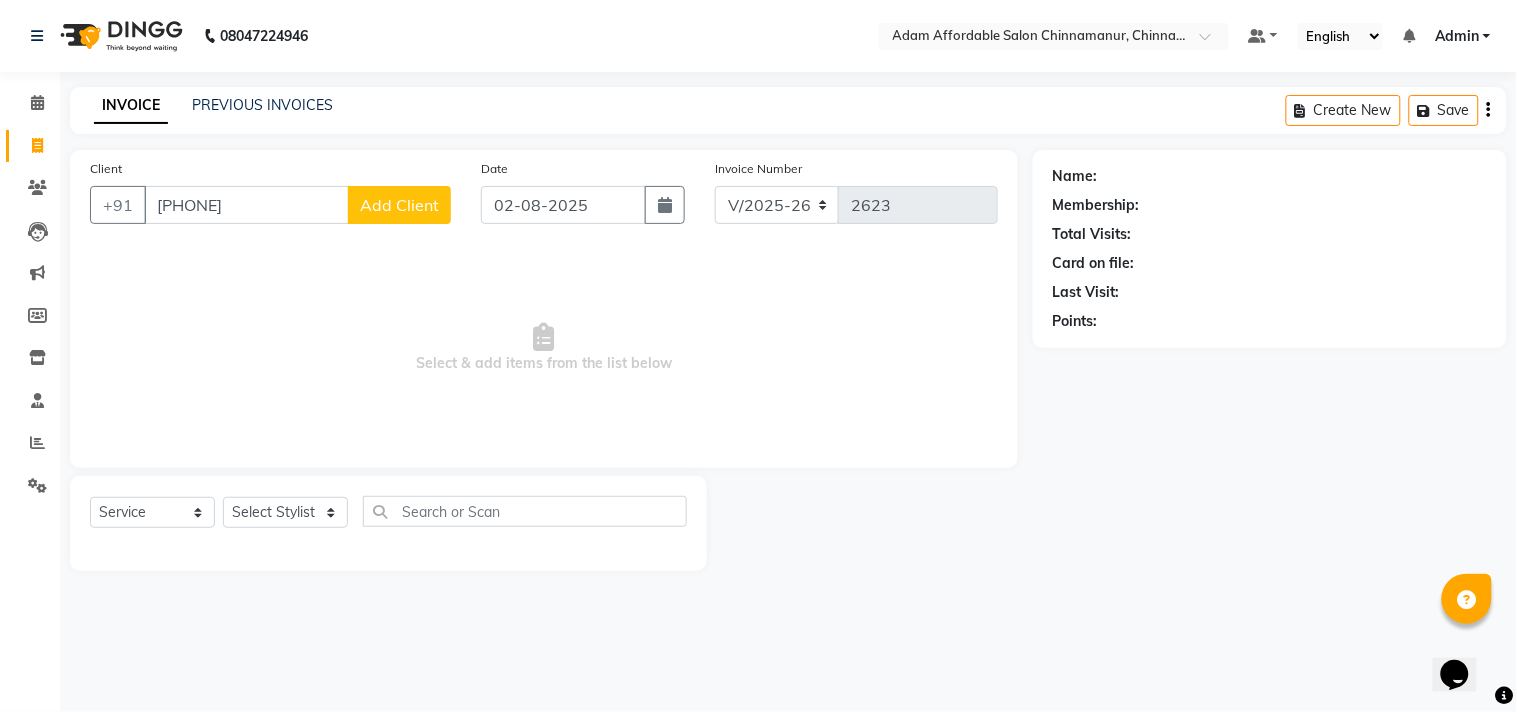 type on "[PHONE]" 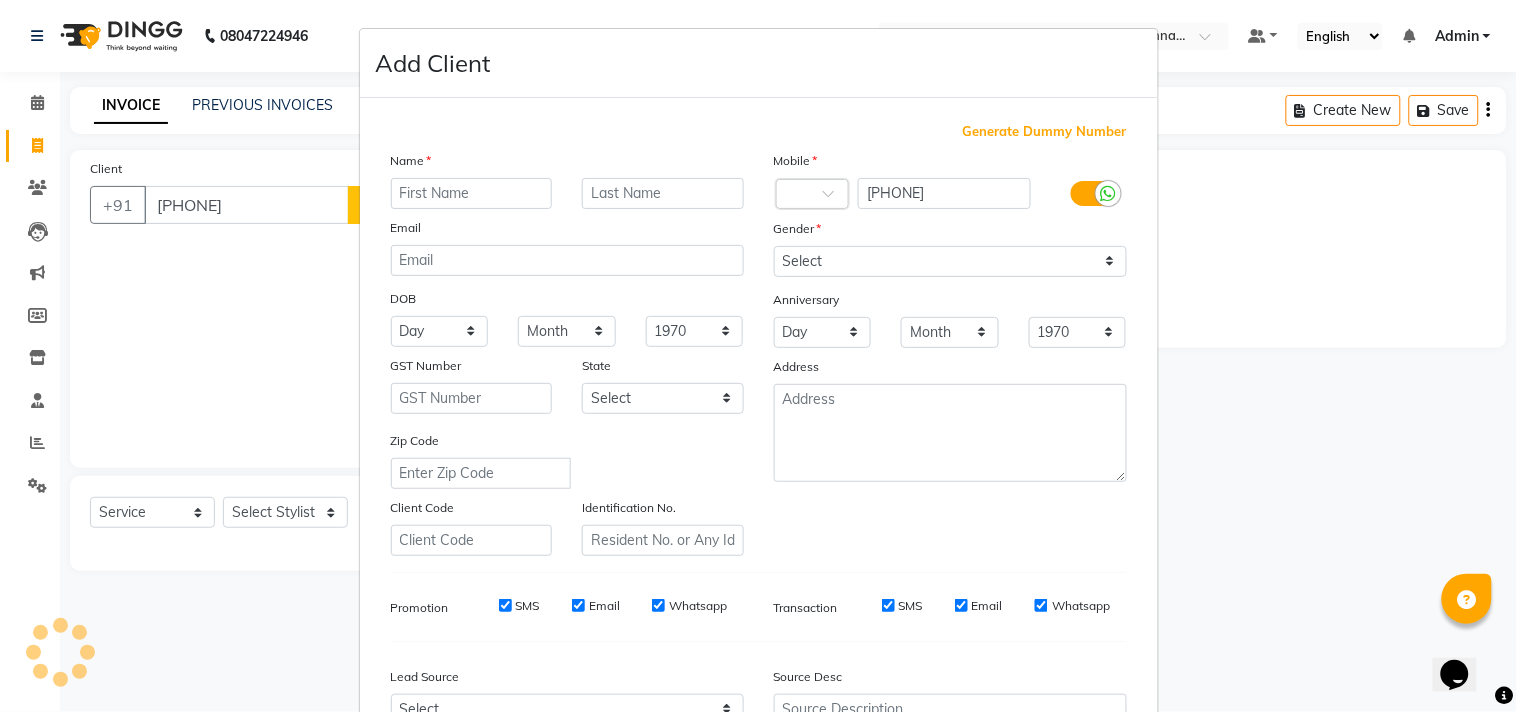 click at bounding box center [472, 193] 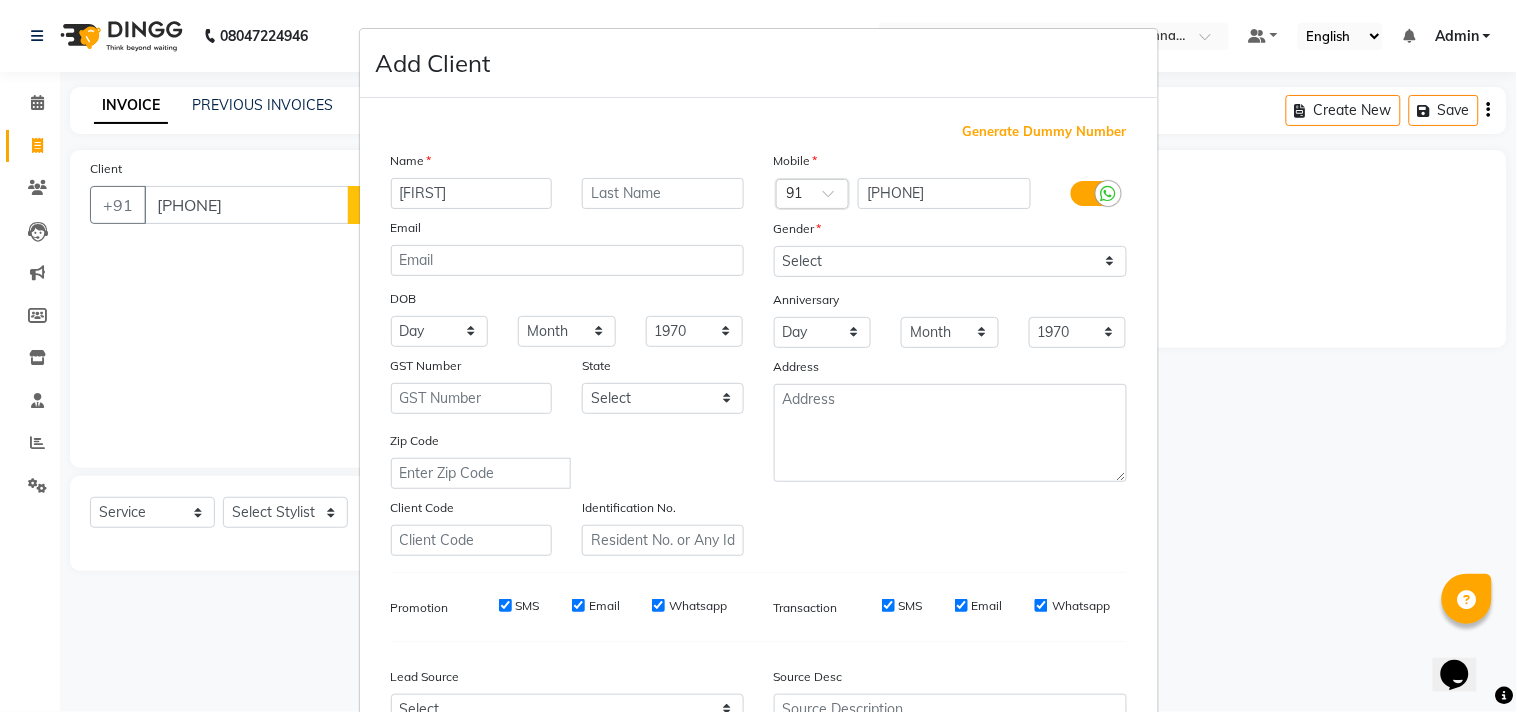 type on "[FIRST]" 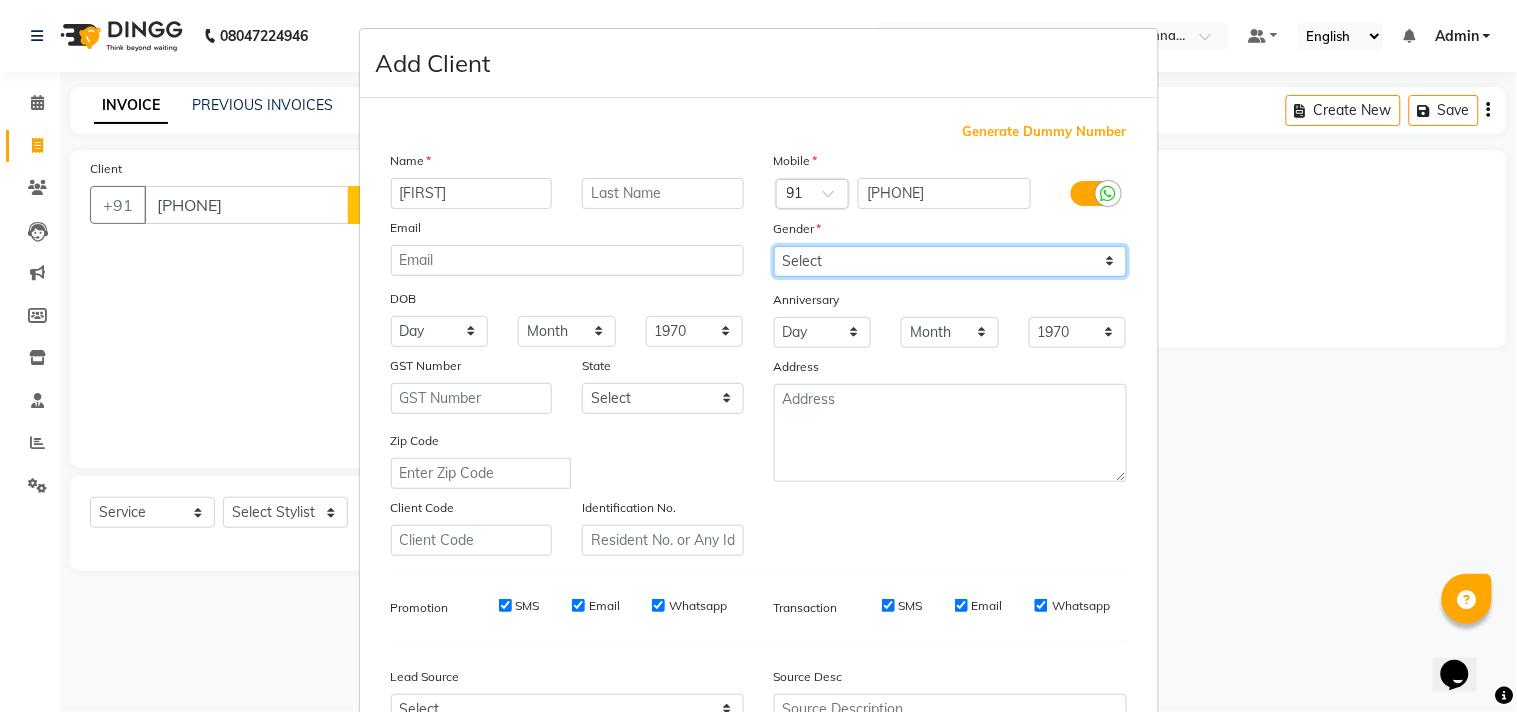 click on "Select Male Female Other Prefer Not To Say" at bounding box center (950, 261) 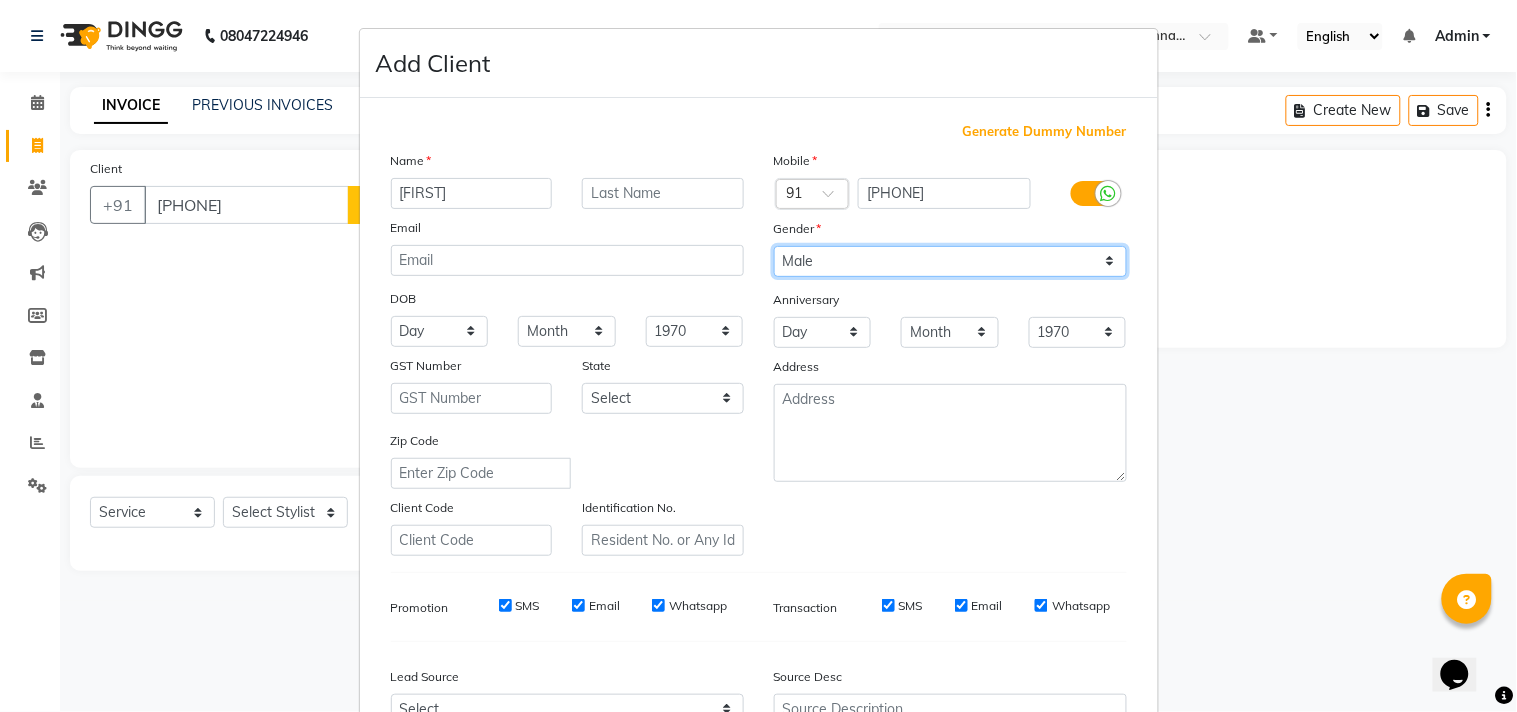click on "Select Male Female Other Prefer Not To Say" at bounding box center (950, 261) 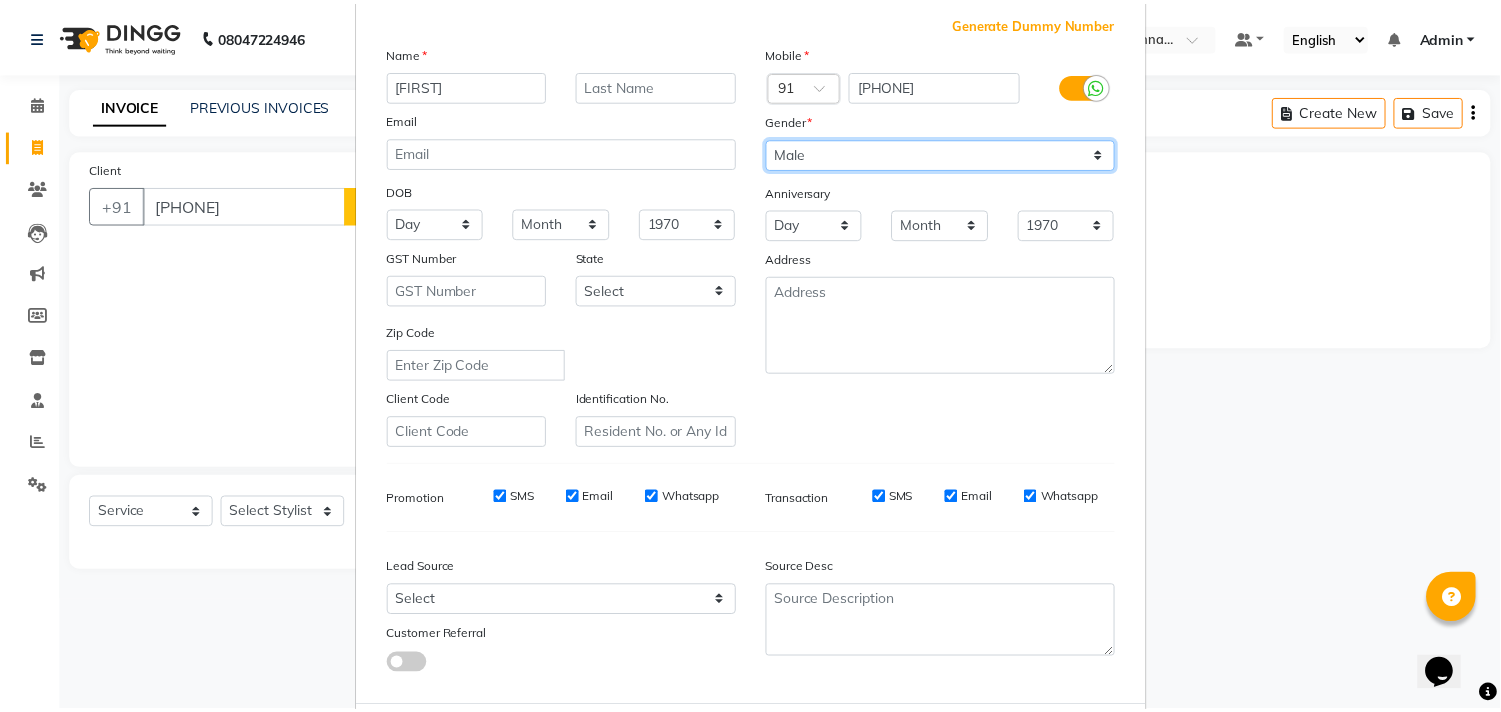 scroll, scrollTop: 212, scrollLeft: 0, axis: vertical 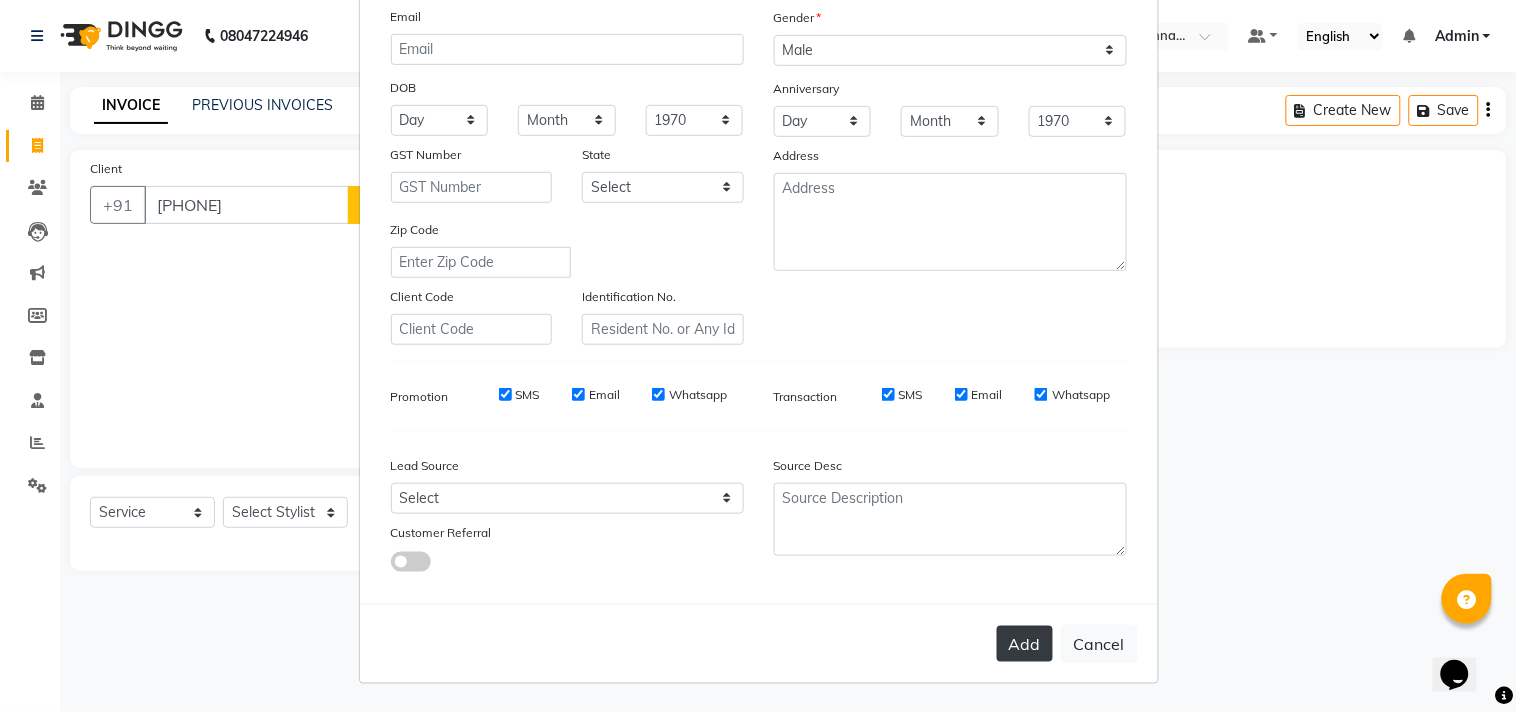click on "Add" at bounding box center (1025, 644) 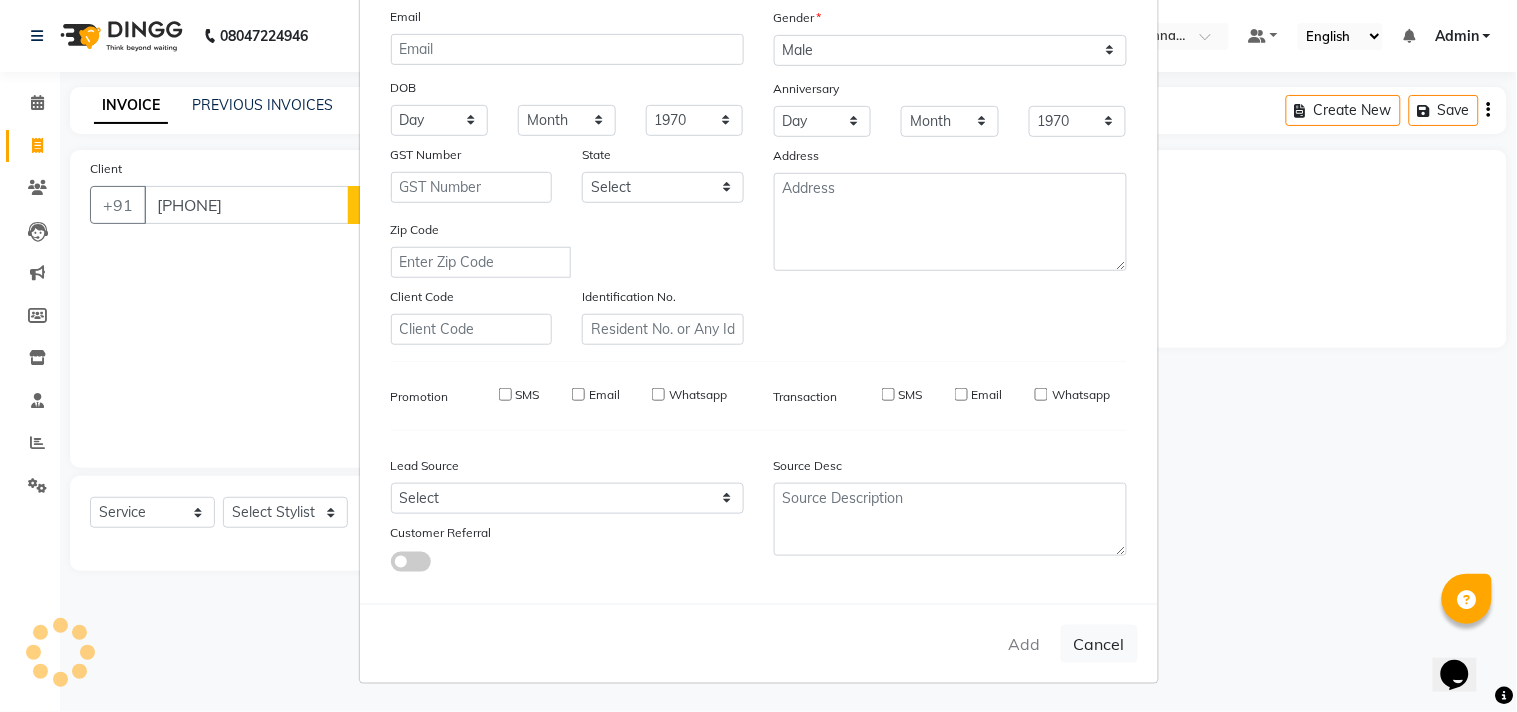type 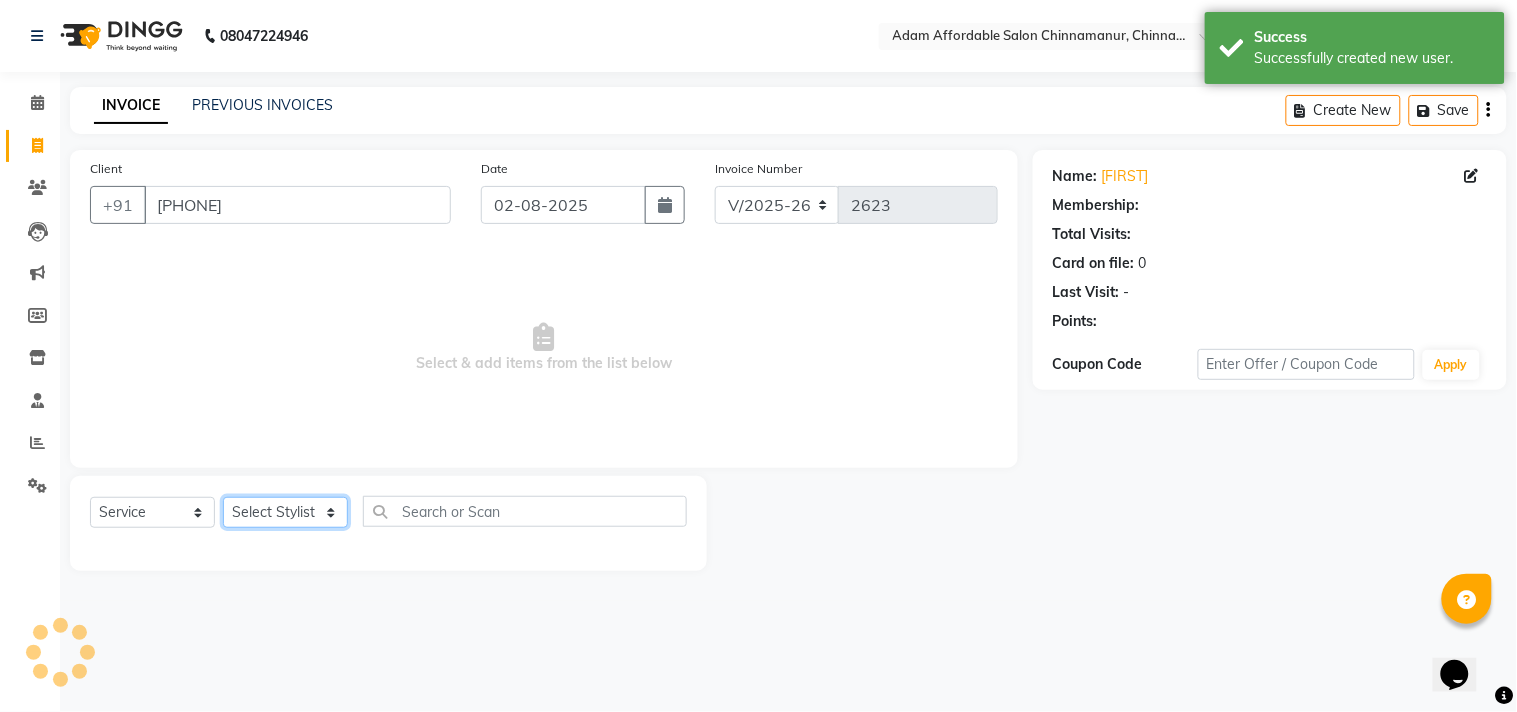 click on "Select Stylist Admin Atif Ali Kaleem Kiran Salim Sameer Shahil Shoaib Sunny Yogesh" 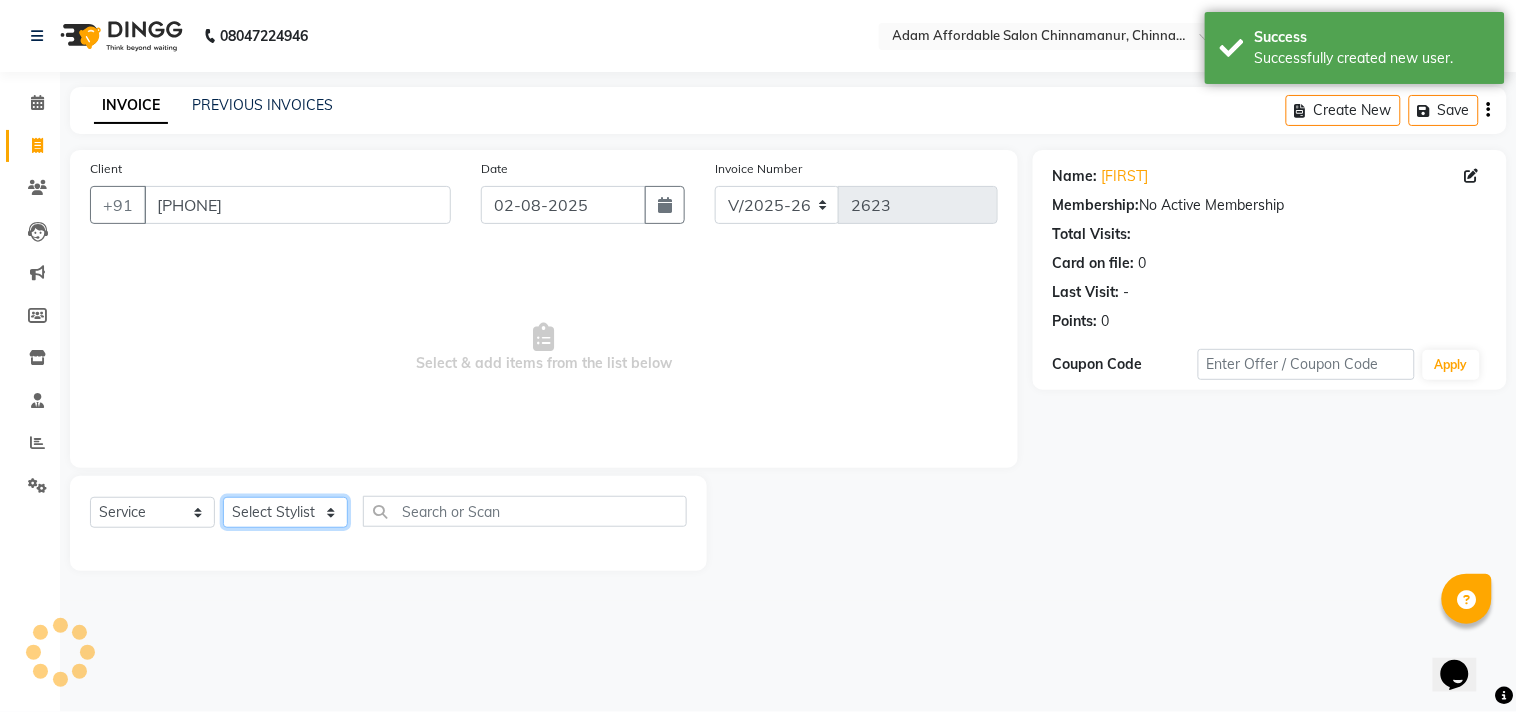 select on "85802" 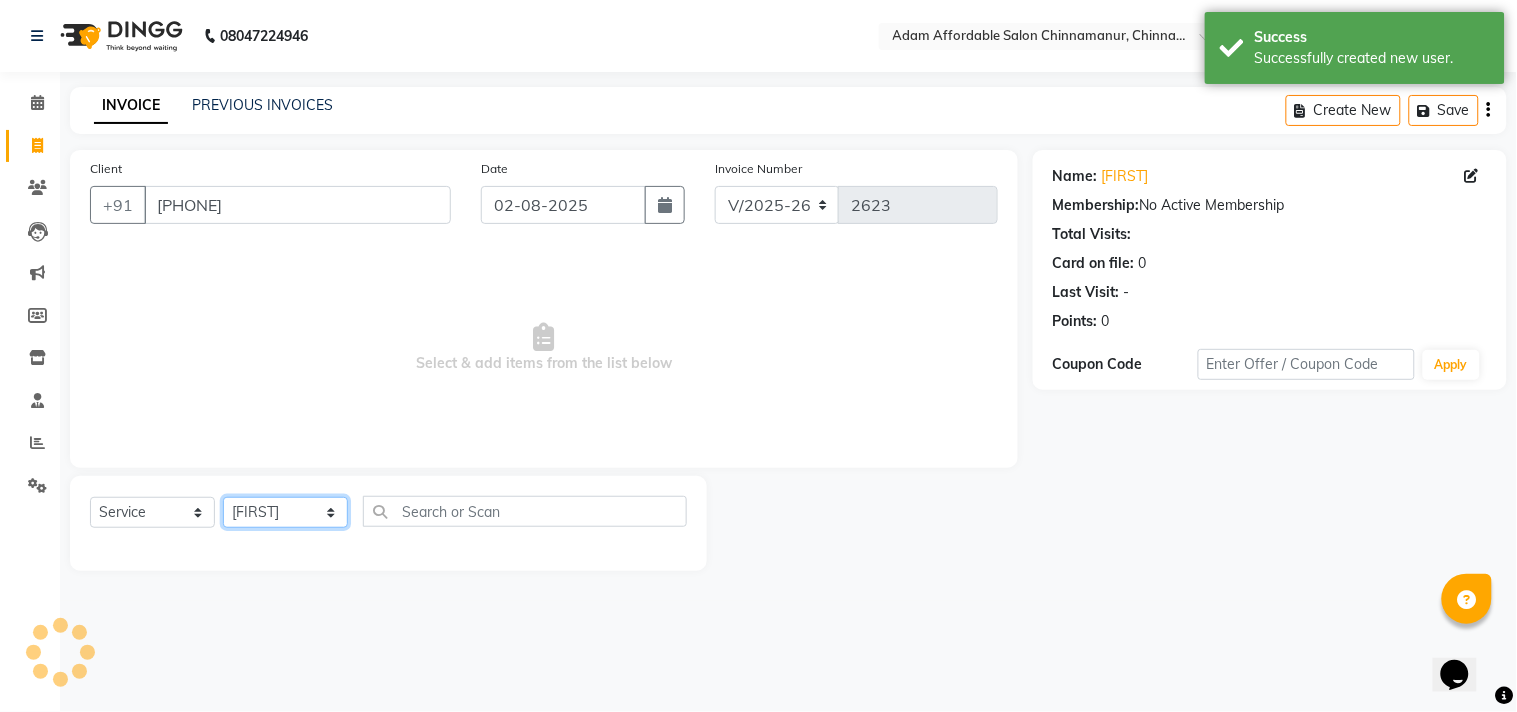 click on "Select Stylist Admin Atif Ali Kaleem Kiran Salim Sameer Shahil Shoaib Sunny Yogesh" 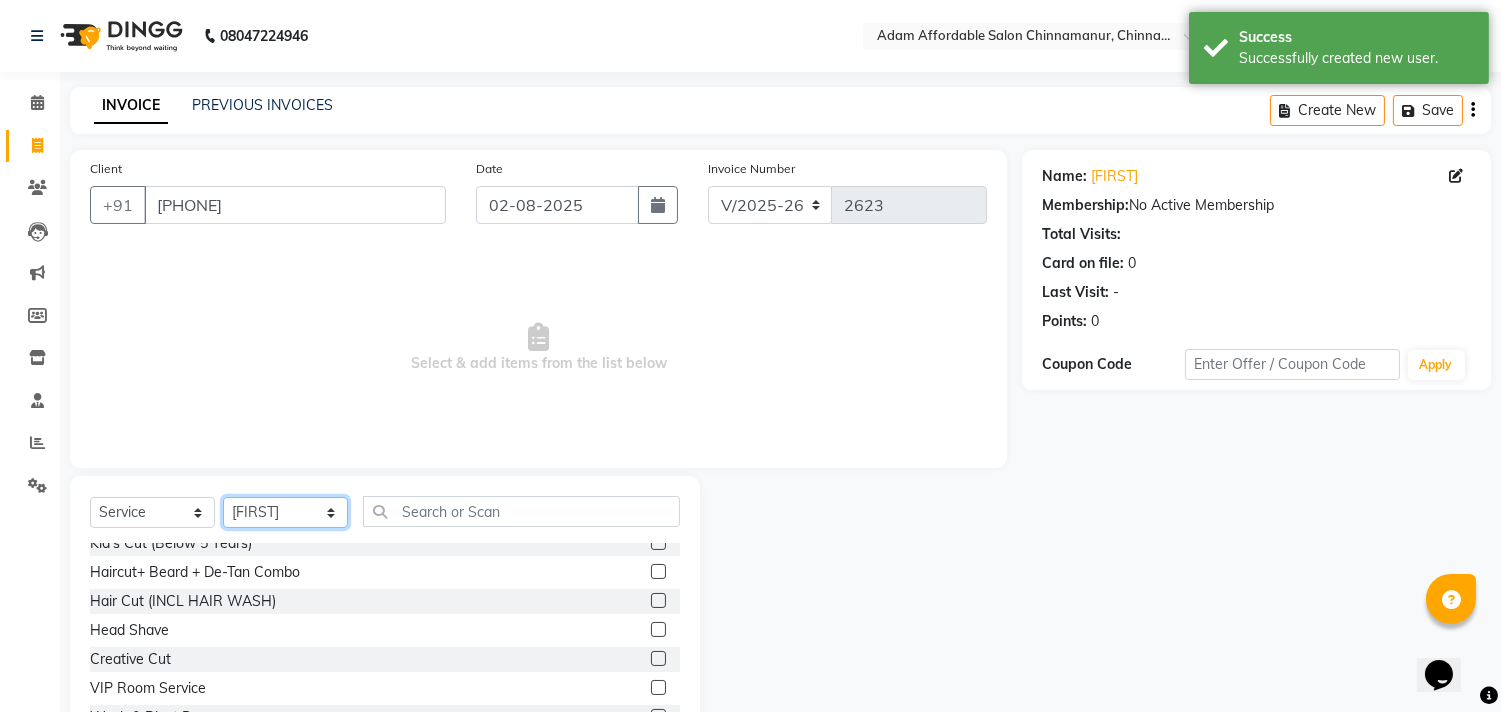 scroll, scrollTop: 222, scrollLeft: 0, axis: vertical 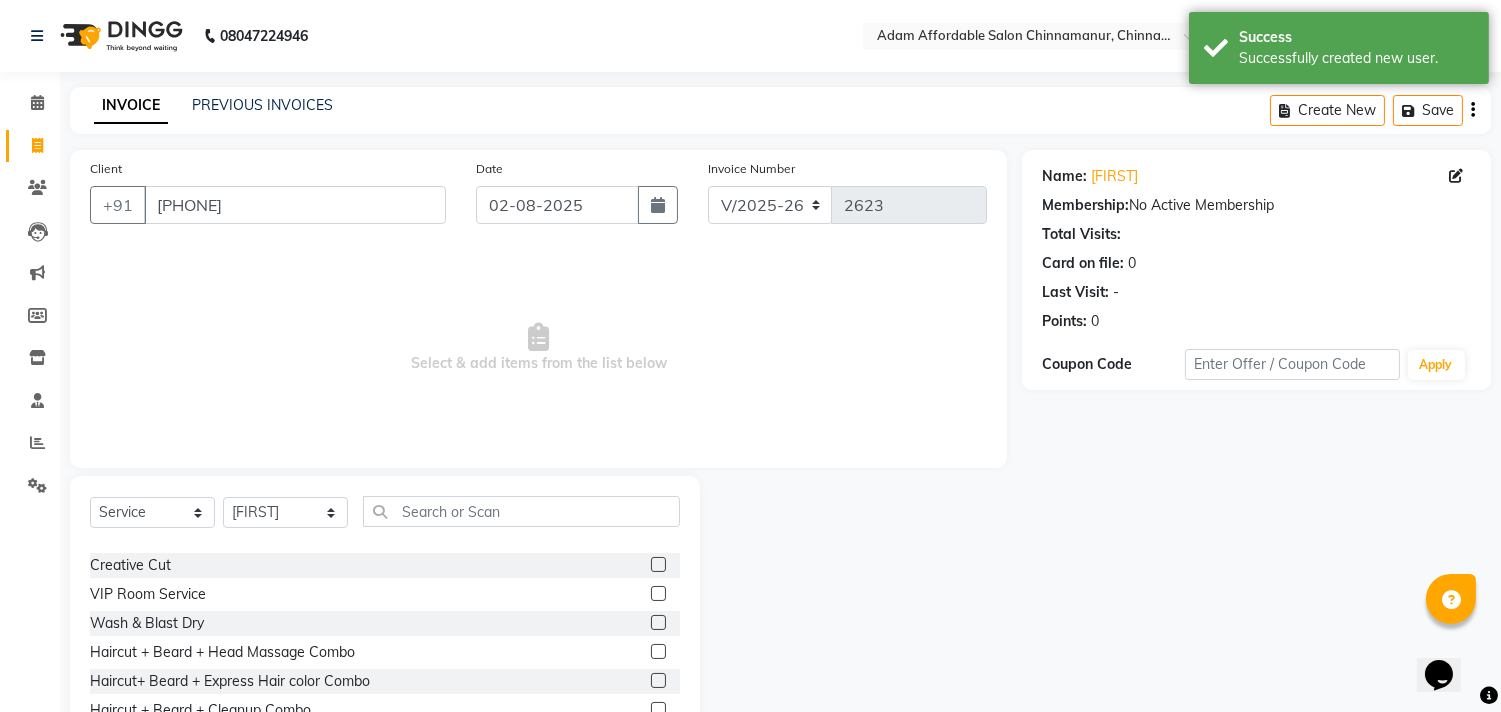 click 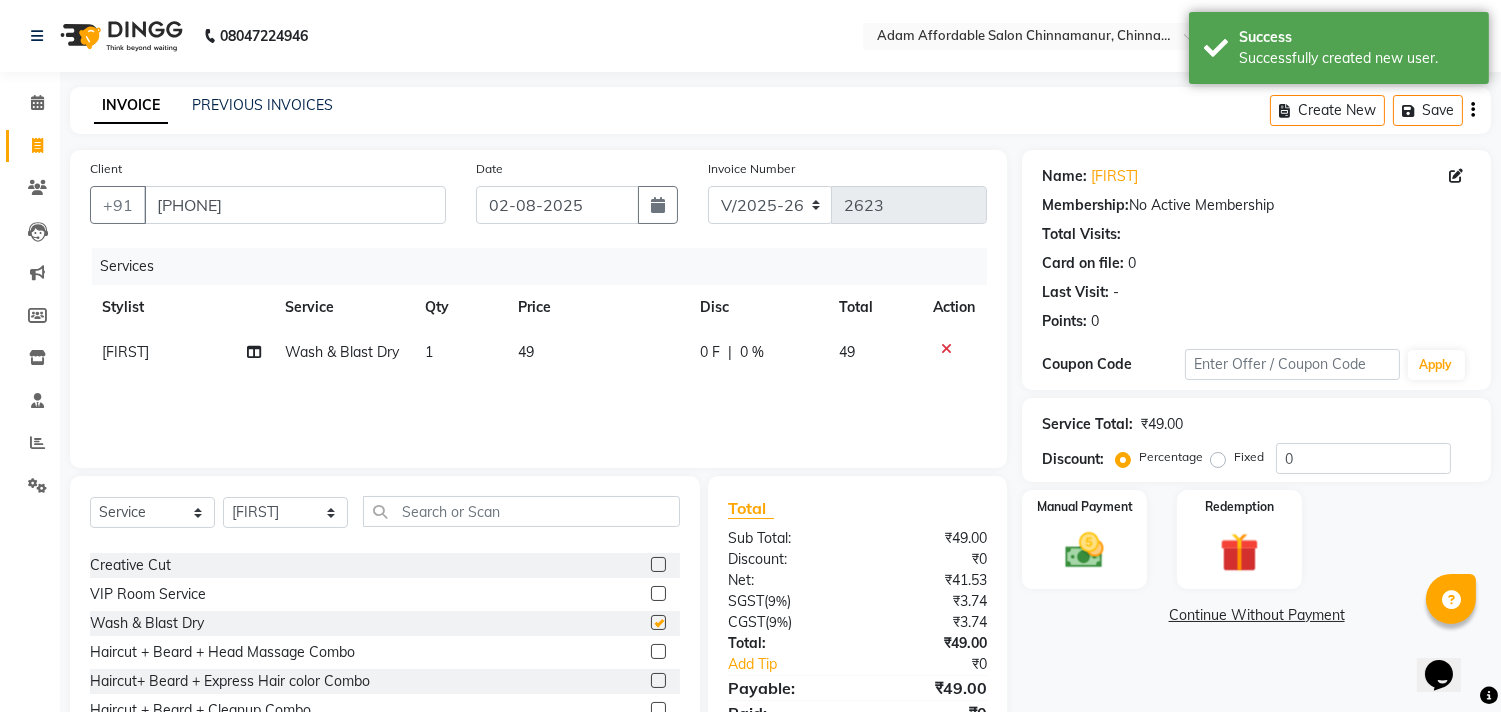 checkbox on "false" 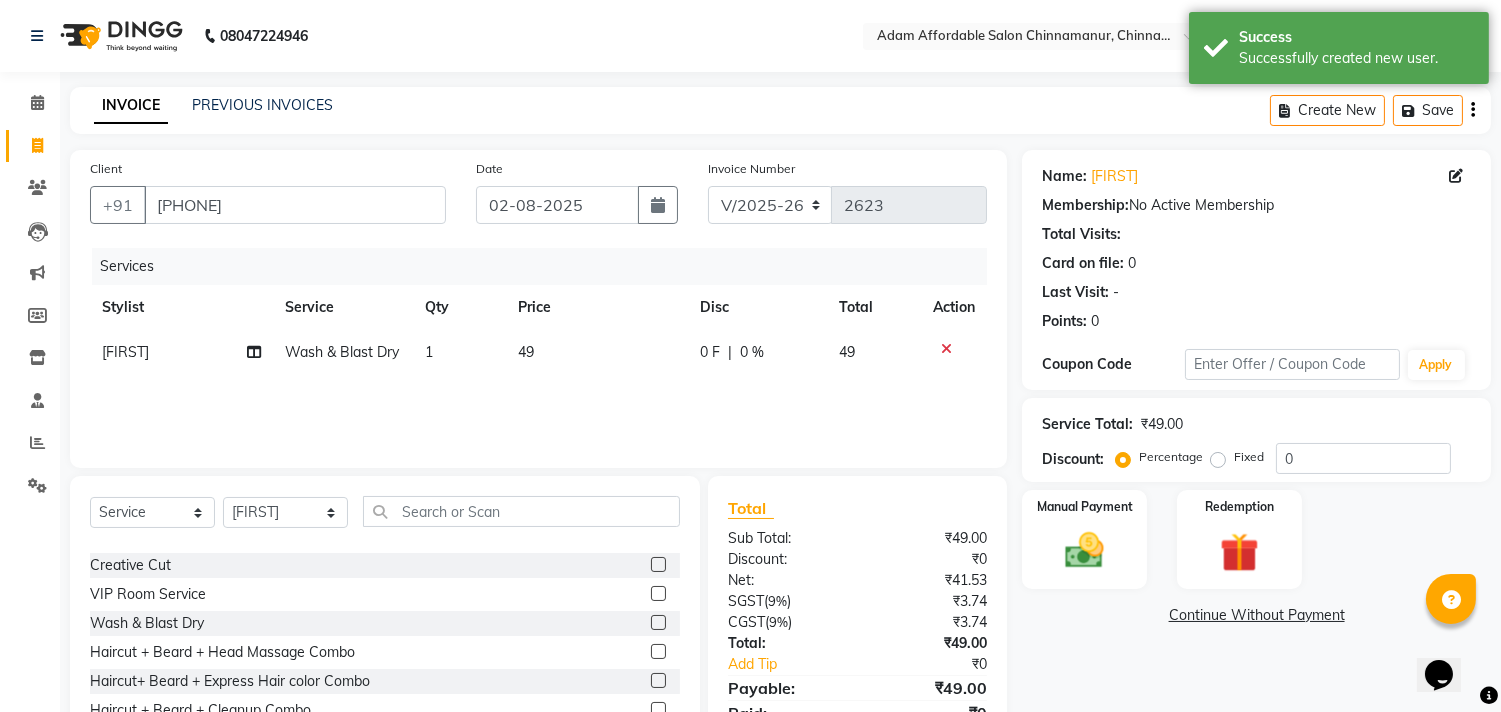 click 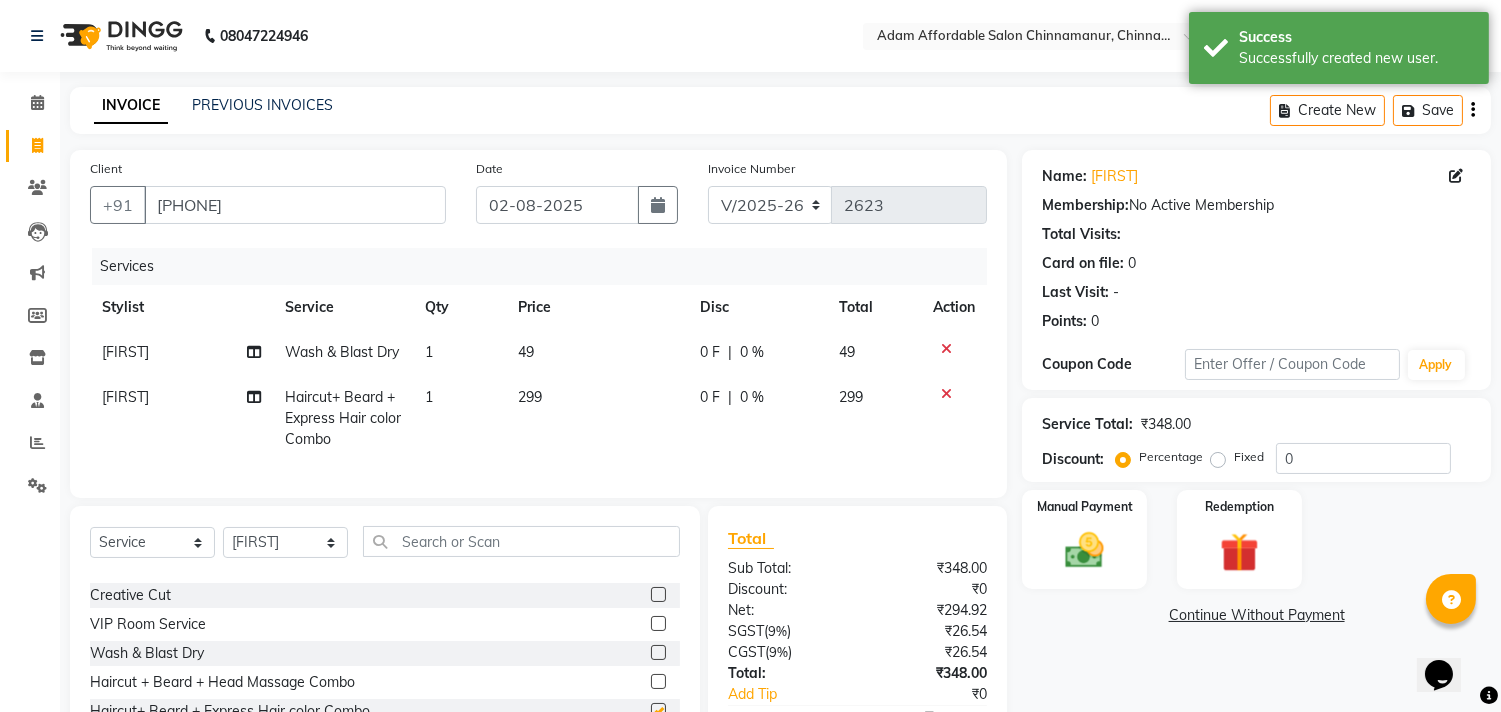 checkbox on "false" 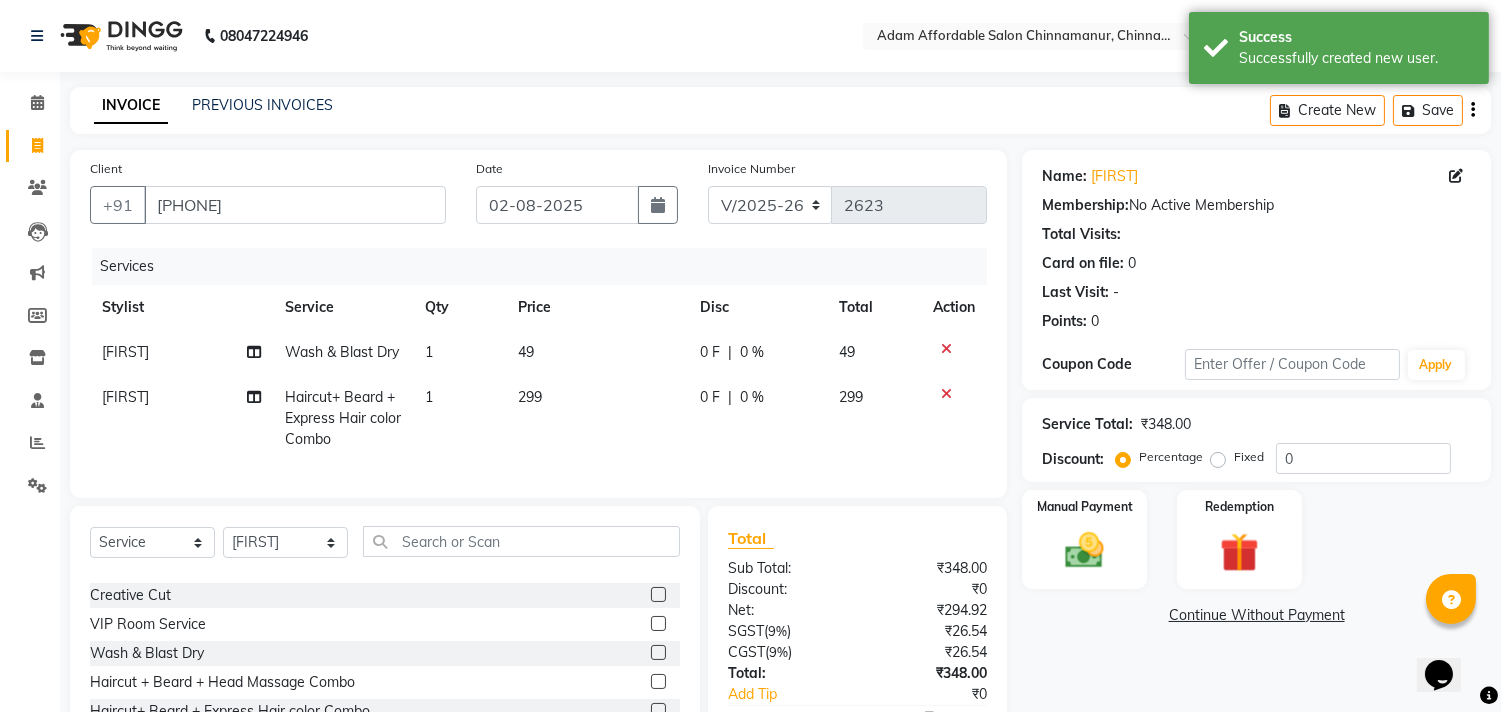 click on "49" 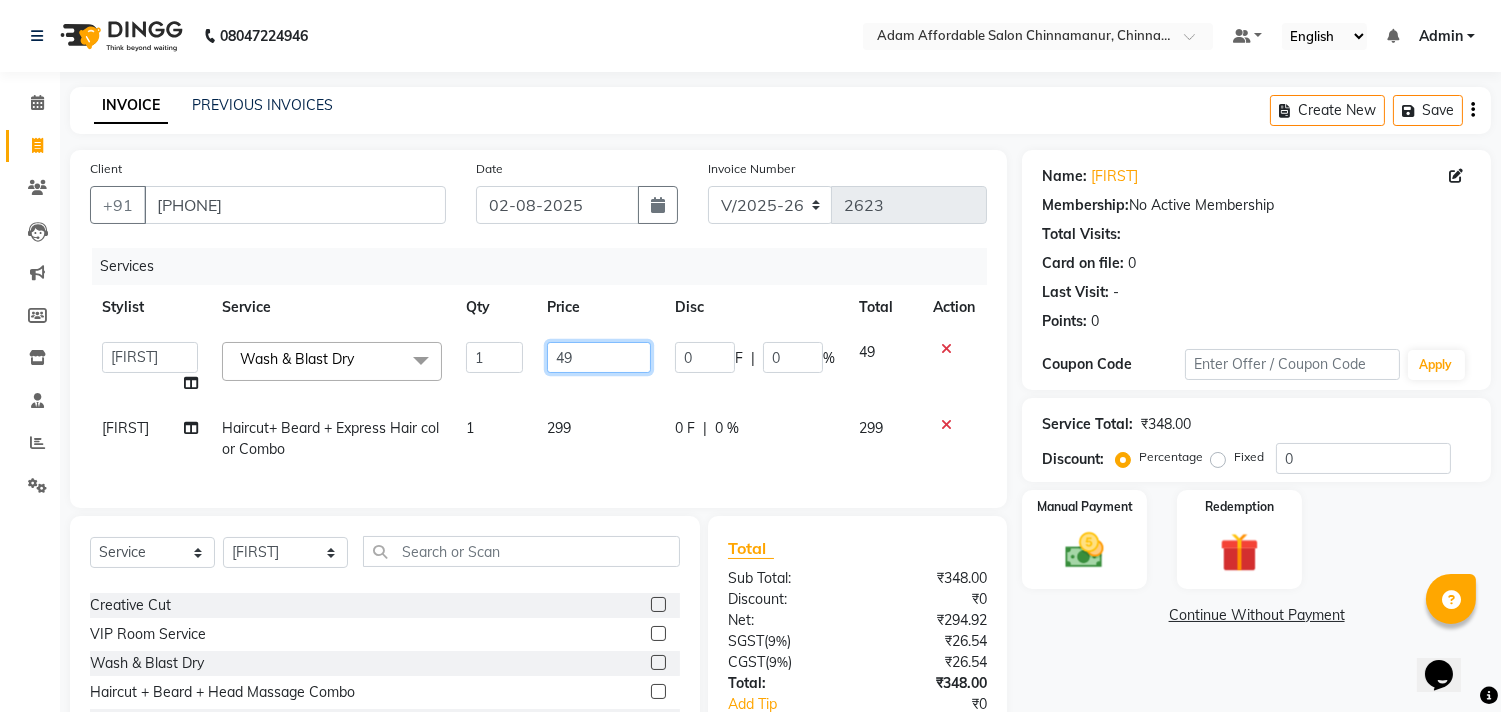 drag, startPoint x: 580, startPoint y: 371, endPoint x: 464, endPoint y: 343, distance: 119.331474 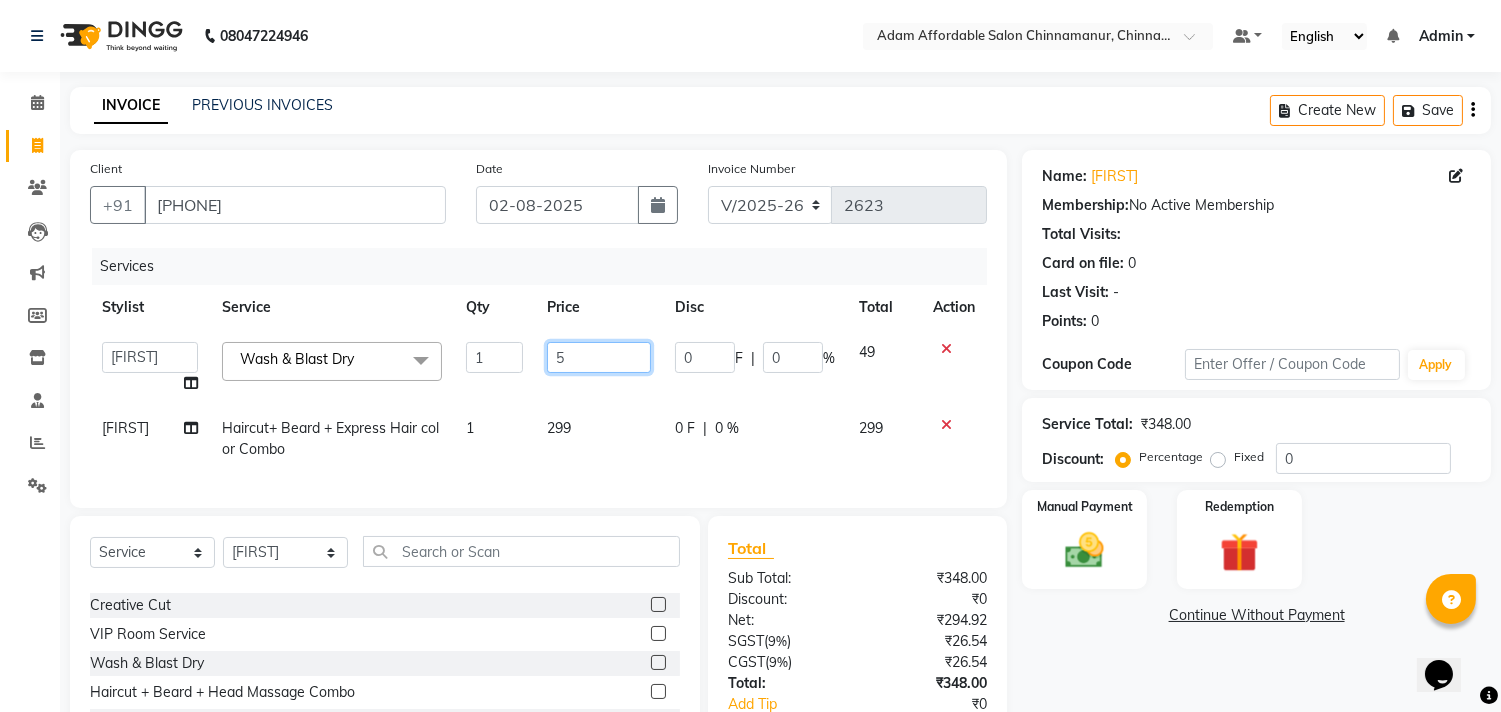 type on "50" 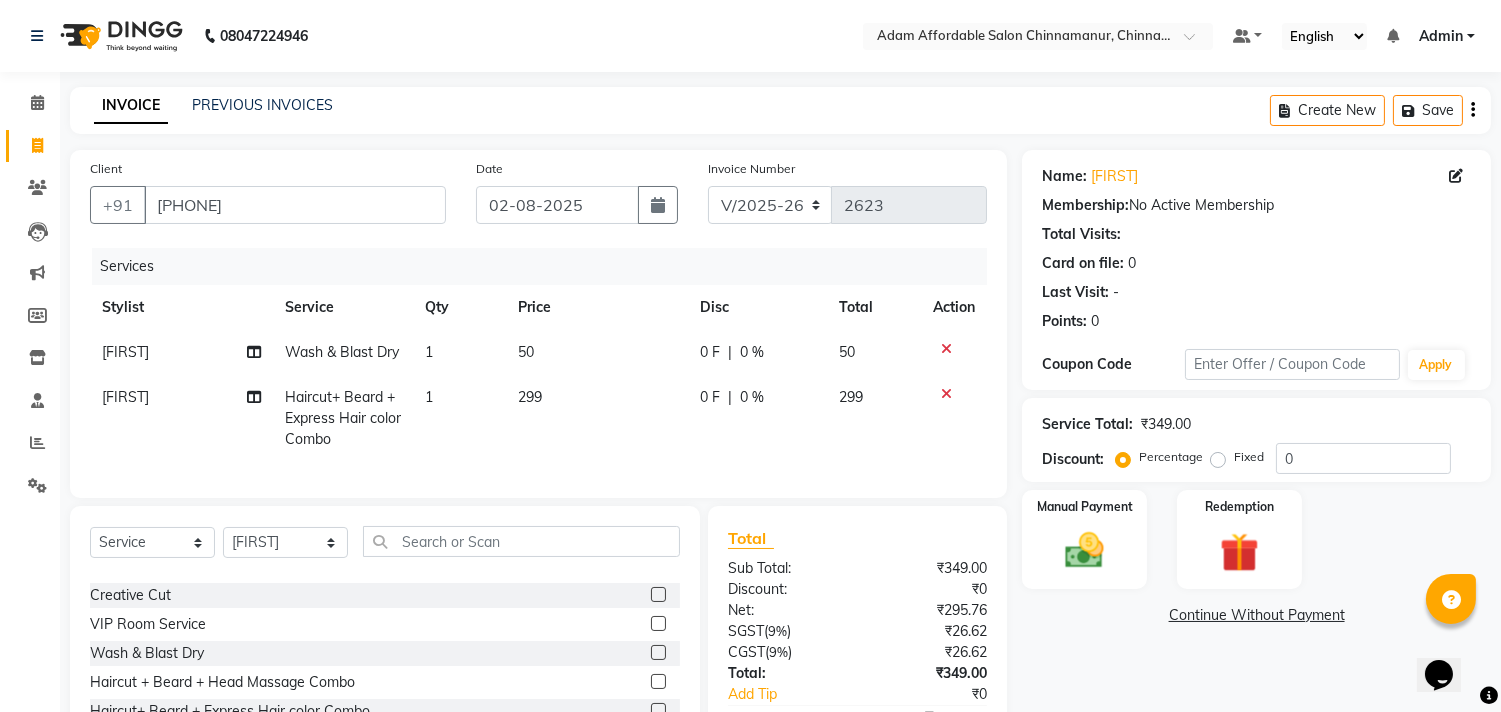click on "[FIRST] Haircut+ Beard + Express Hair color Combo 1 299 0 F | 0 % 299" 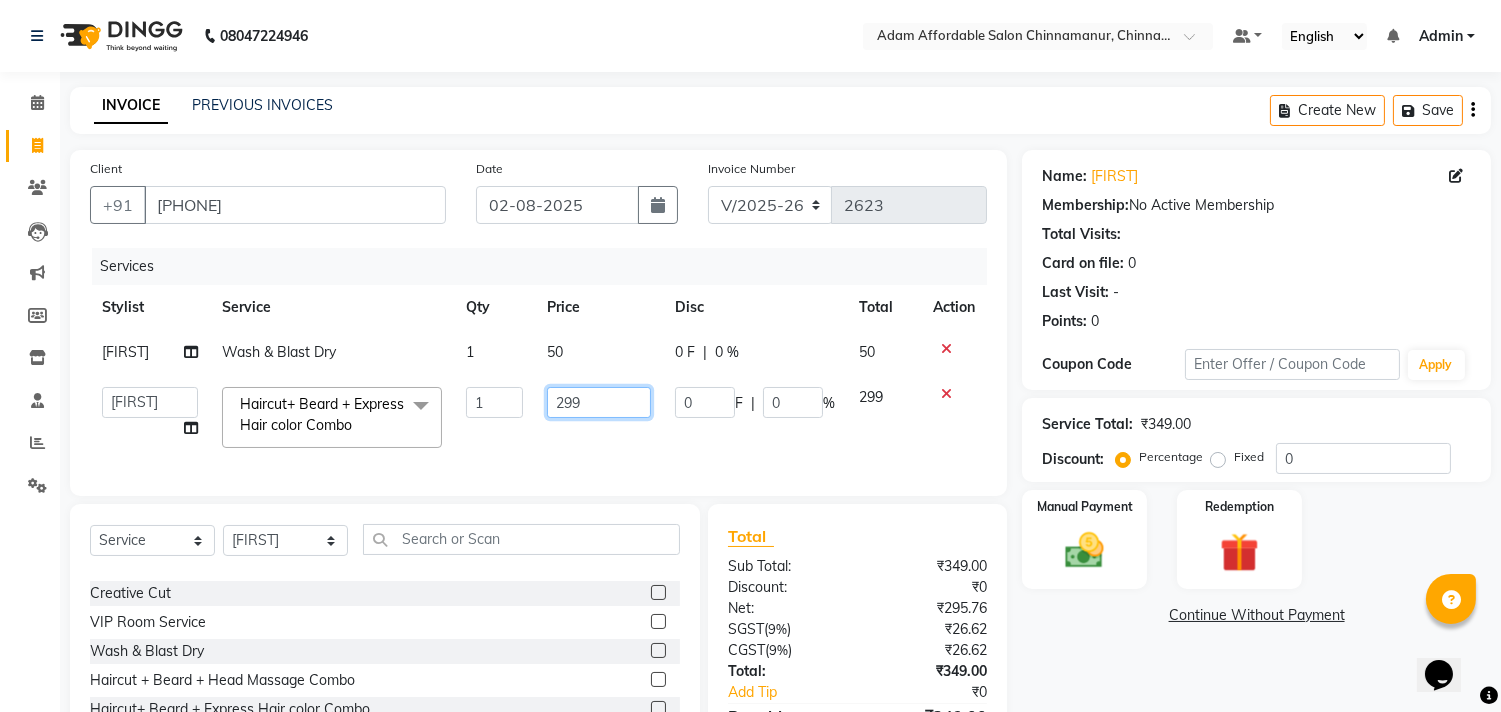 drag, startPoint x: 601, startPoint y: 410, endPoint x: 483, endPoint y: 391, distance: 119.519875 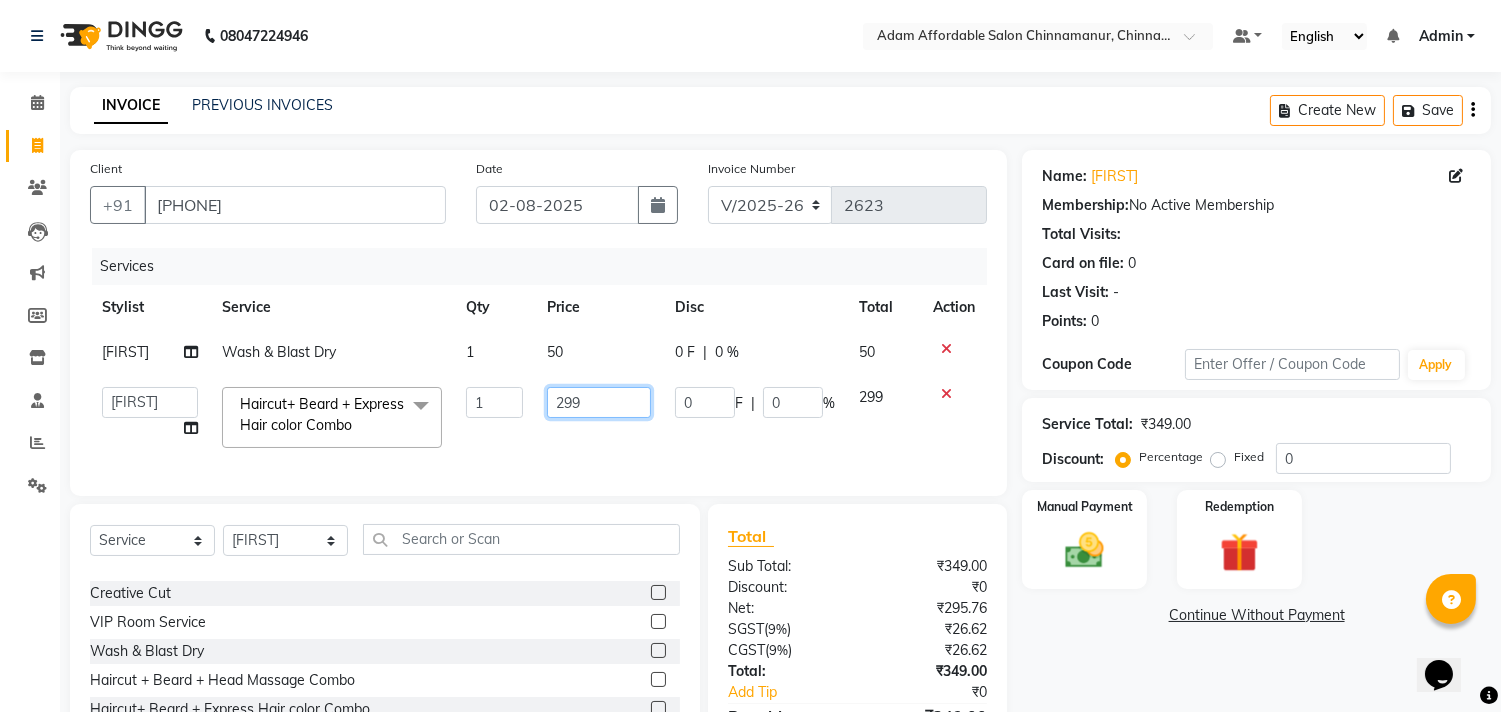 click on "Admin [FIRST] Kaleem Kiran Salim Sameer Shahil Shoaib Sunny Yogesh Haircut+ Beard + Express Hair color Combo x Express Cut Beard Design Shave Beard Zero Trim Kid's Cut (Below 5 Years) Haircut+ Beard + De-Tan Combo Hair Cut (INCL HAIR WASH) Head Shave Creative Cut VIP Room Service Wash & Blast Dry Haircut + Beard + Head Massage Combo Haircut+ Beard + Express Hair color Combo Haircut + Beard + Cleanup Combo Haircut + Beard + Heard Massage + De-Tan Combo Haircut + Beard+ Express Hair color+ De-Tan Combo Haircut + Beard + Hair Spa Combo Haircut + Beard+Global H/C Non Ammonia + De-Tan Combo Haircut + Beard + De-Tan + Instant glow Facial Combo Beard Colour Moustache Colour NOURISHING HAIR SPA VITALIZING HAIR SPA REPAIR TREATMENT DANDRUFF TREATMENT HAIR LOSS TREATMENT HAIR STRAIGHTENING HAIR REBONDING KERATIN ALMOND OIL NAVARATNA OIL CLEAN UP HYPER PIGMENTATION CLEAN UP REJUVANATE Fruit Facial Instant Glow Charcaol Skin Lightening Skin Brightening FACE & NECK BLEACH FACE & NECK DETAN NORMAL 1" 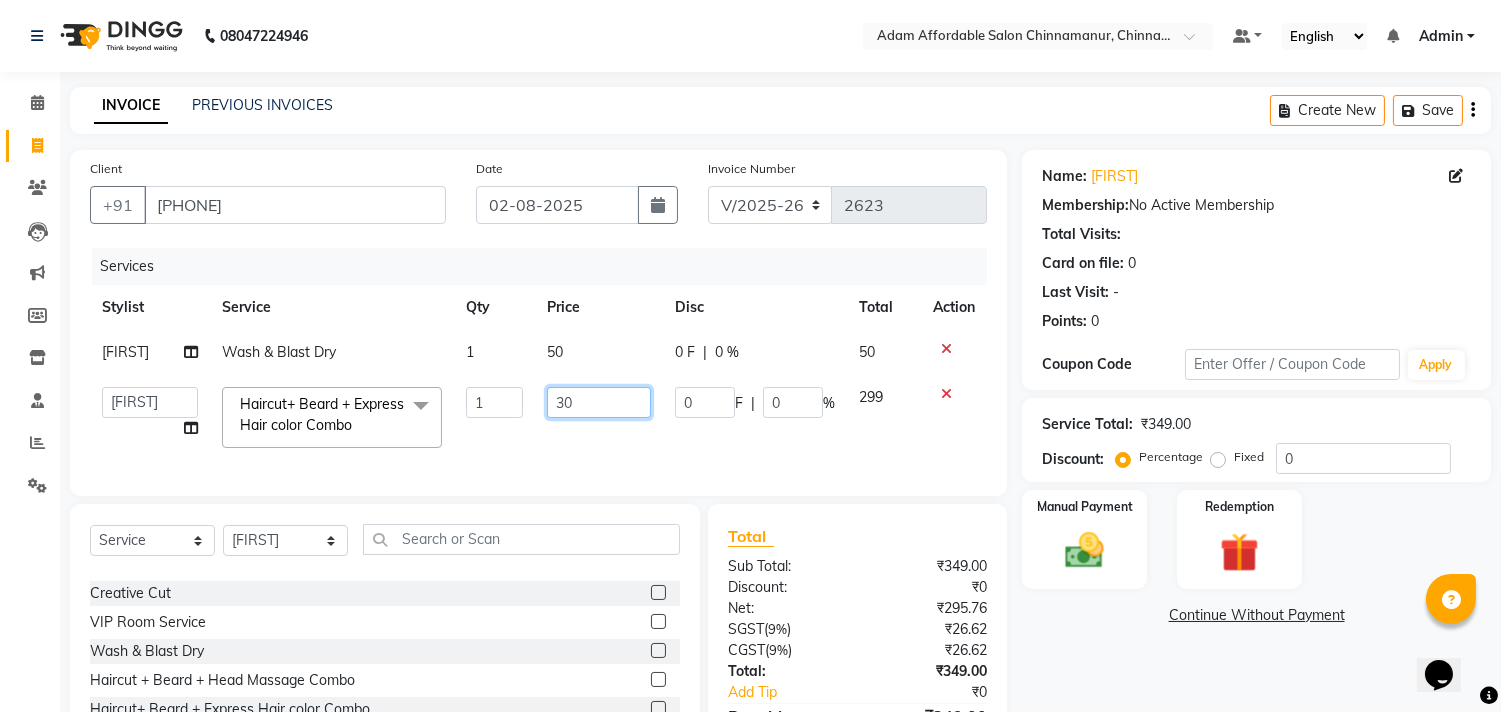 type on "300" 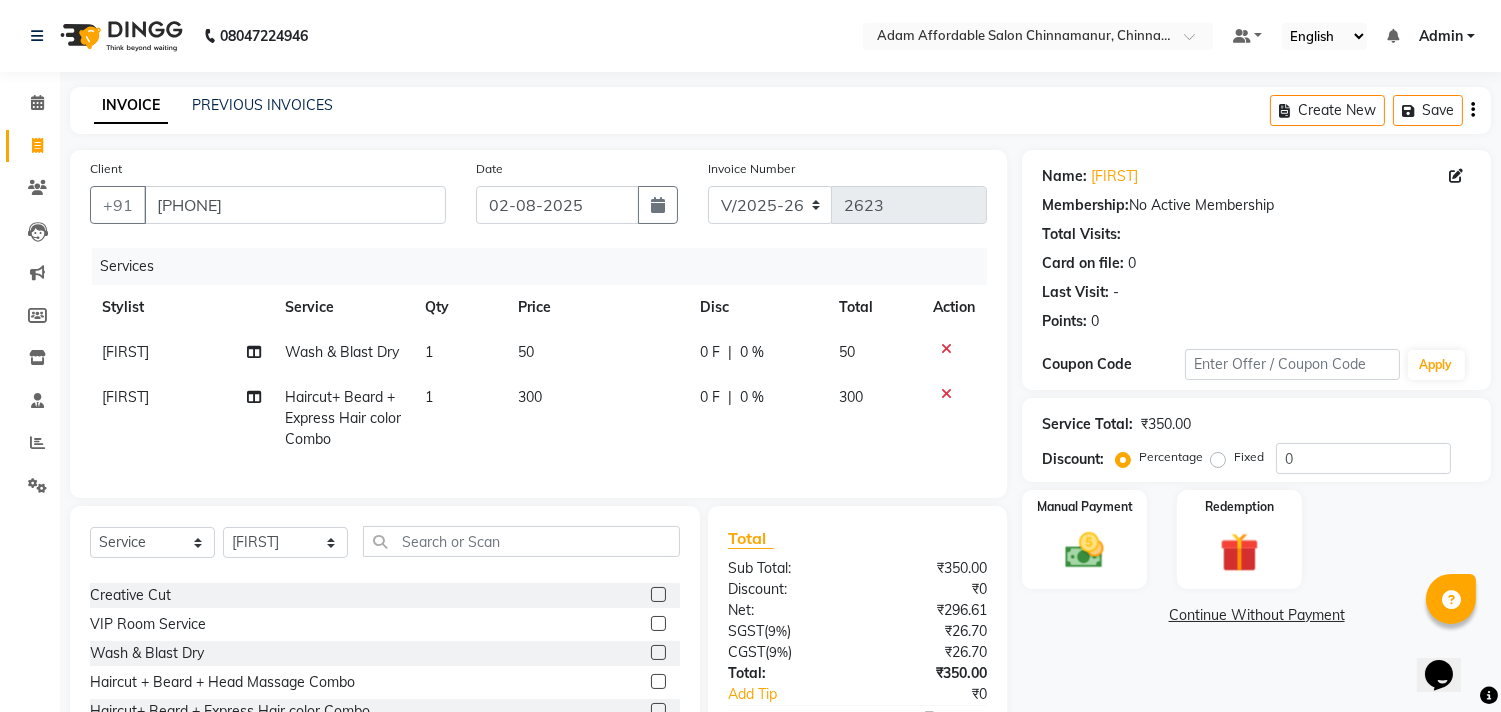 click on "300" 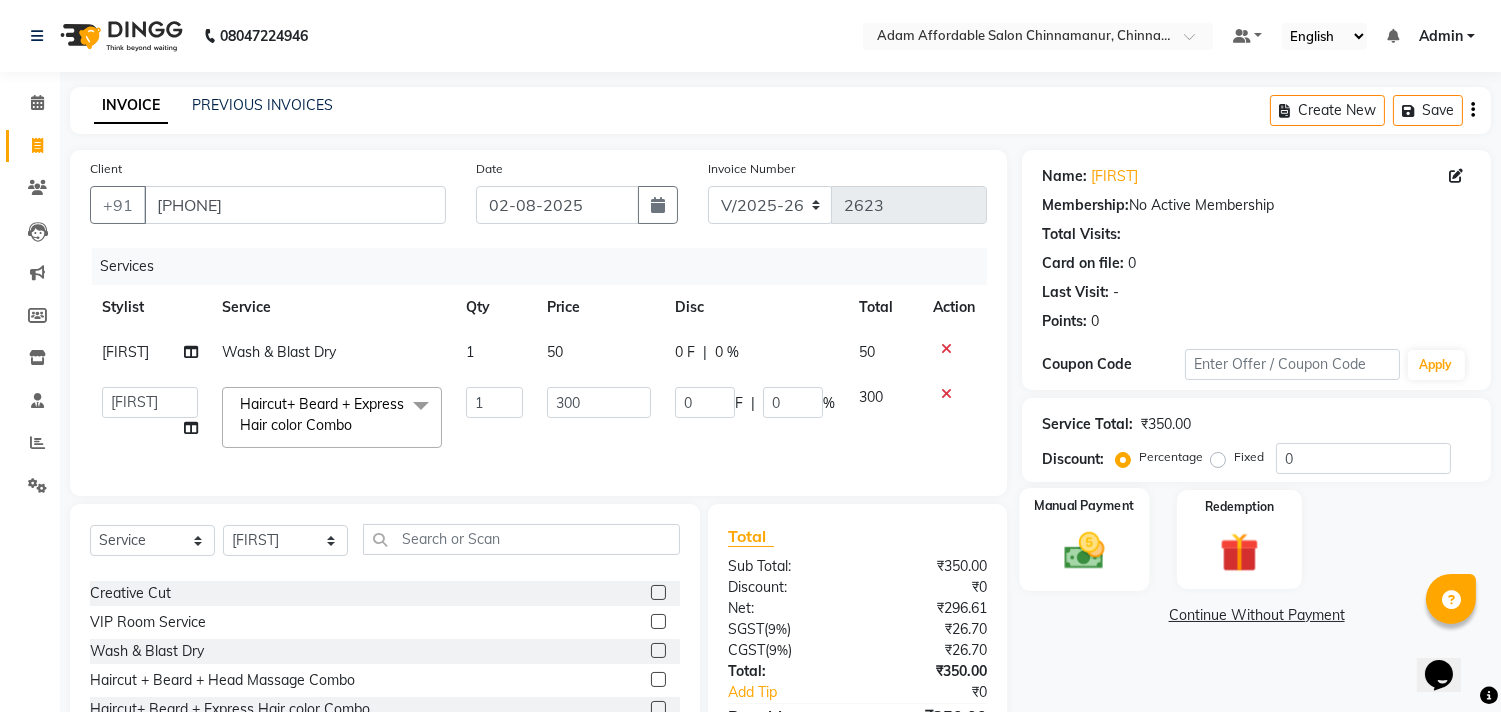 click on "Manual Payment" 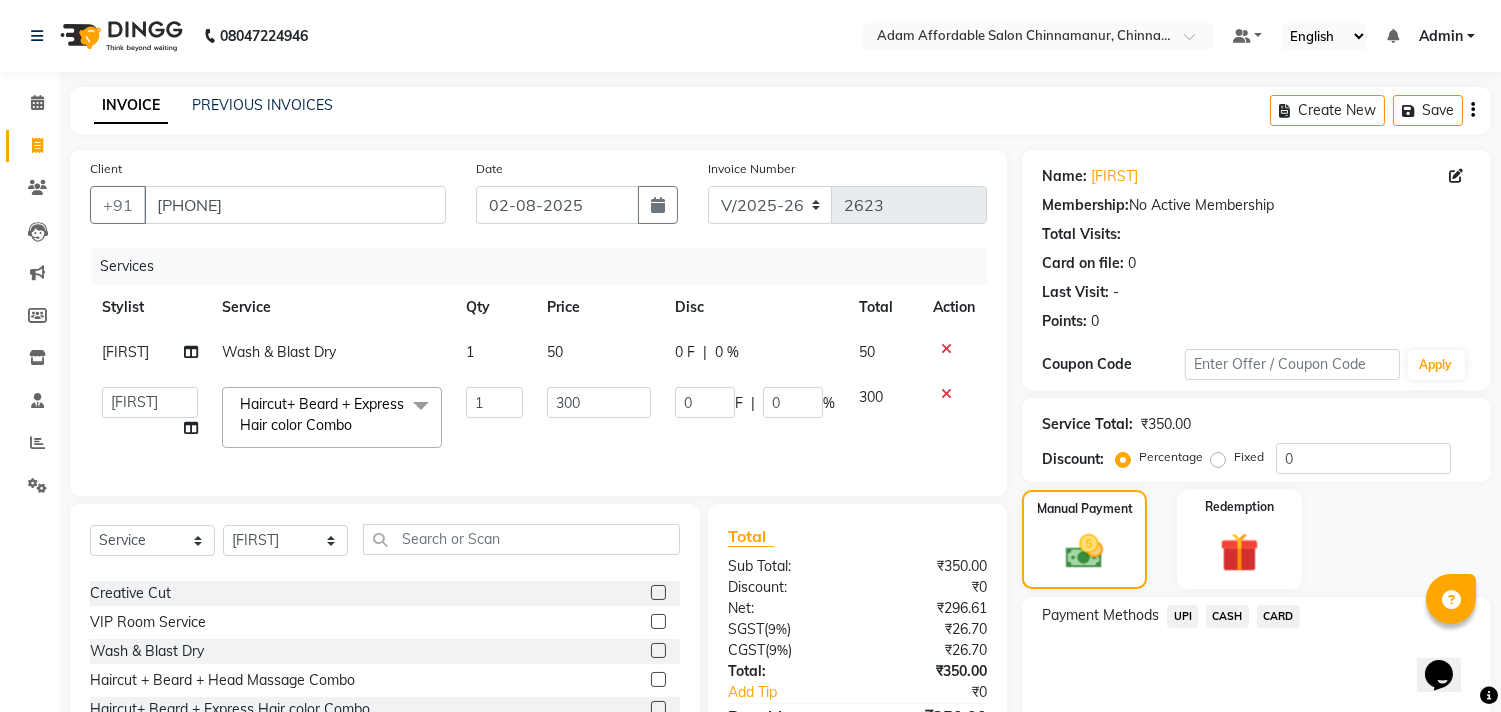 click on "UPI" 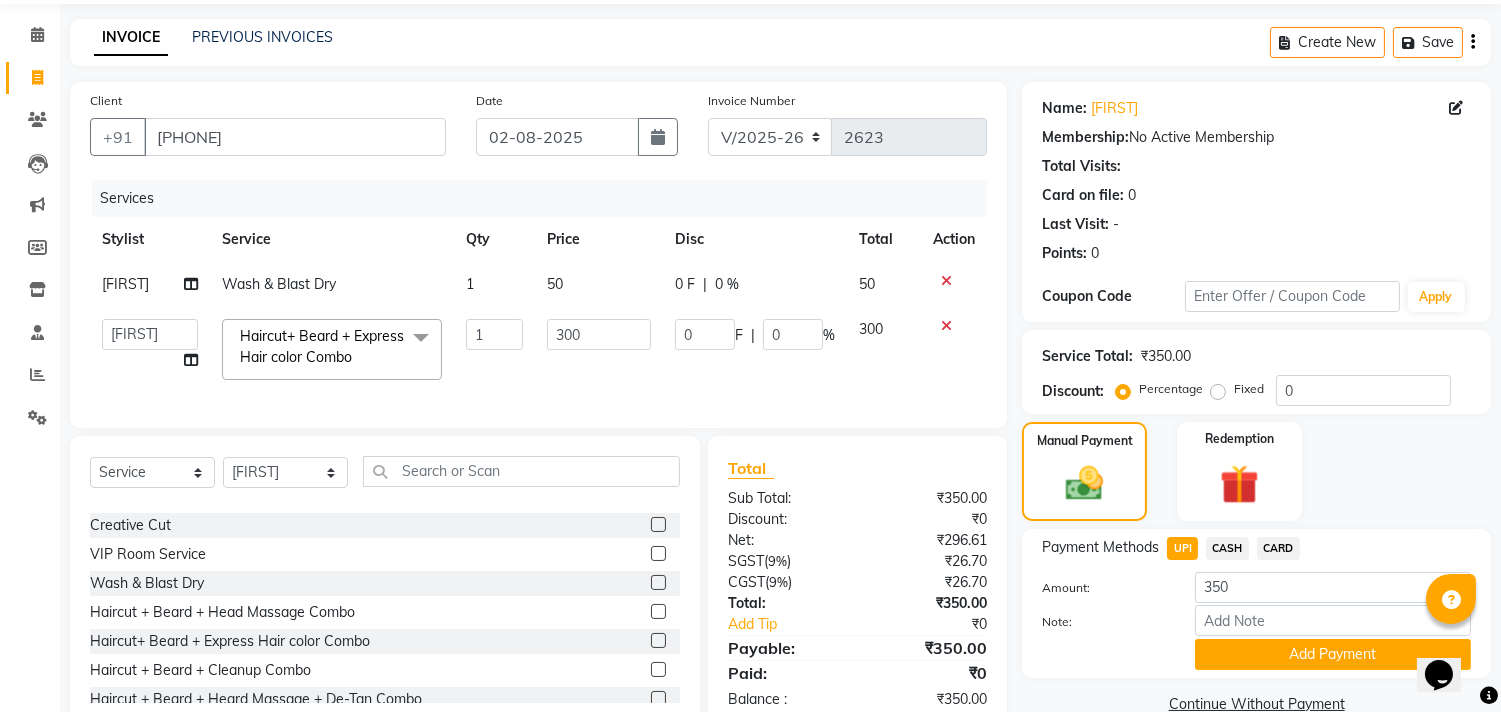 scroll, scrollTop: 133, scrollLeft: 0, axis: vertical 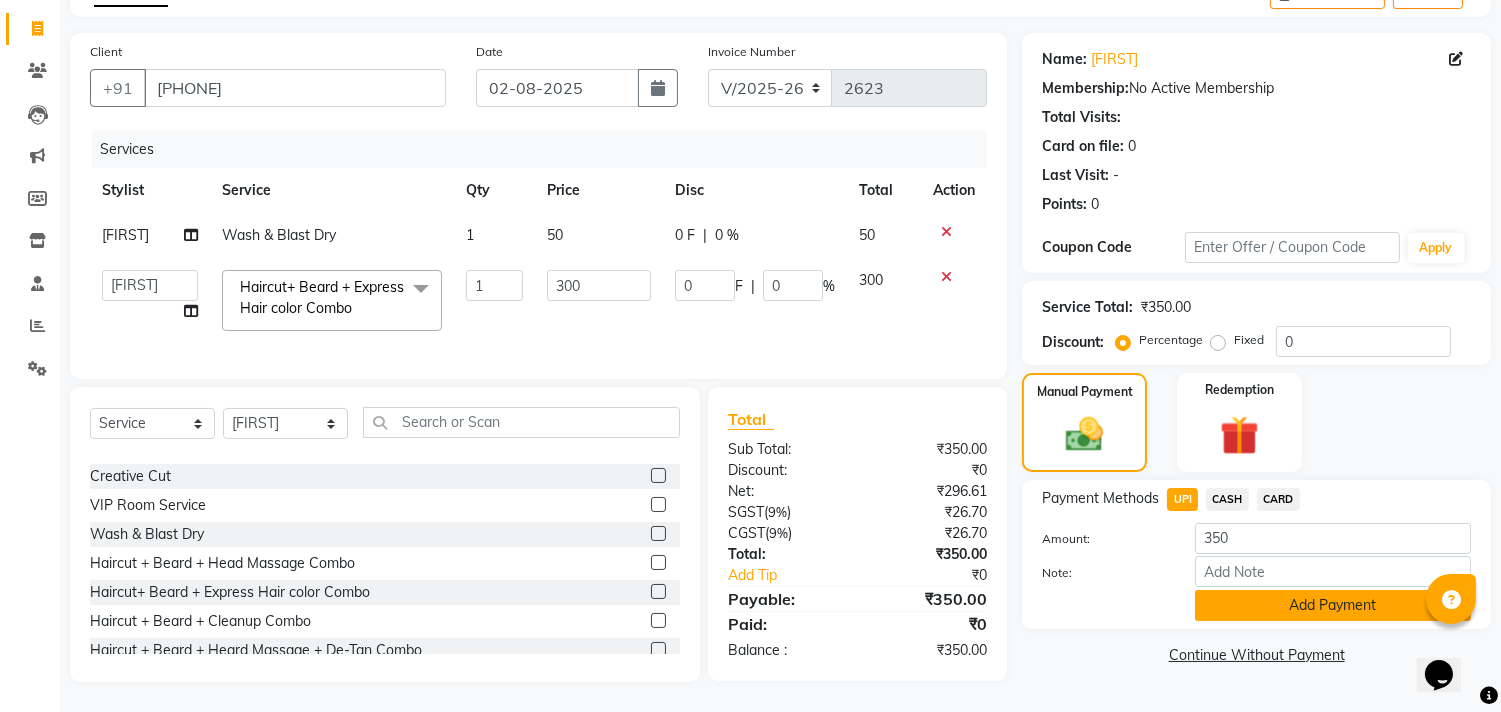 click on "Add Payment" 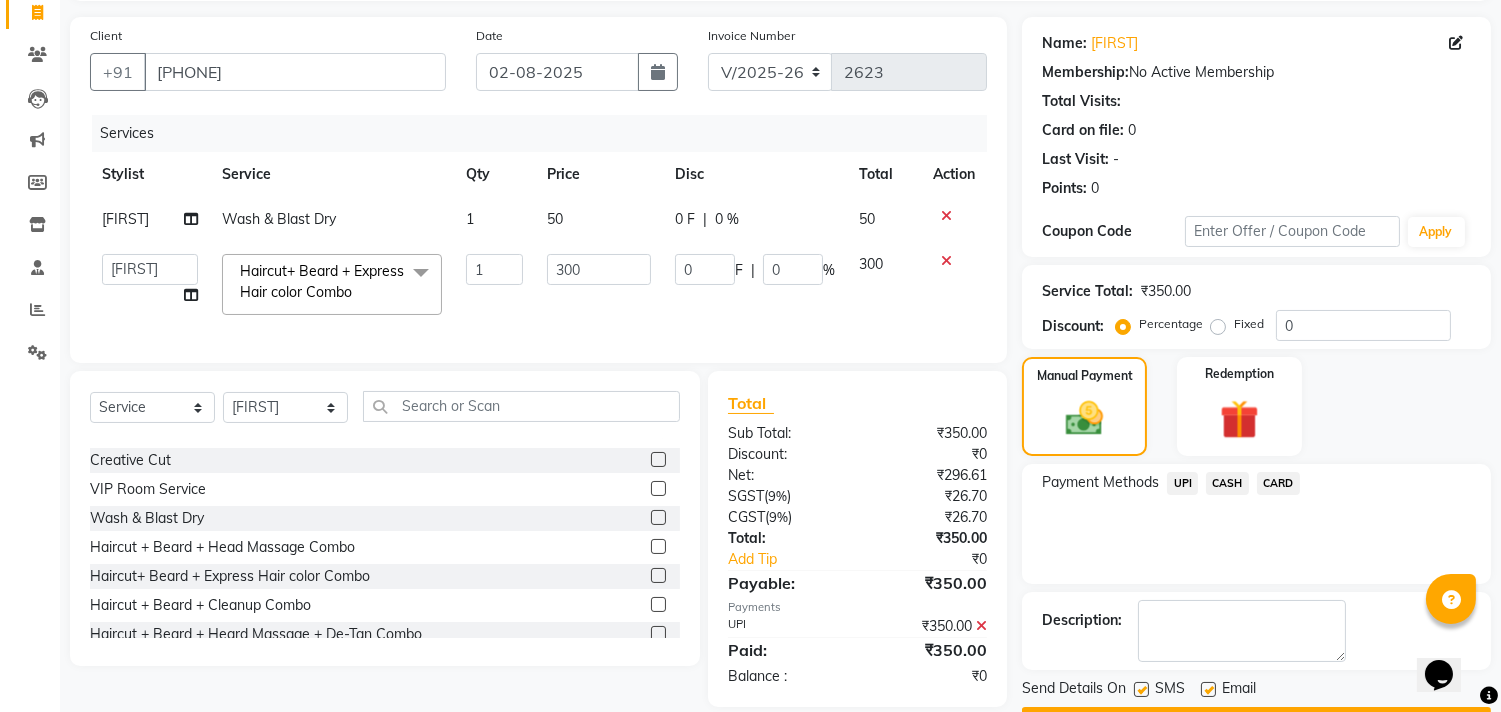 scroll, scrollTop: 187, scrollLeft: 0, axis: vertical 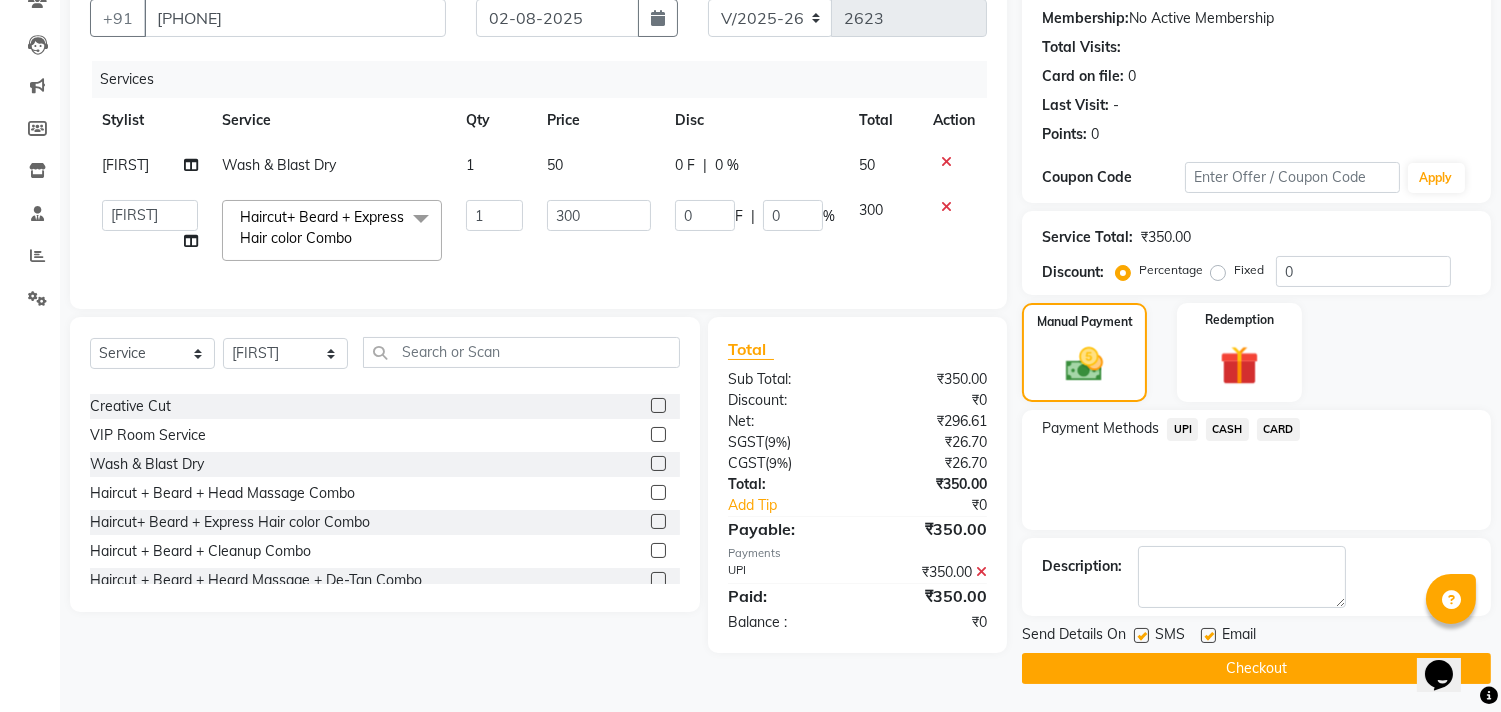 click on "Checkout" 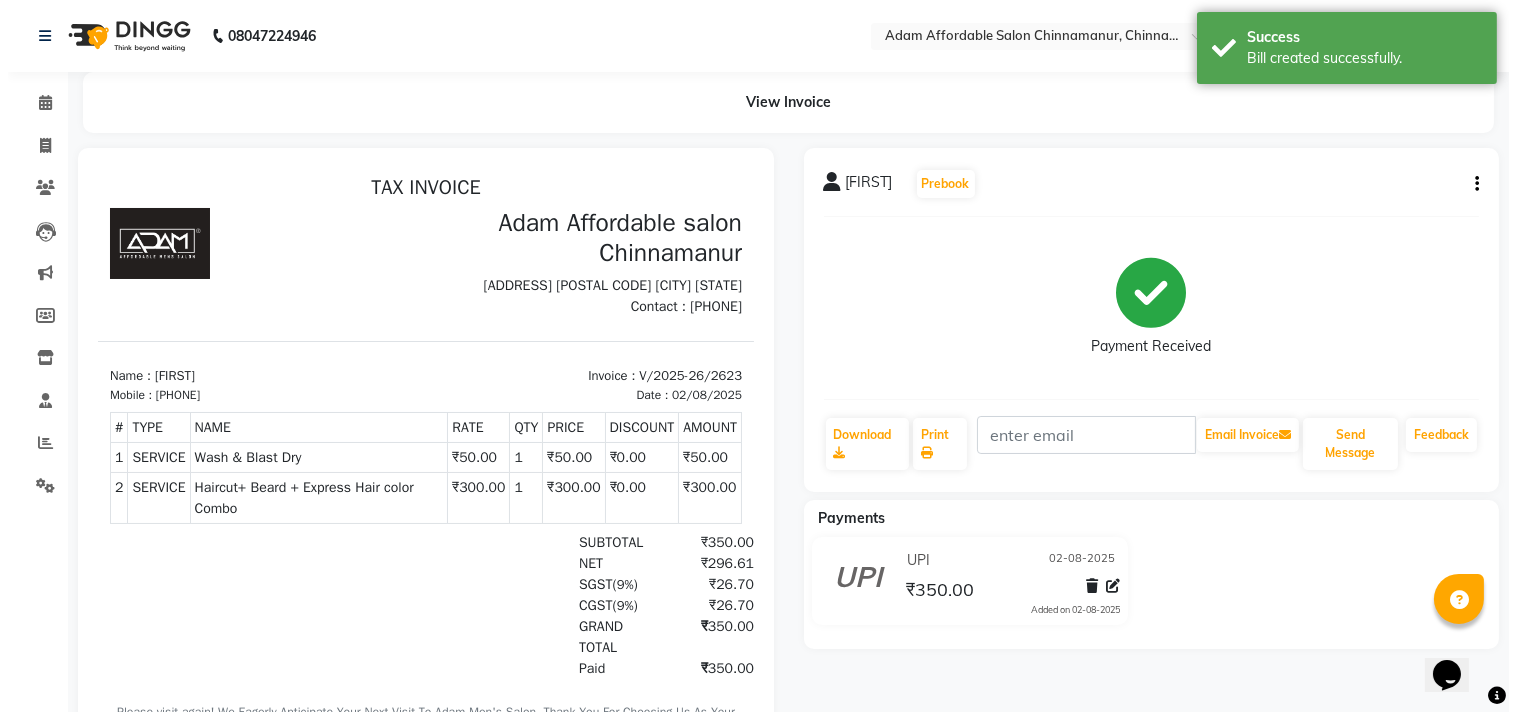 scroll, scrollTop: 0, scrollLeft: 0, axis: both 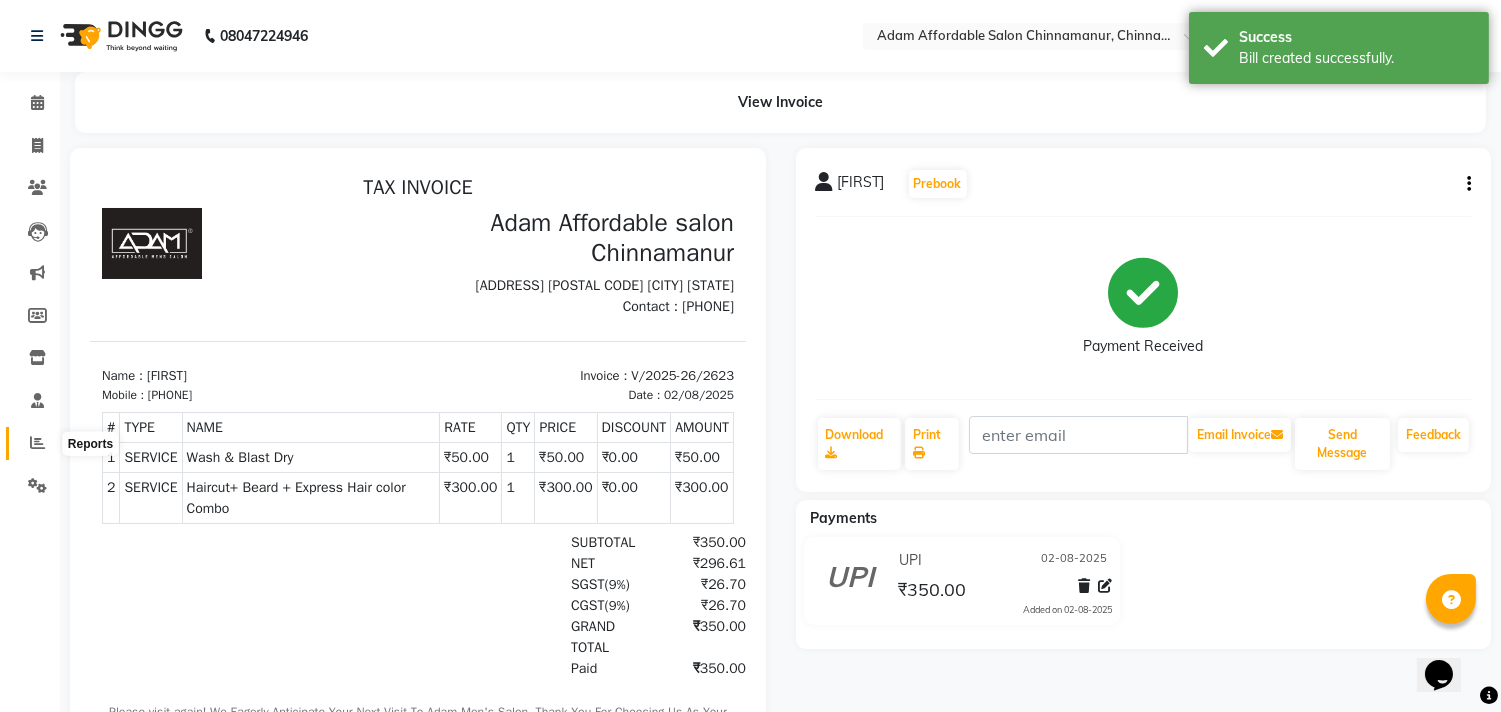 click 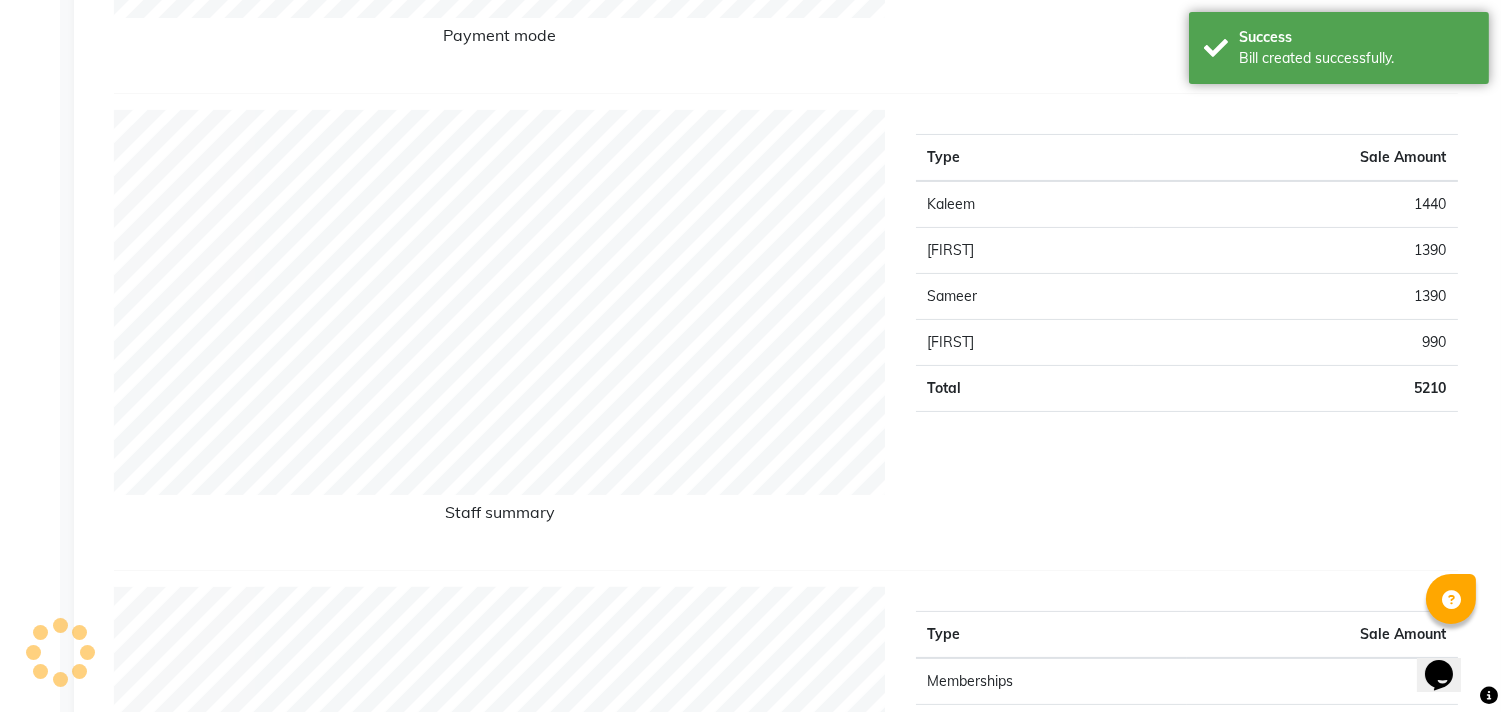 scroll, scrollTop: 666, scrollLeft: 0, axis: vertical 